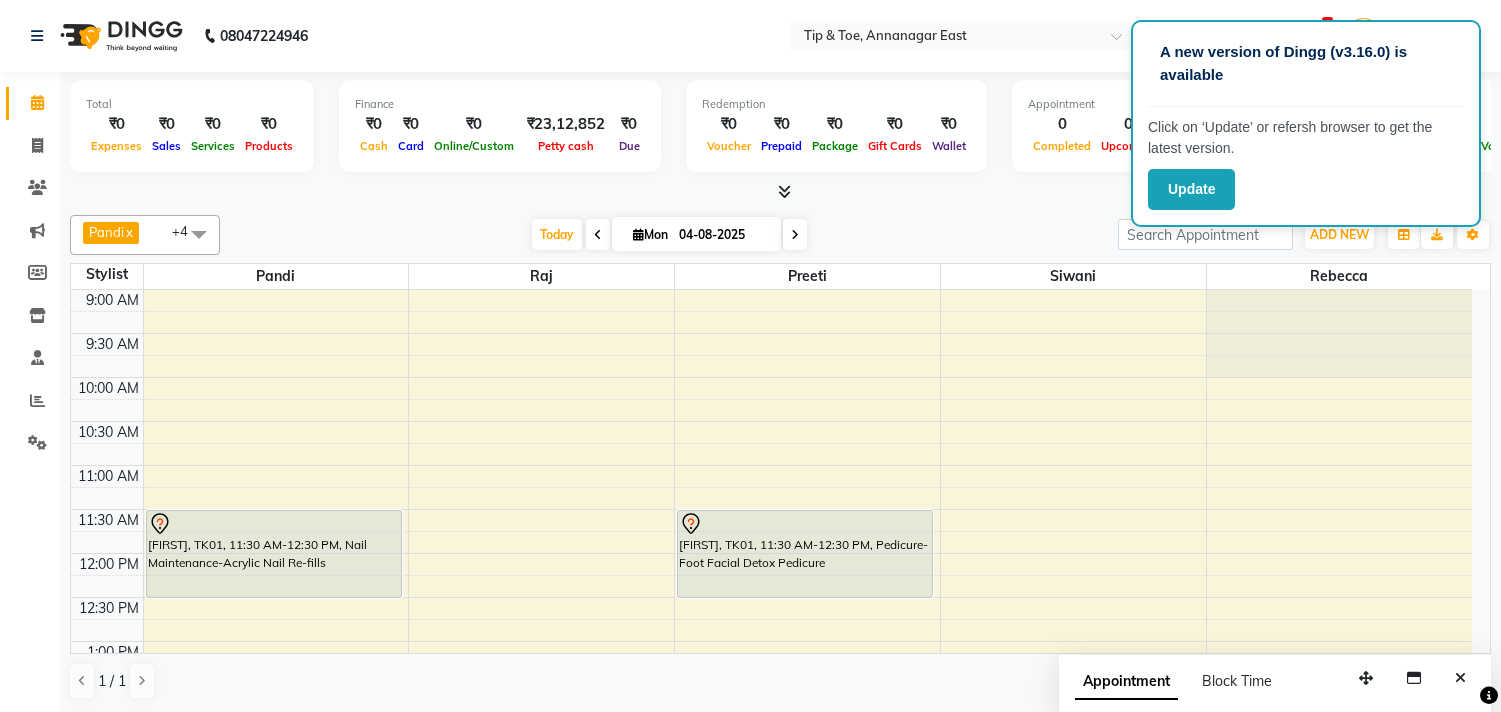 scroll, scrollTop: 1, scrollLeft: 0, axis: vertical 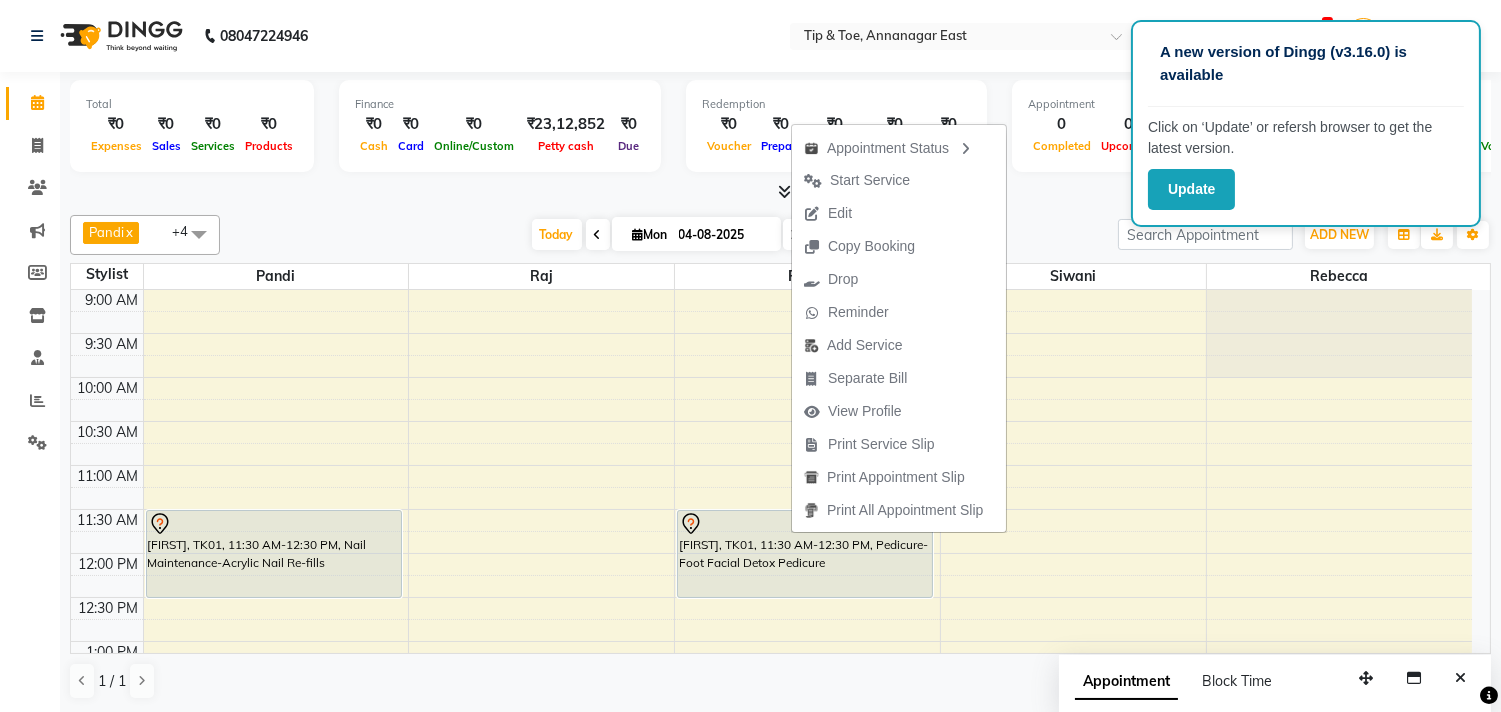 click on "Edit" at bounding box center [840, 213] 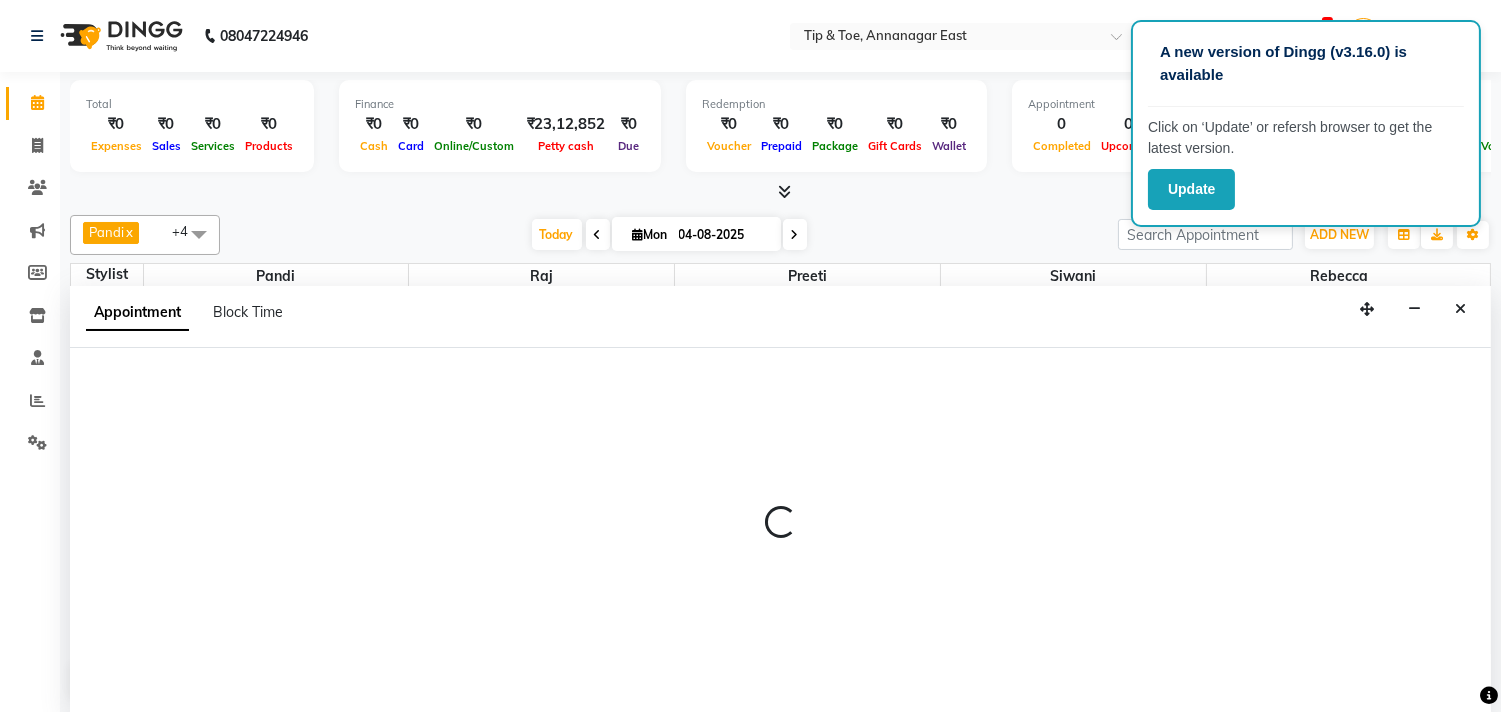 scroll, scrollTop: 1, scrollLeft: 0, axis: vertical 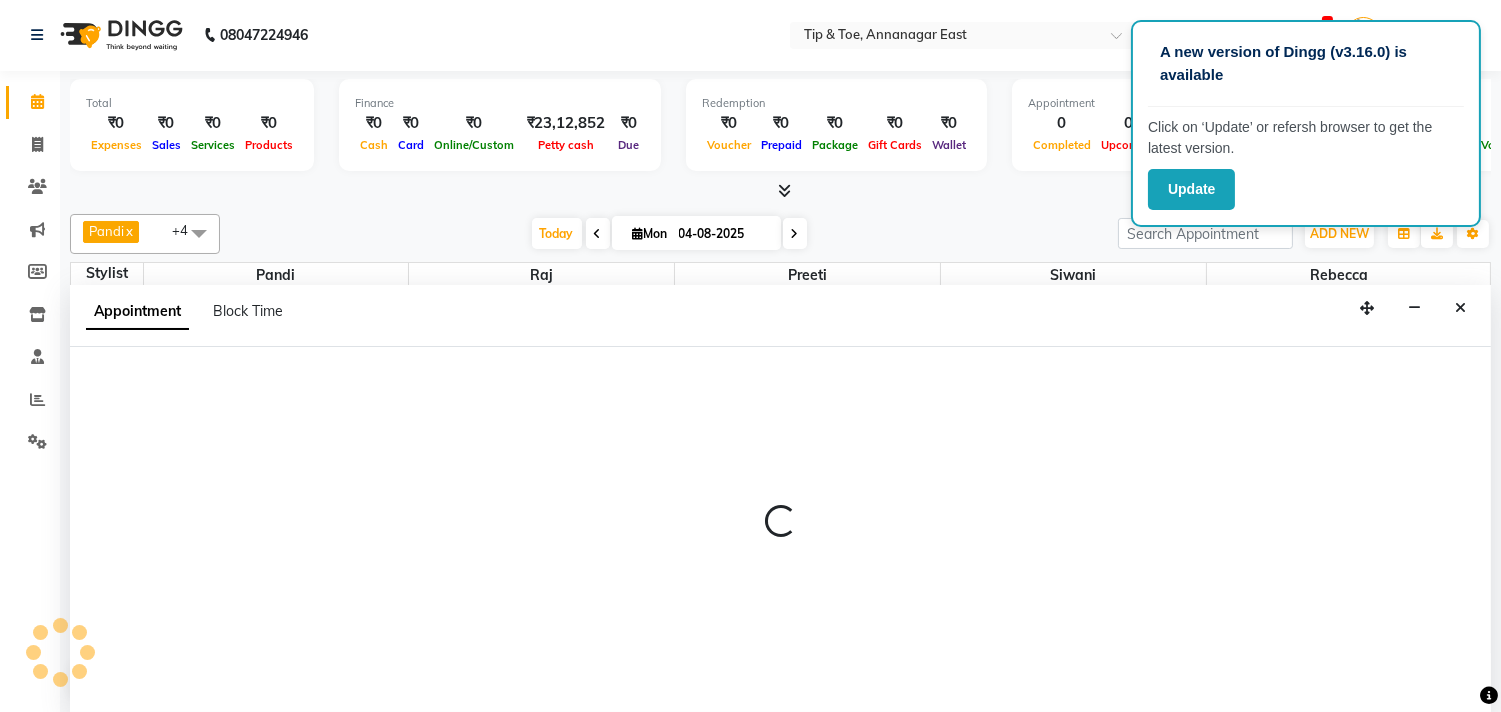 select on "tentative" 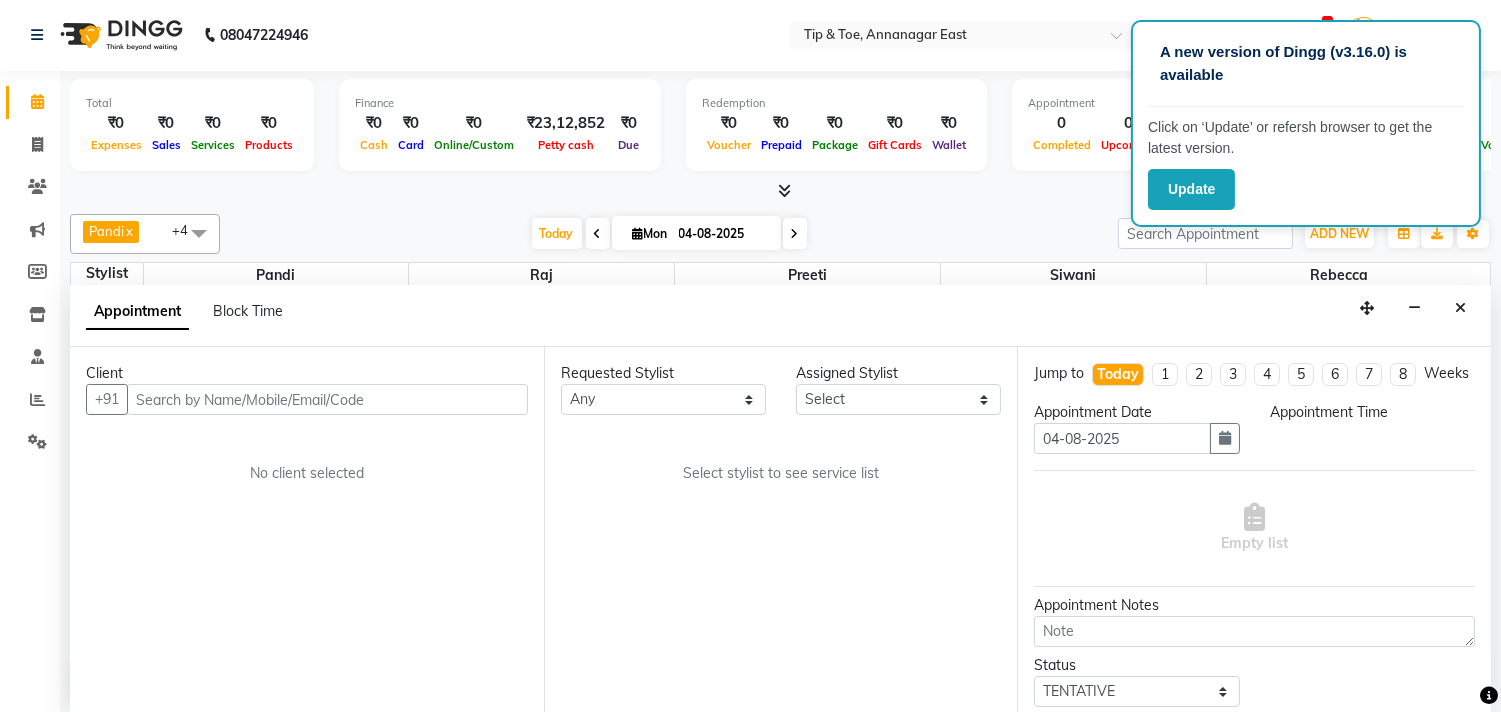 select on "39915" 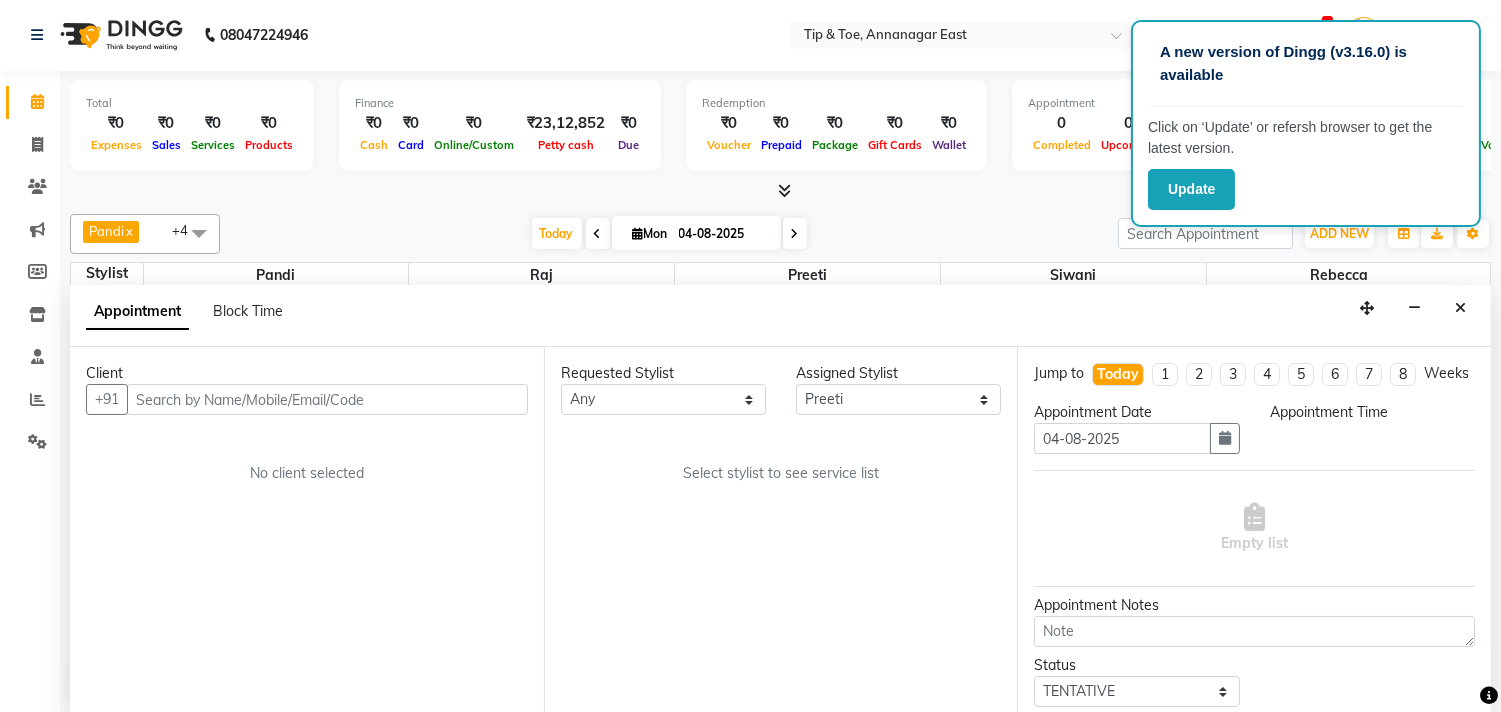 scroll, scrollTop: 443, scrollLeft: 0, axis: vertical 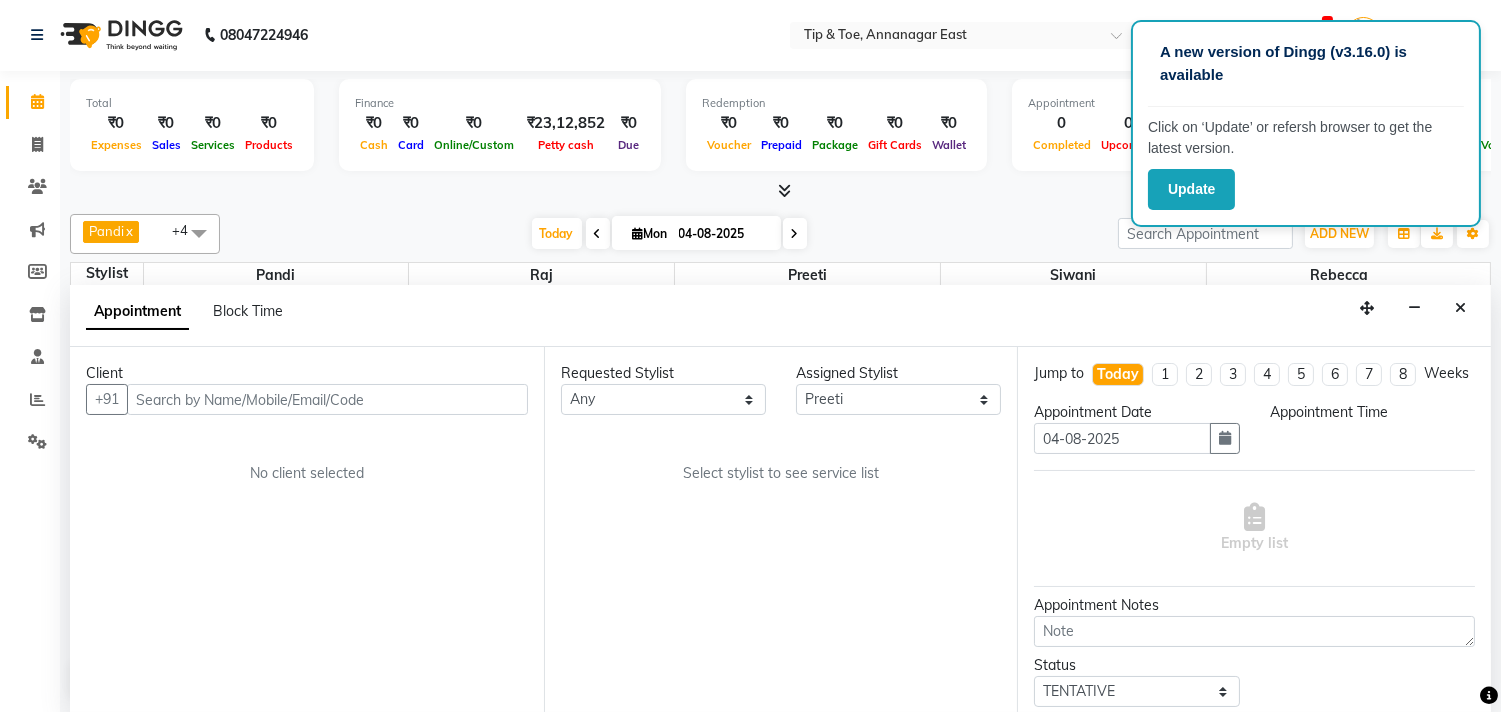 select on "690" 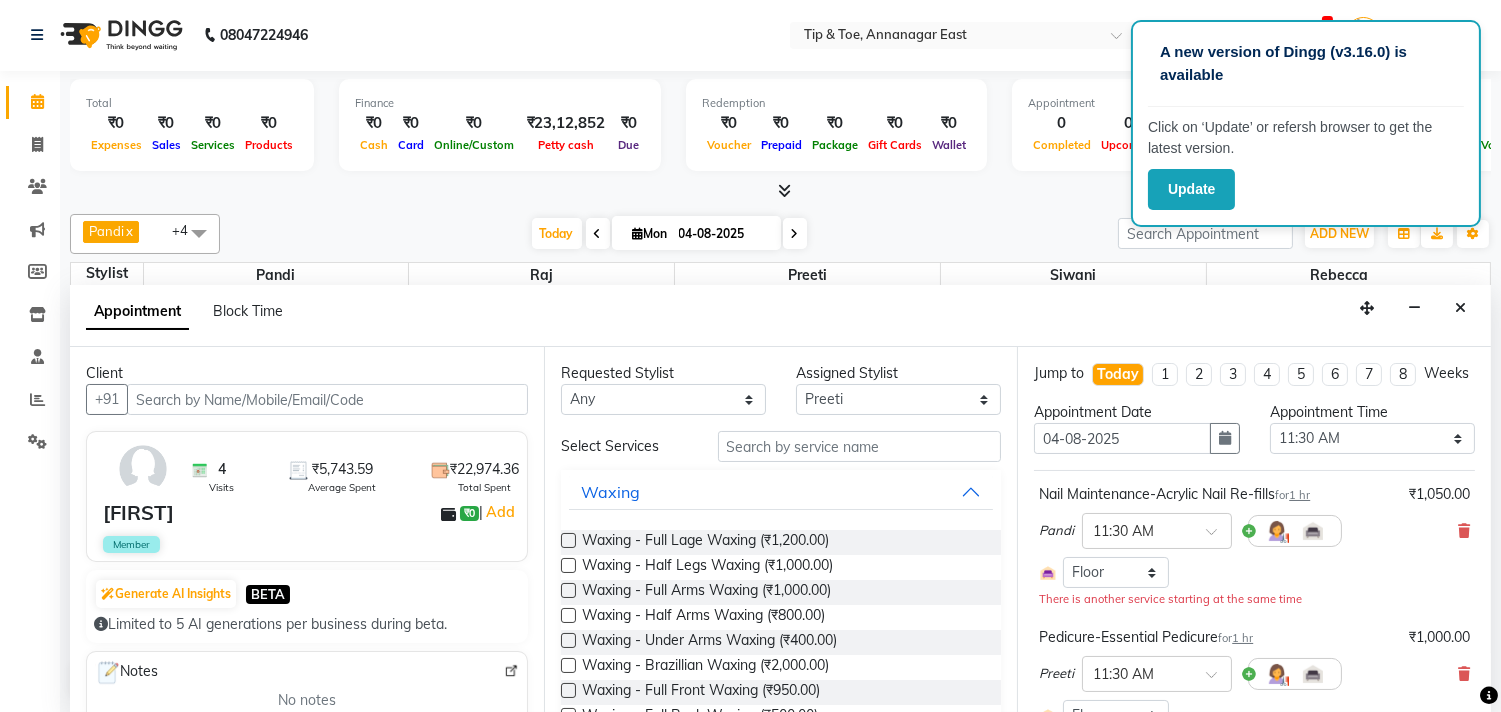 click at bounding box center [1464, 674] 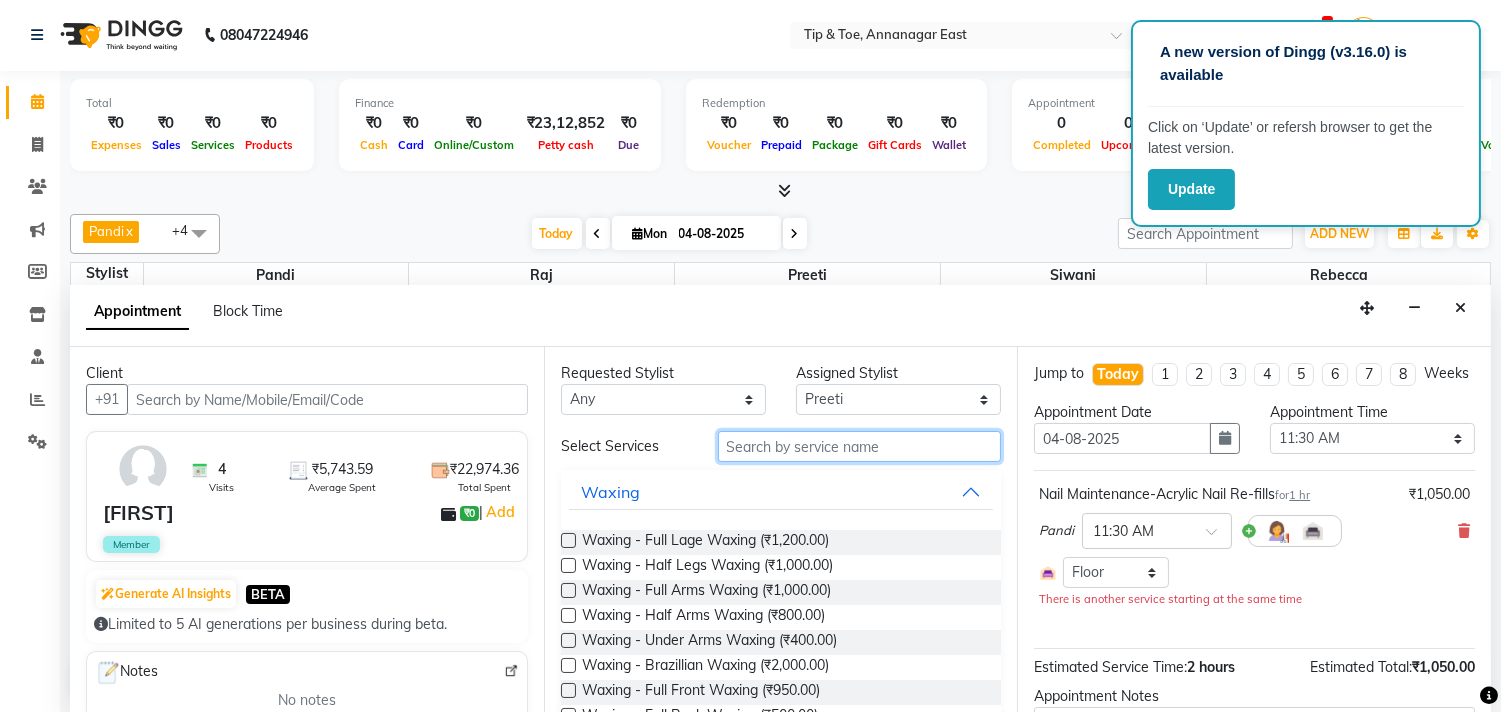 click at bounding box center (860, 446) 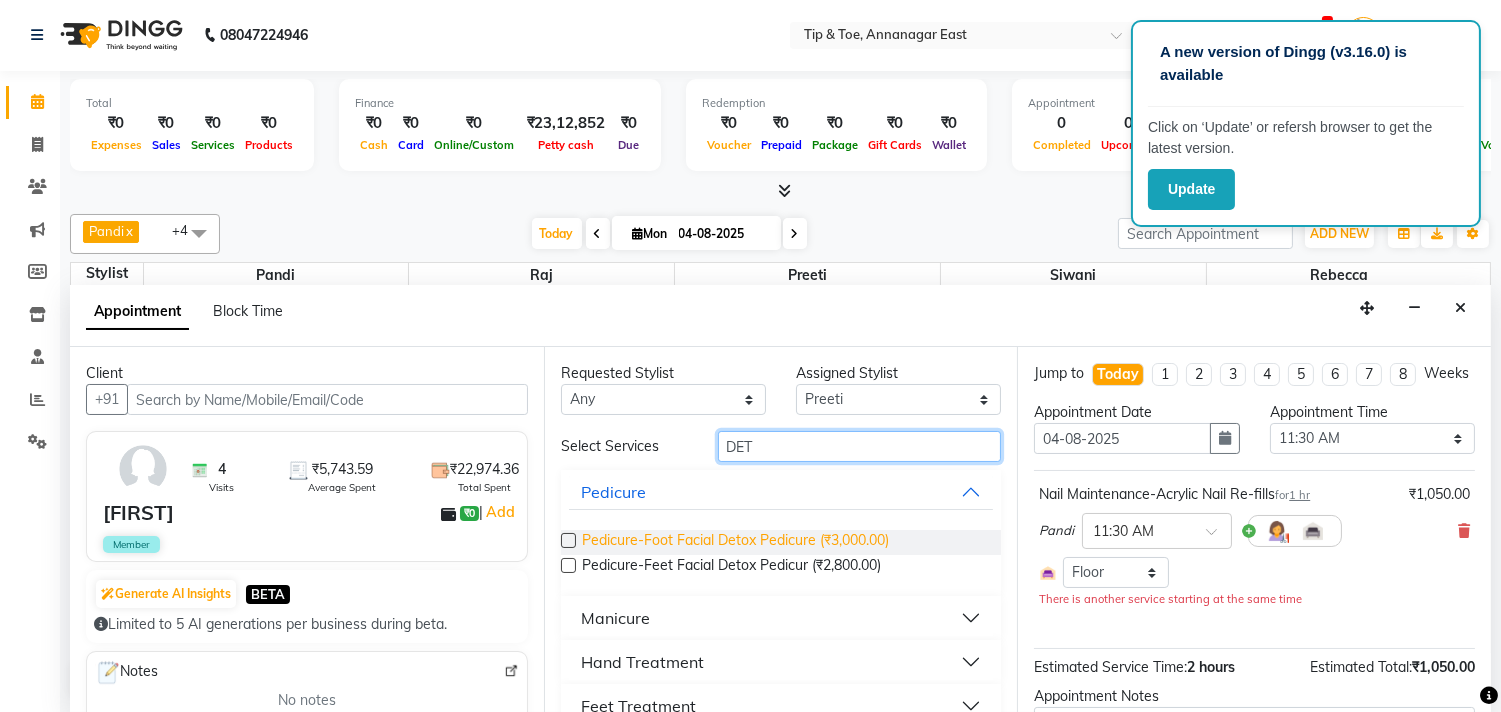 type on "DET" 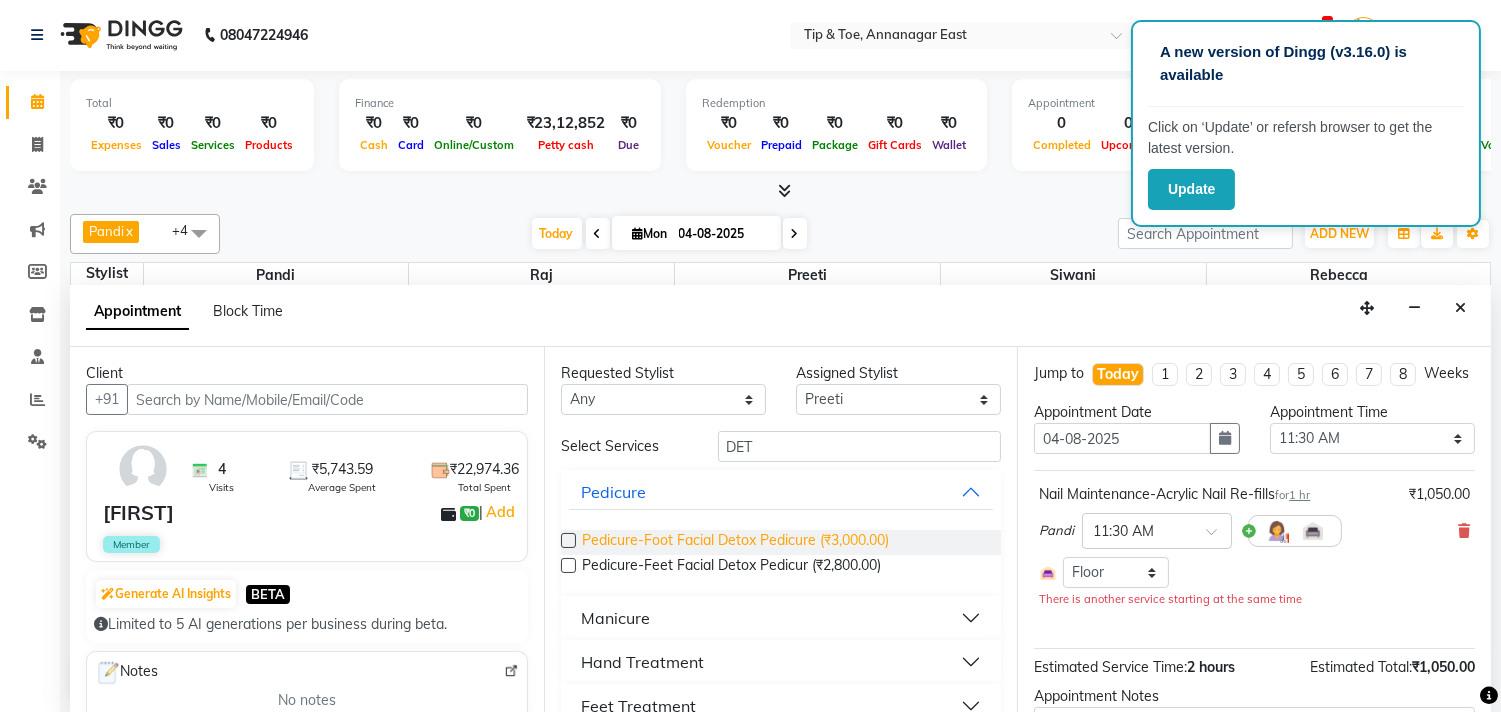 click on "Pedicure-Foot Facial Detox Pedicure (₹3,000.00)" at bounding box center (735, 542) 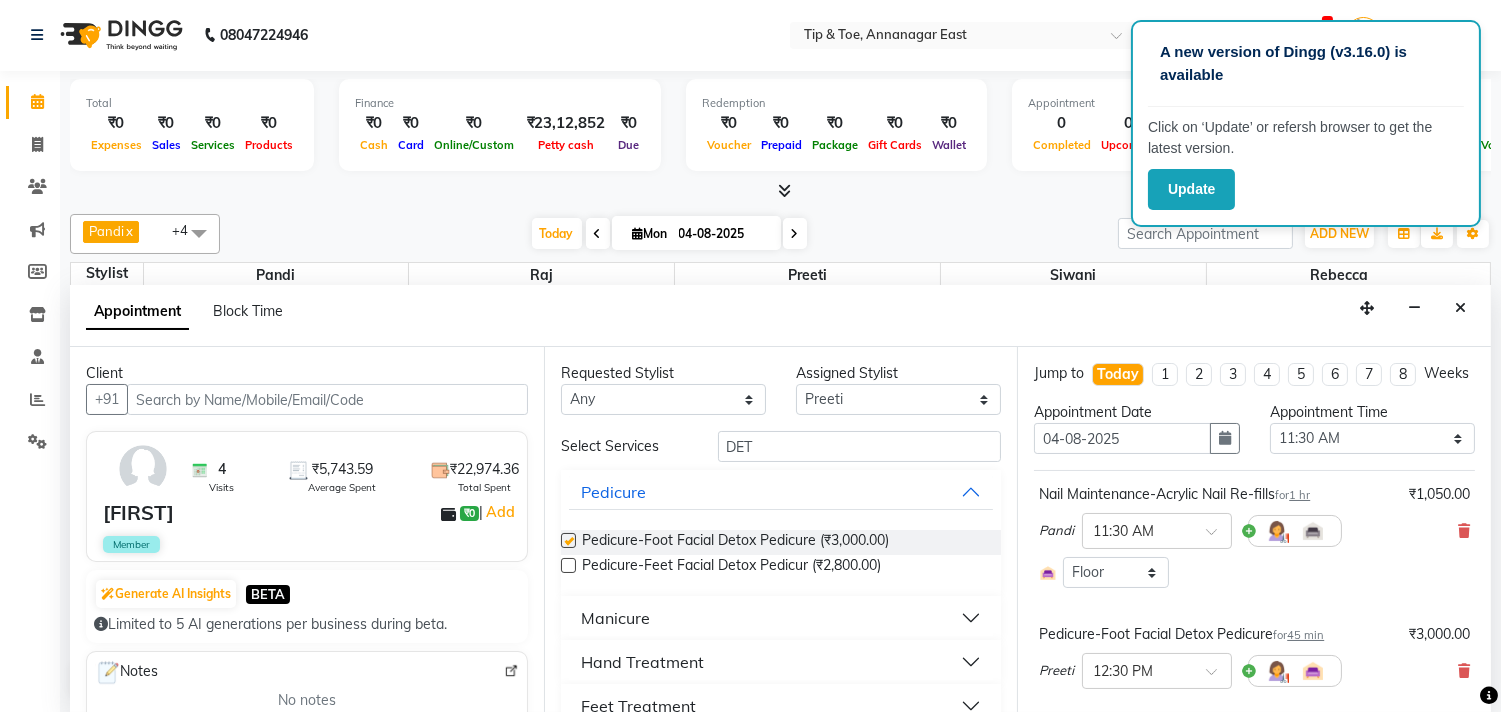 checkbox on "false" 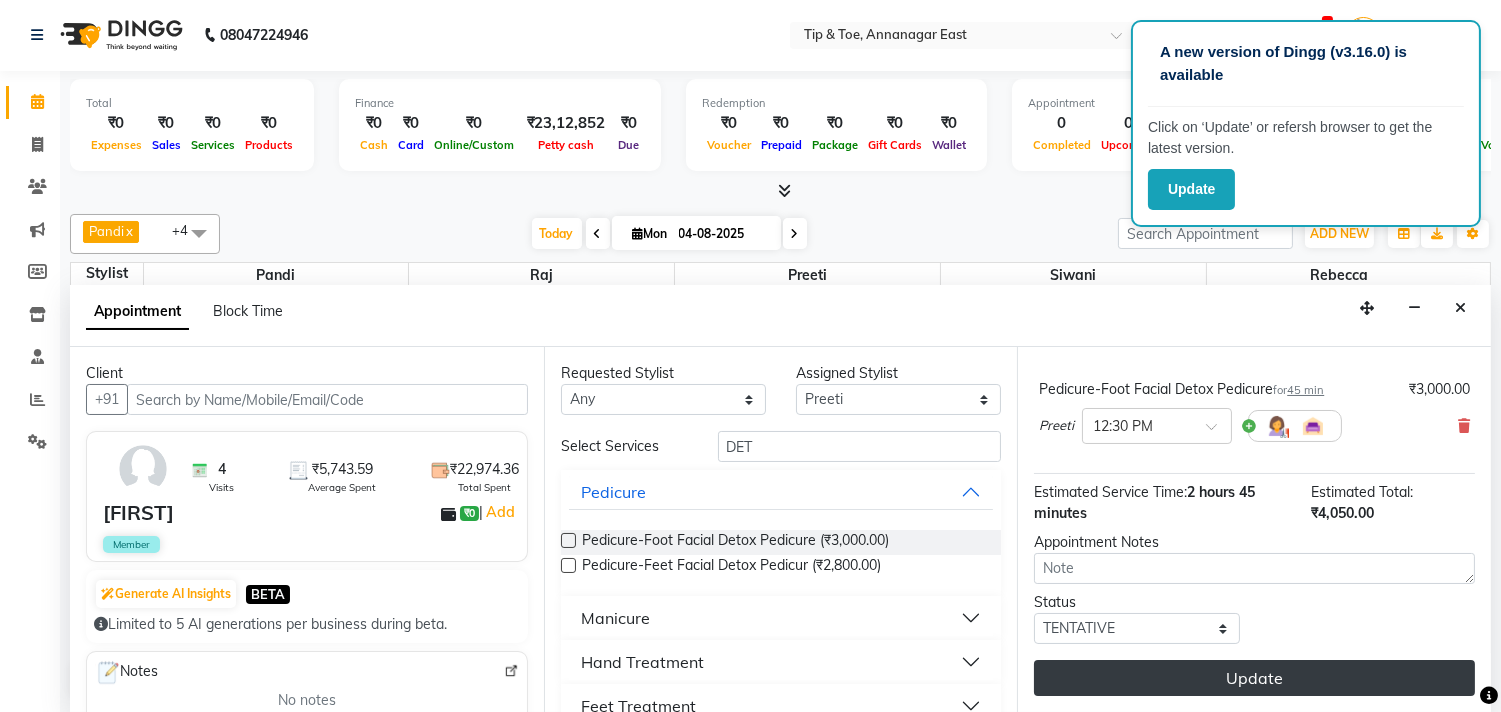 scroll, scrollTop: 263, scrollLeft: 0, axis: vertical 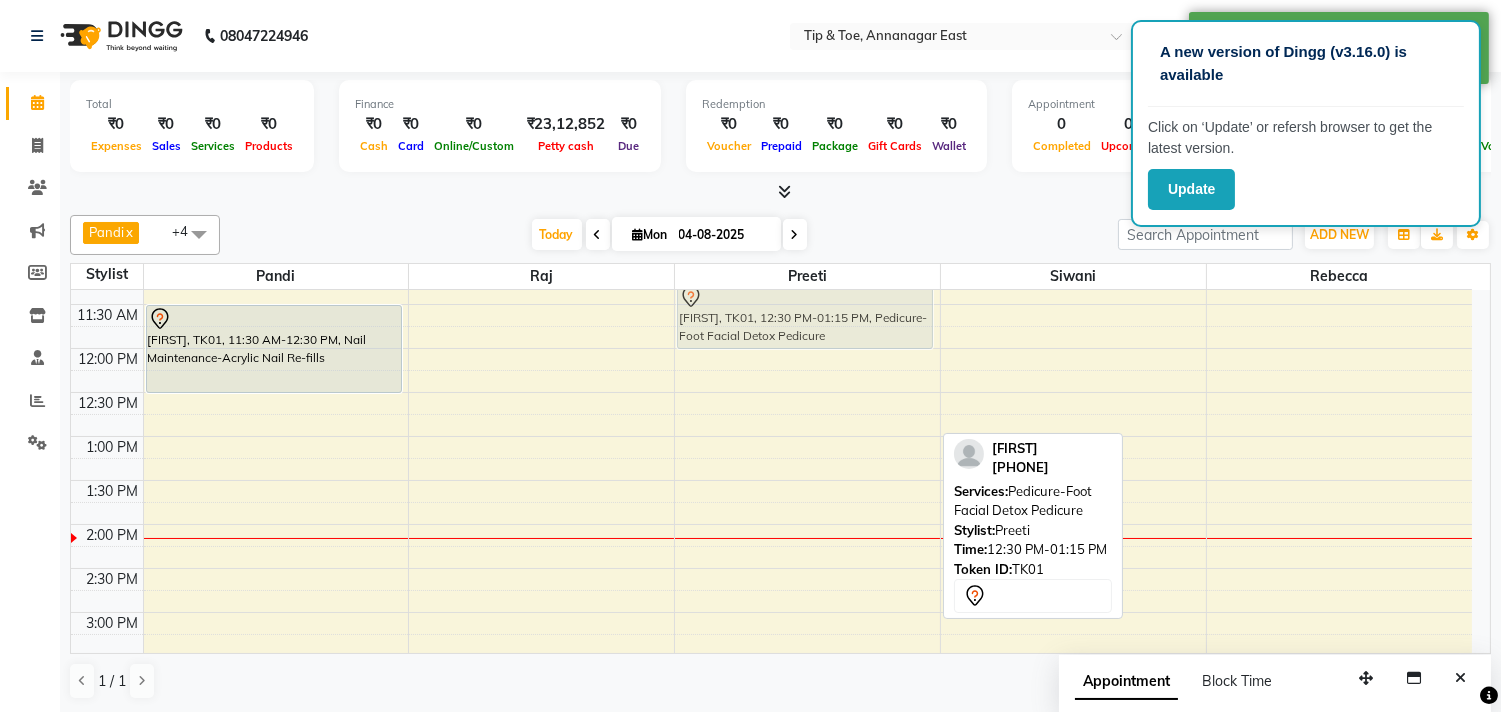 drag, startPoint x: 765, startPoint y: 420, endPoint x: 772, endPoint y: 315, distance: 105.23308 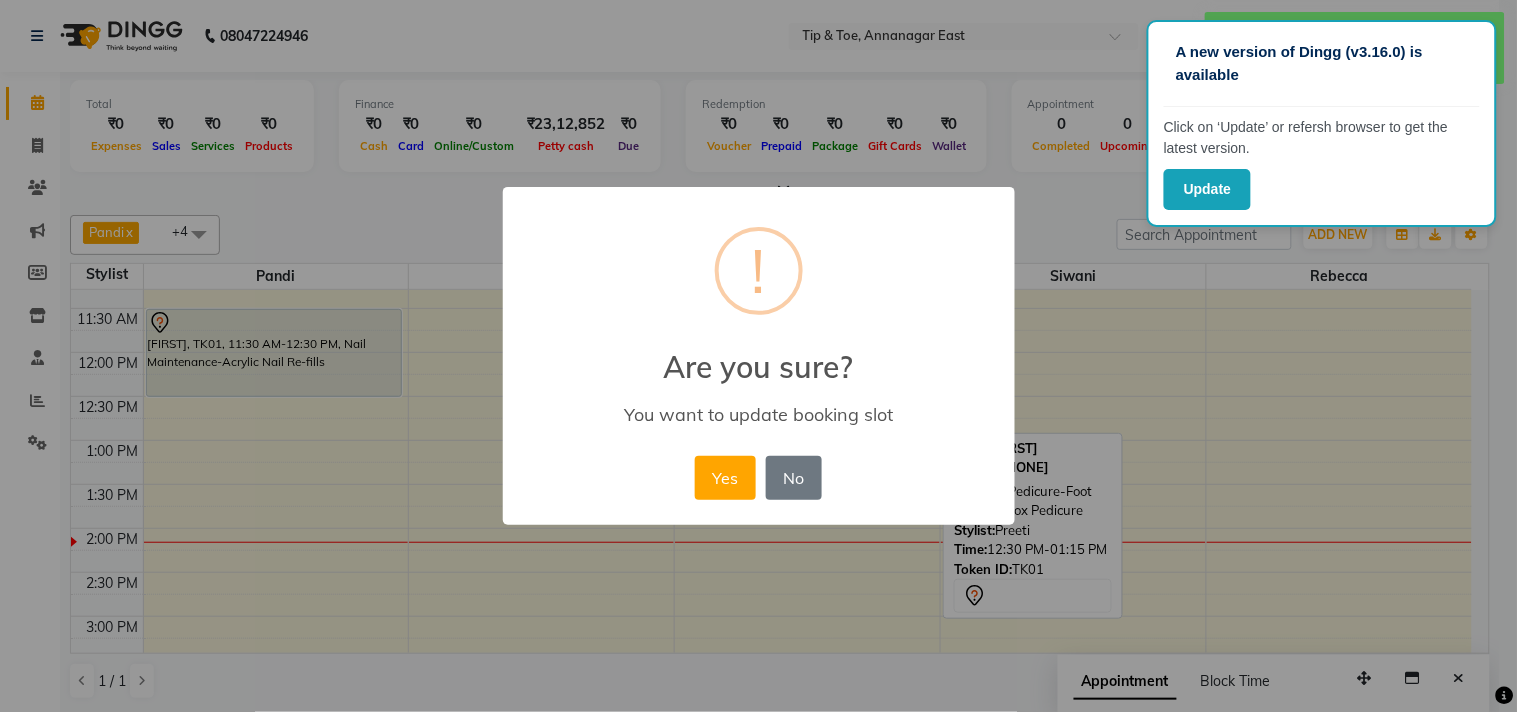 click on "Yes" at bounding box center [725, 478] 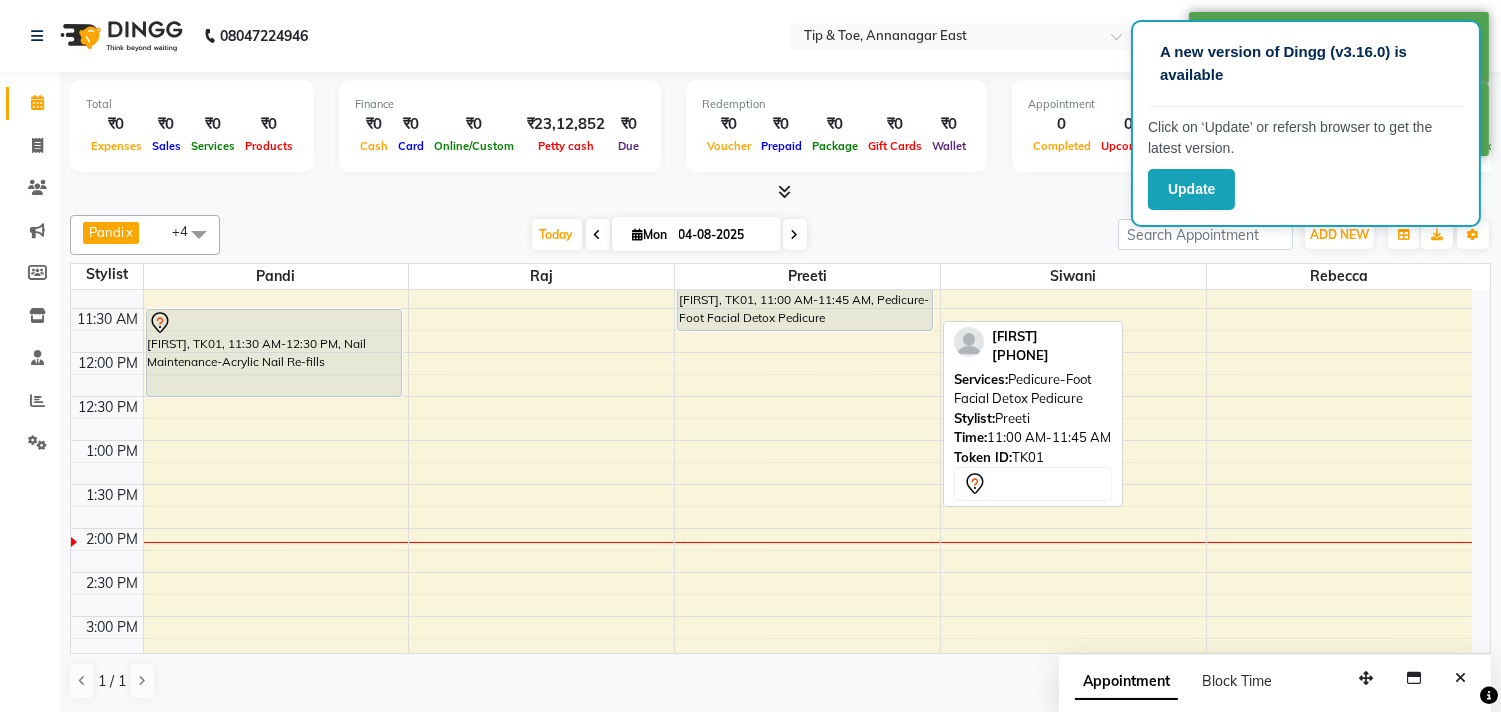 click on "[FIRST], TK01, 11:00 AM-11:45 AM, Pedicure-Foot Facial Detox Pedicure" at bounding box center (805, 298) 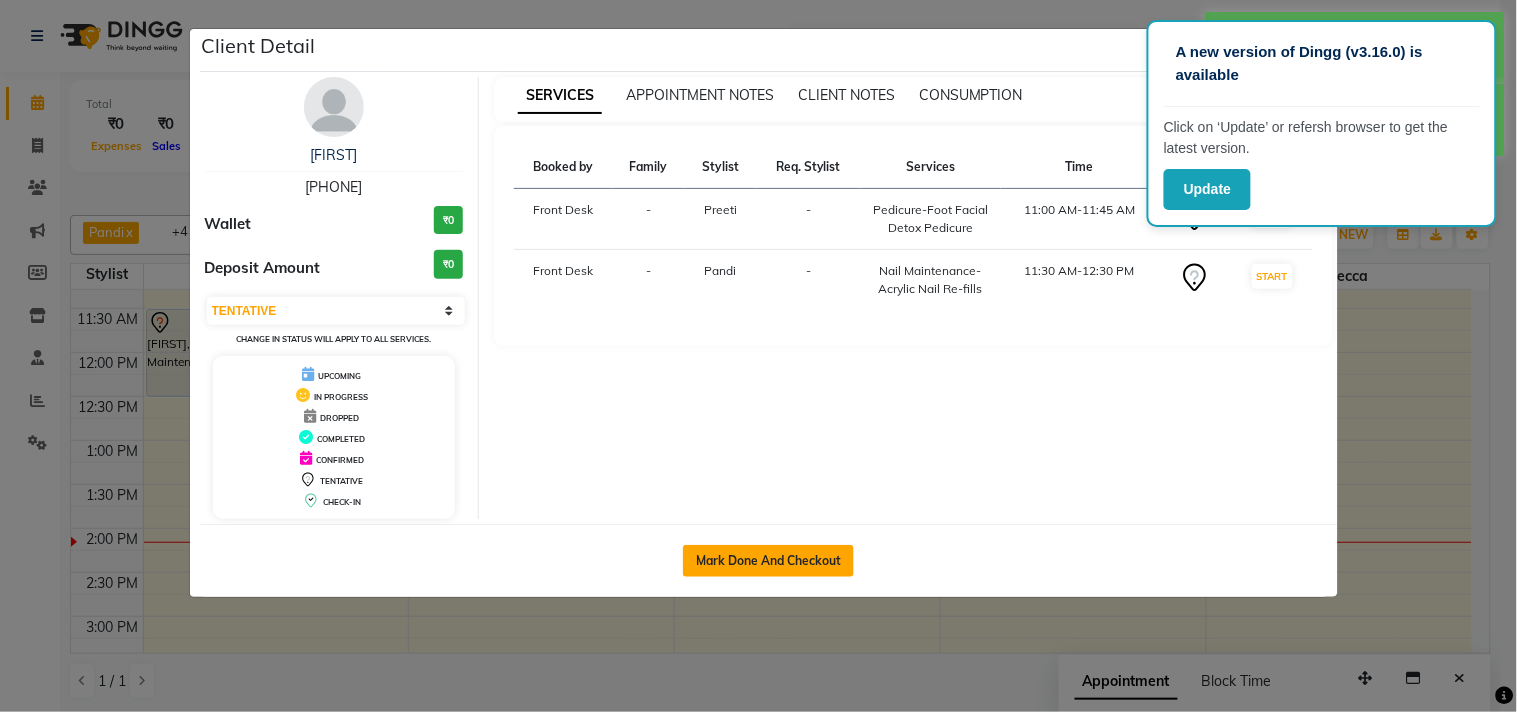 drag, startPoint x: 795, startPoint y: 555, endPoint x: 808, endPoint y: 552, distance: 13.341664 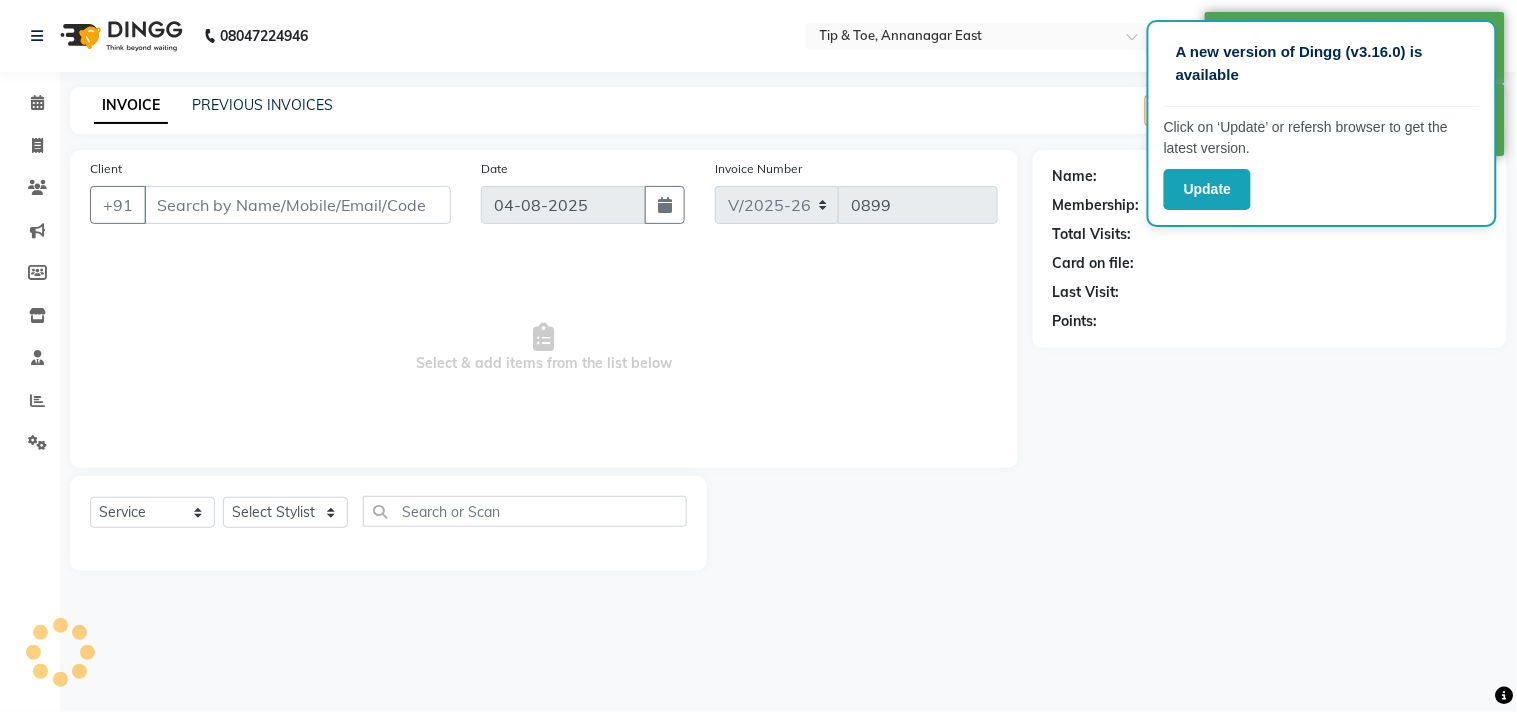 type on "[PHONE]" 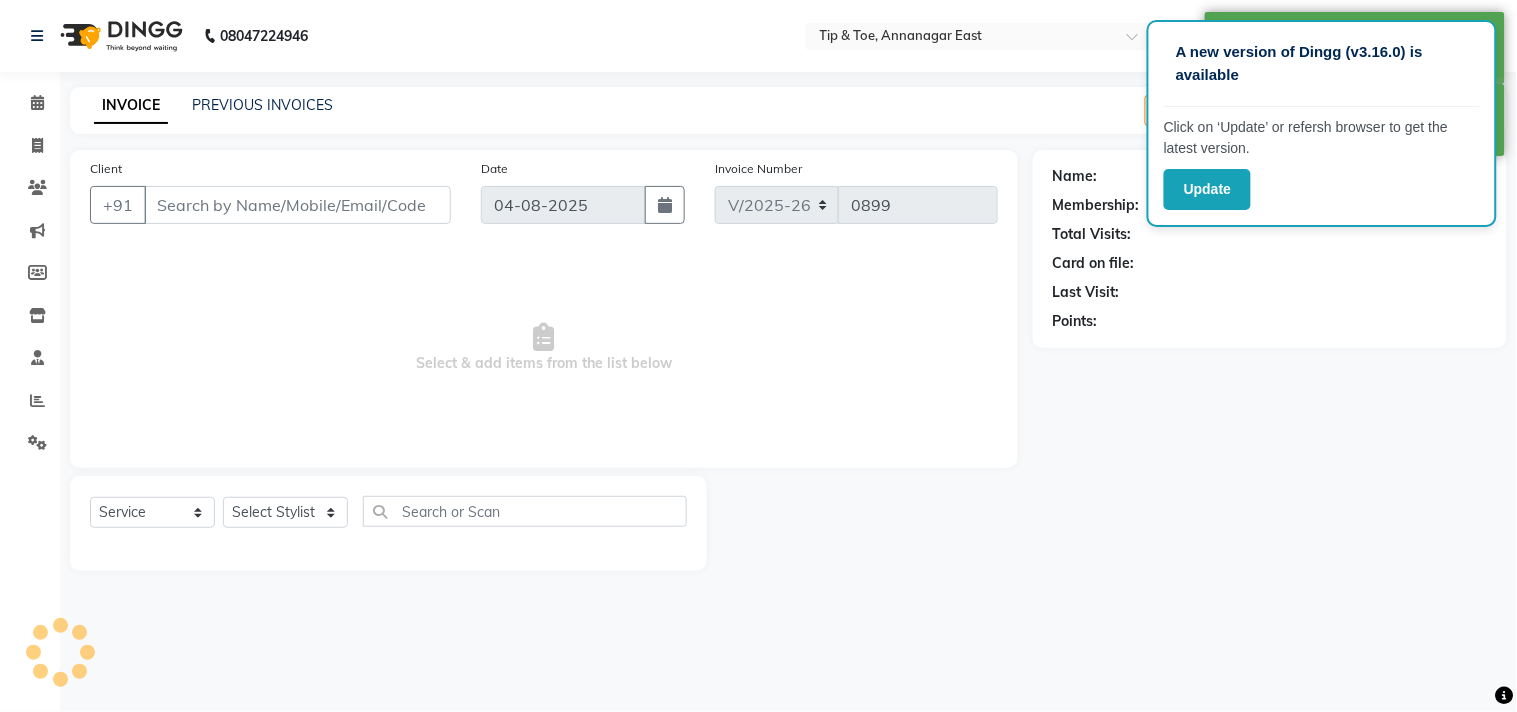 select on "39915" 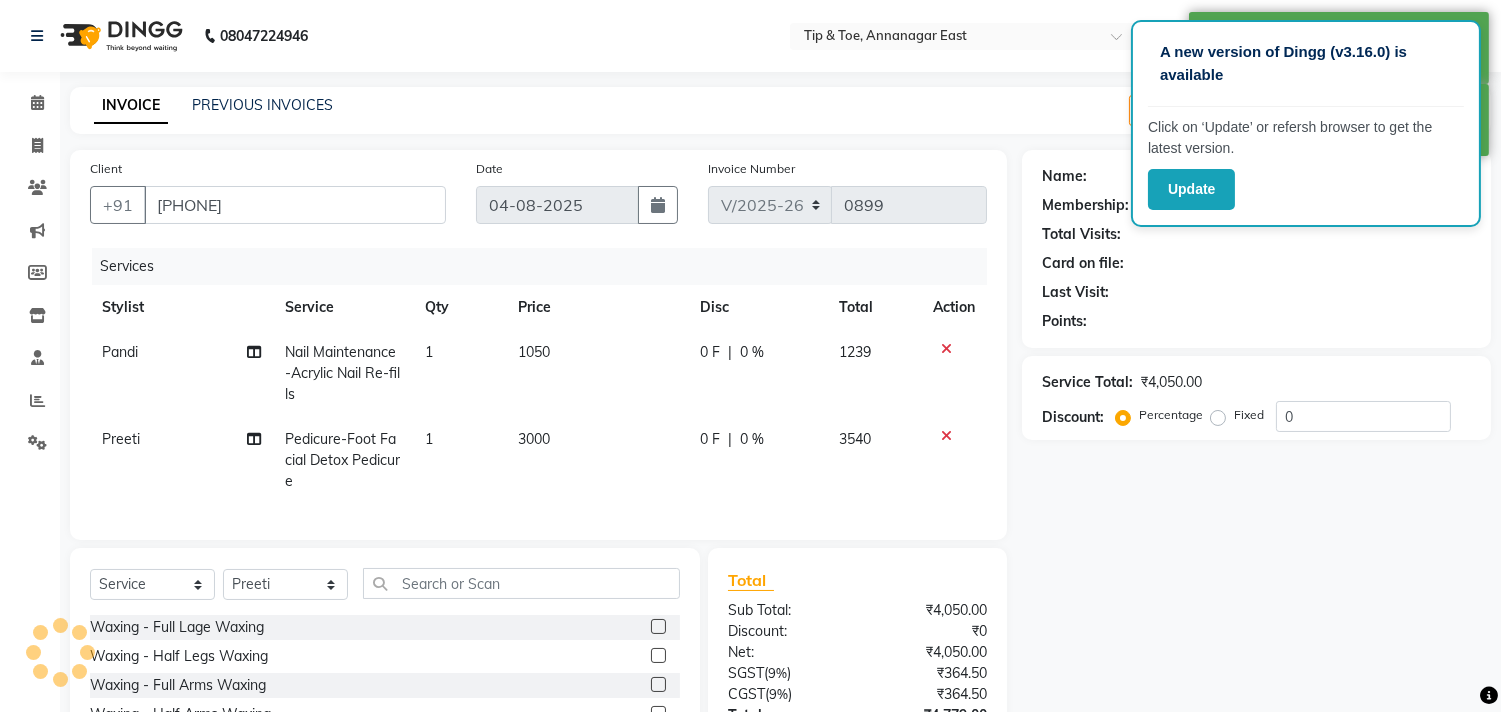 select on "1: Object" 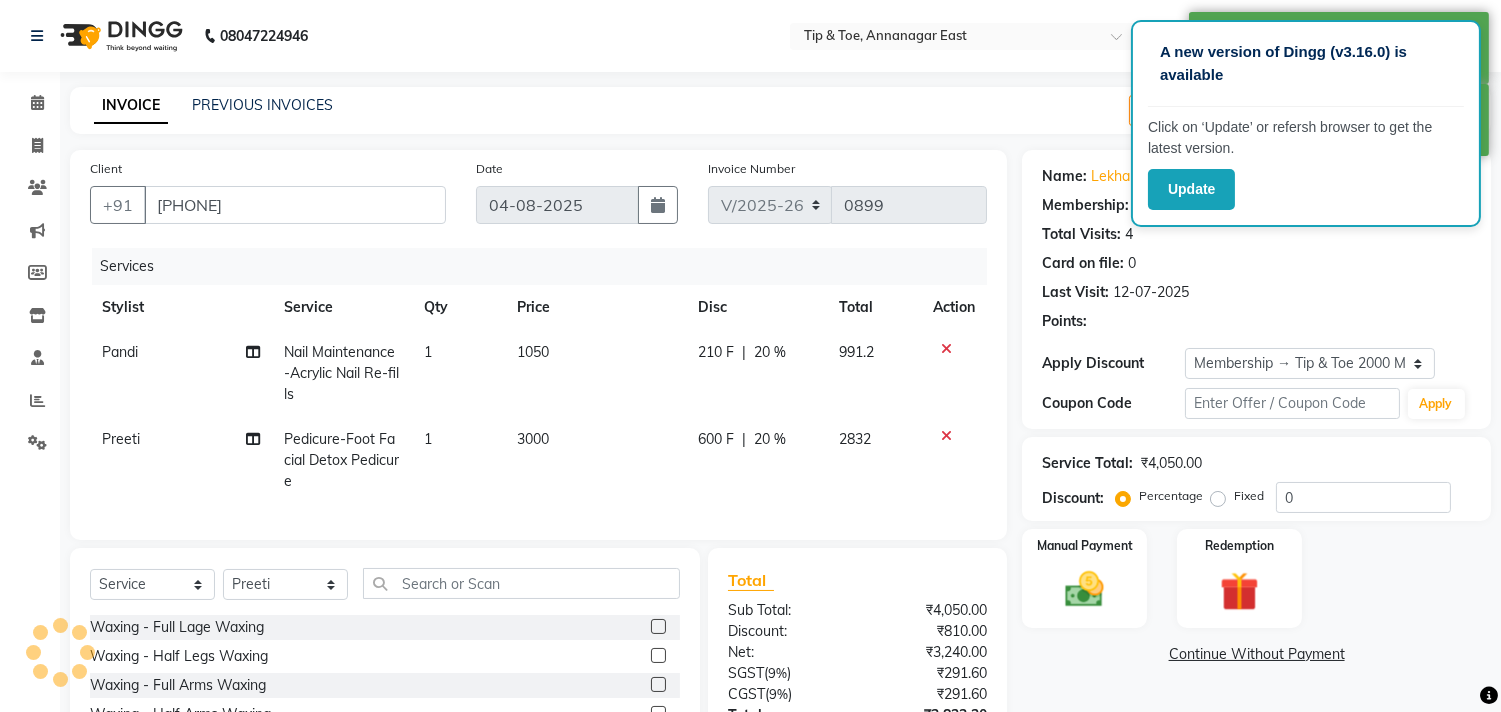 type on "20" 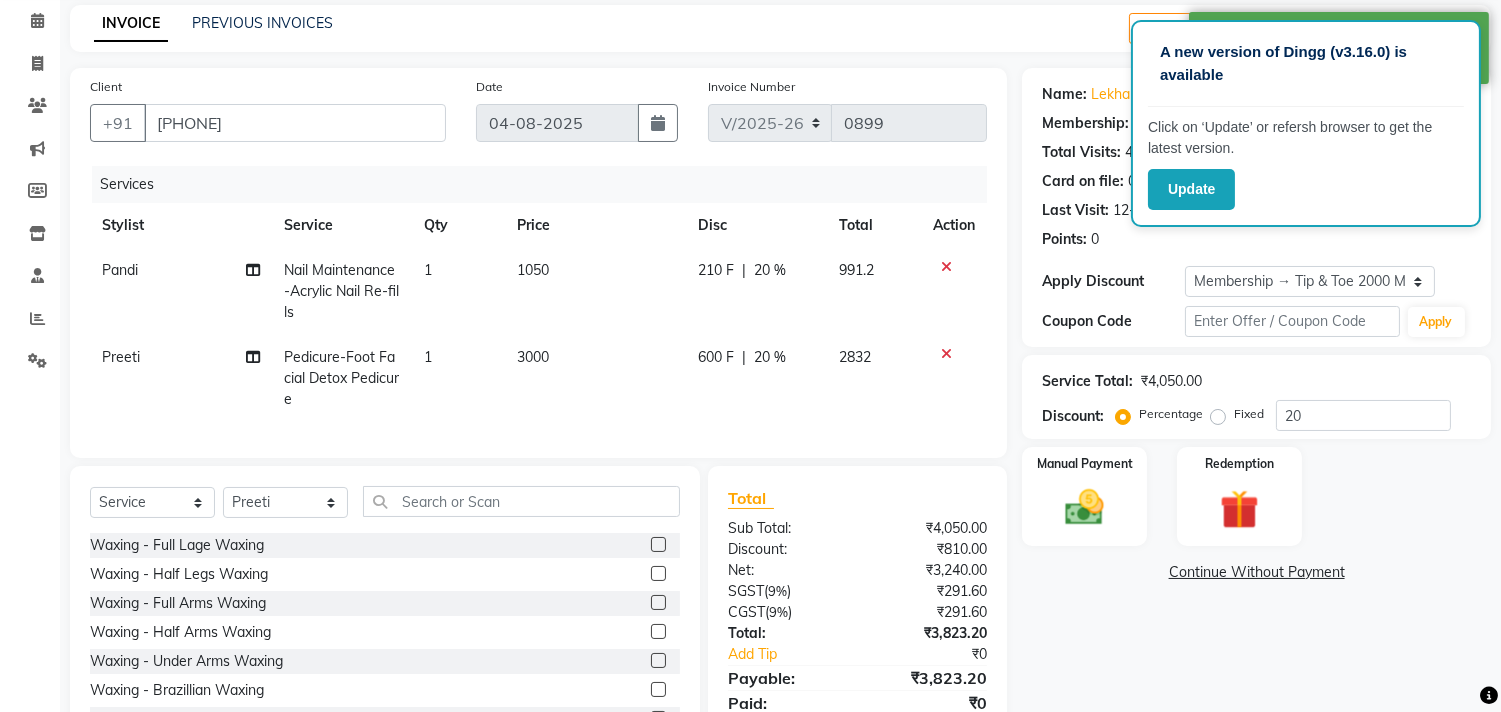 scroll, scrollTop: 111, scrollLeft: 0, axis: vertical 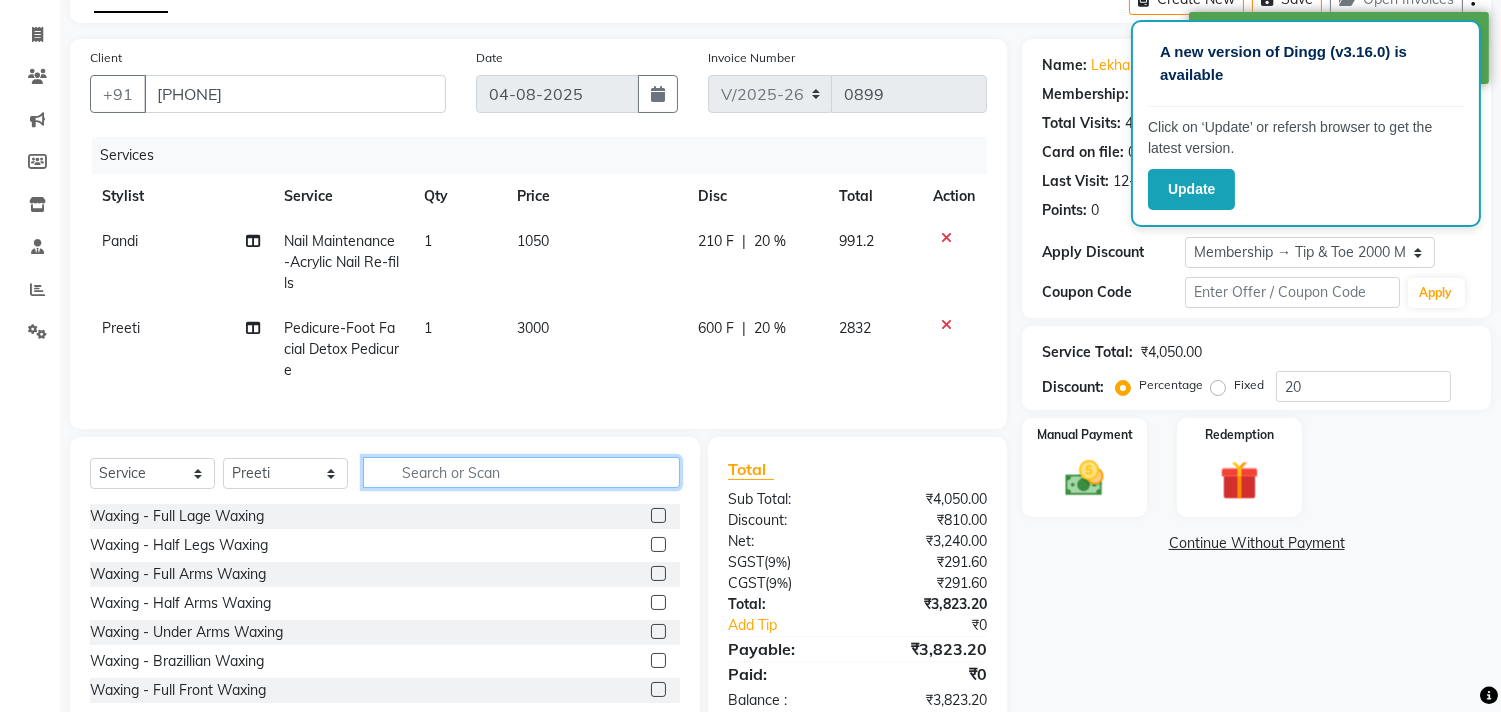 click 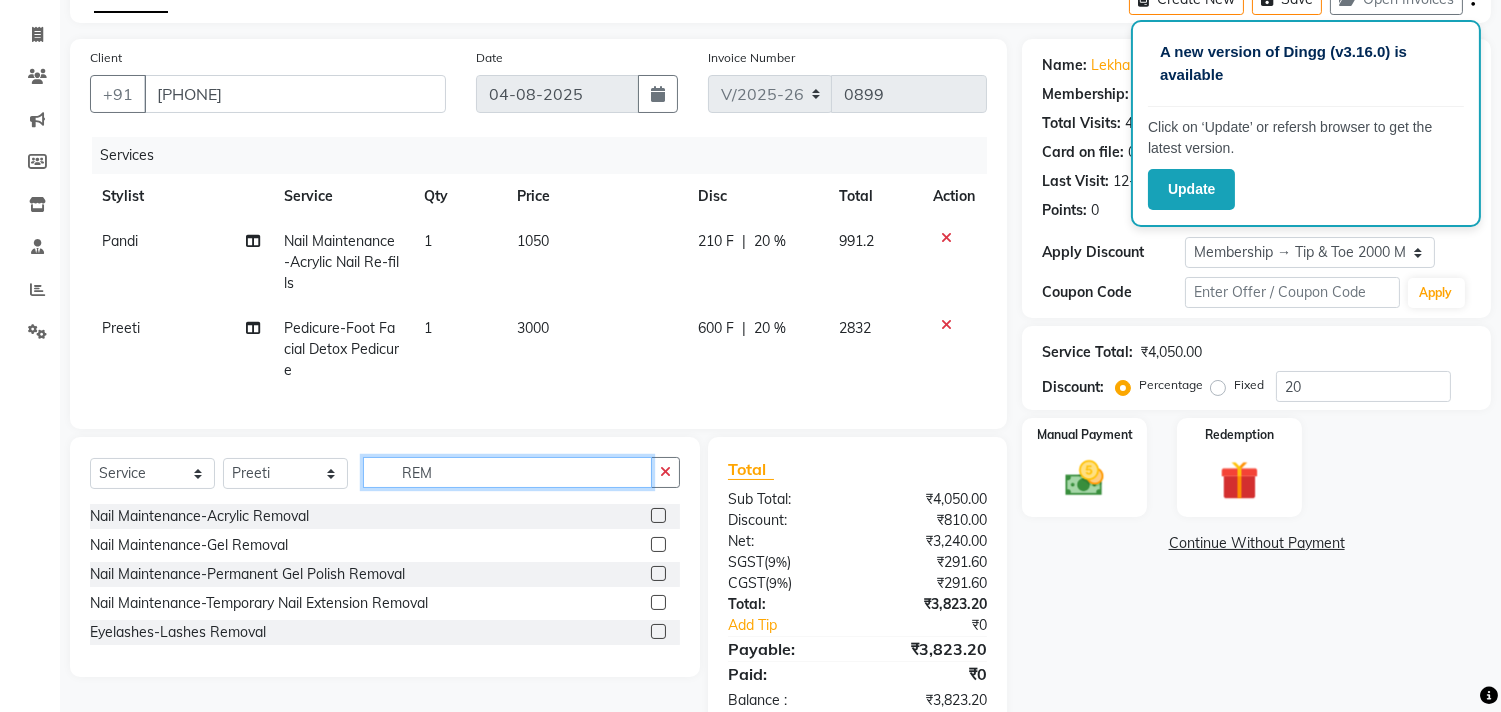 type on "REM" 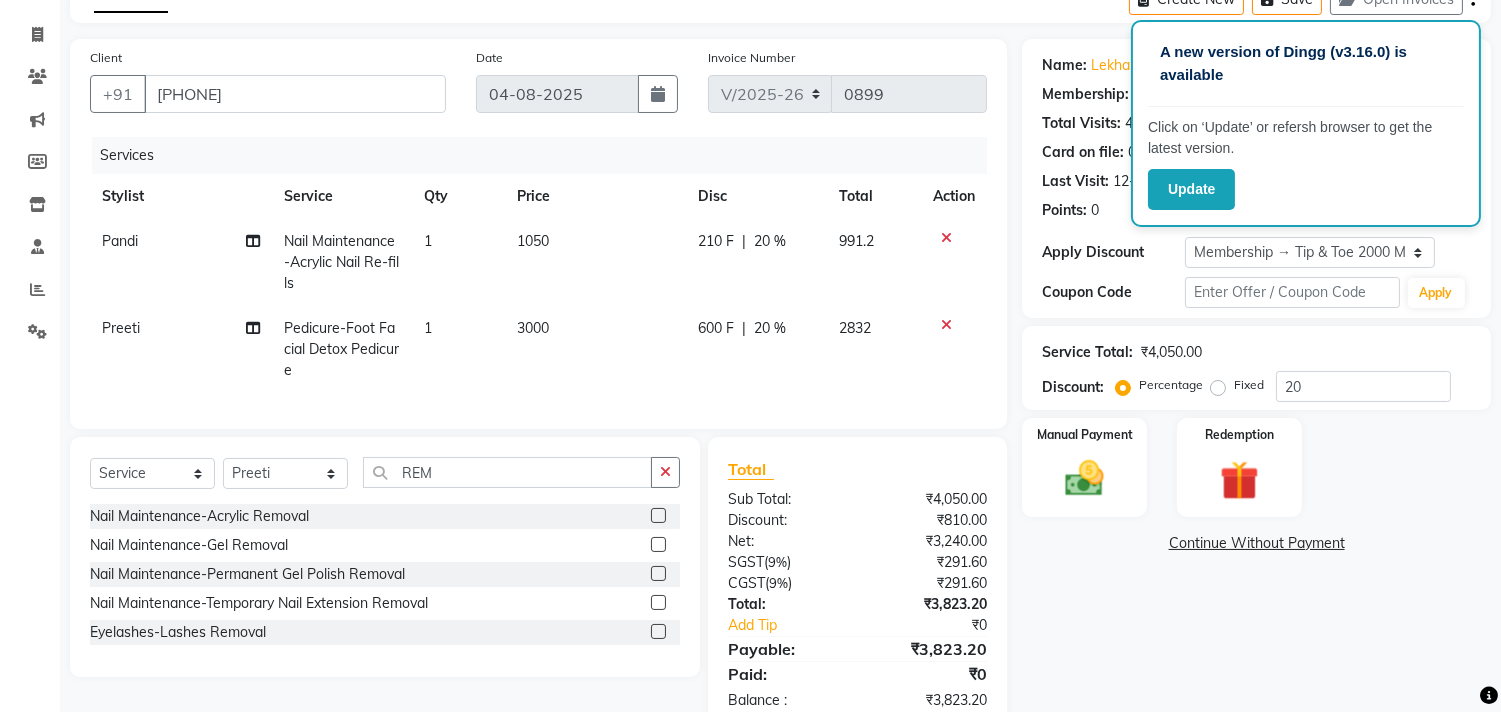 click 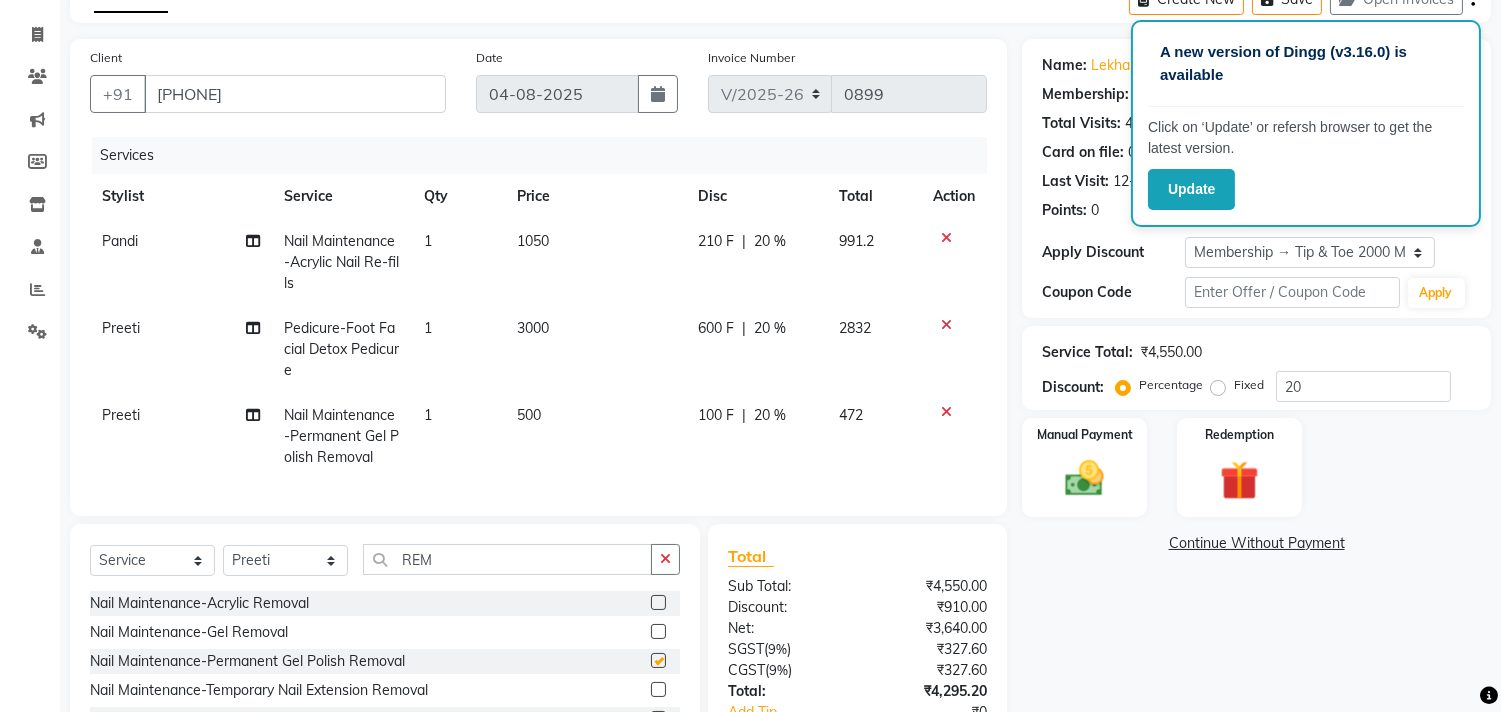 checkbox on "false" 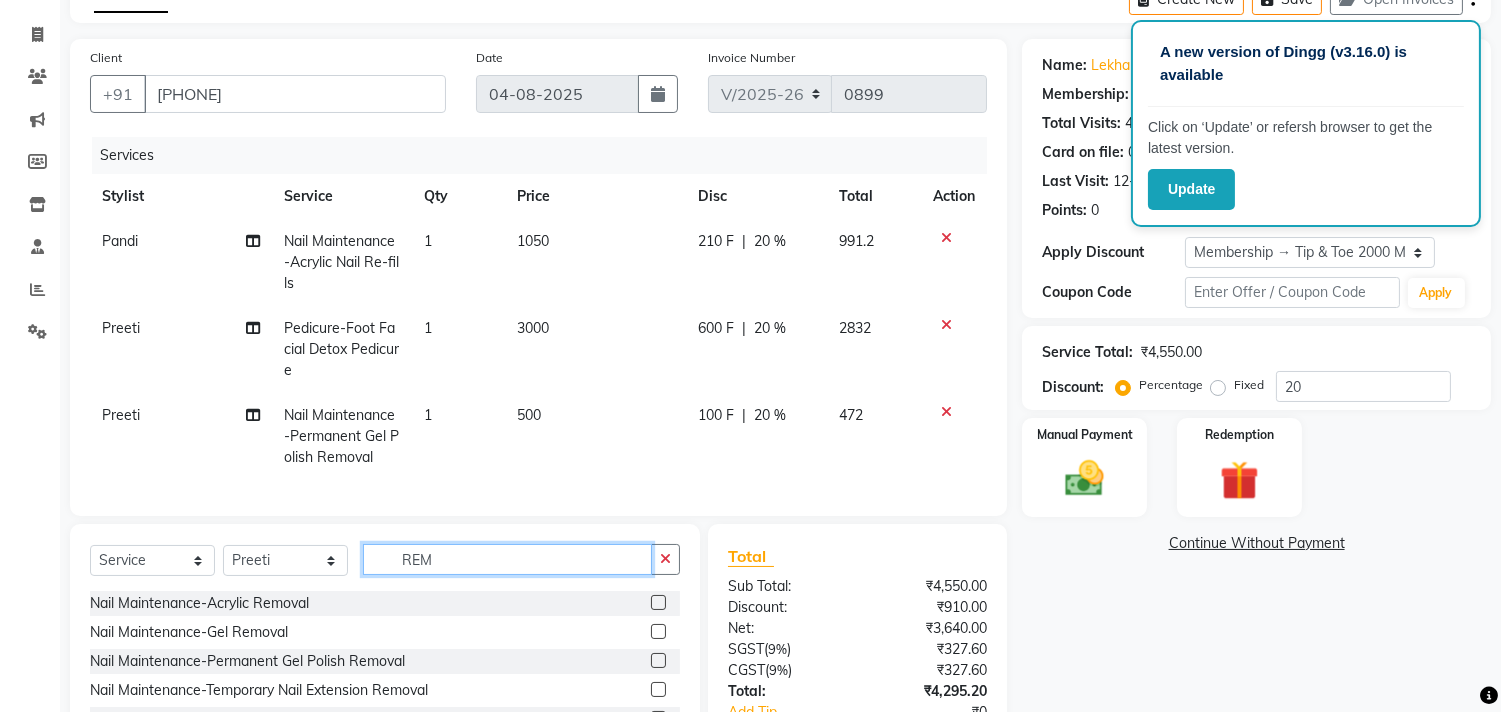 click on "REM" 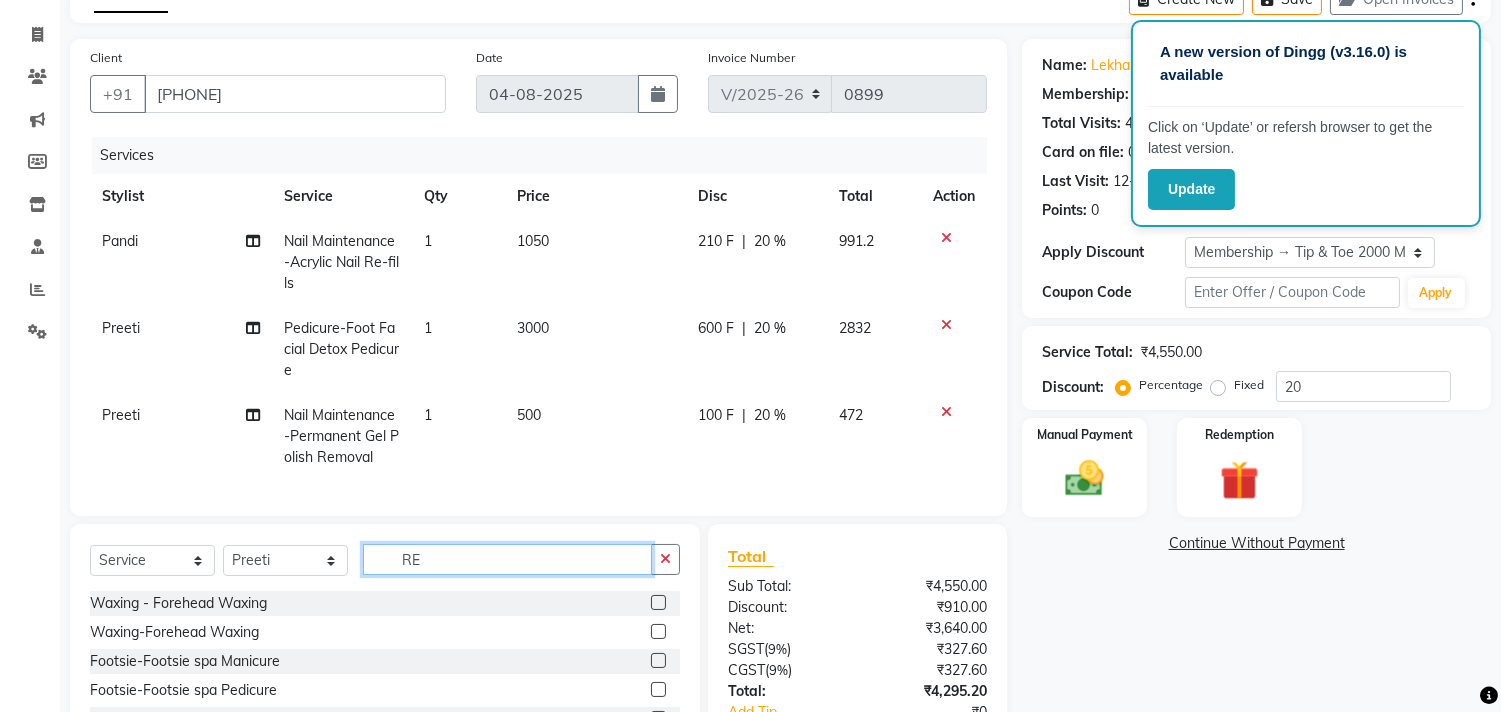 type on "R" 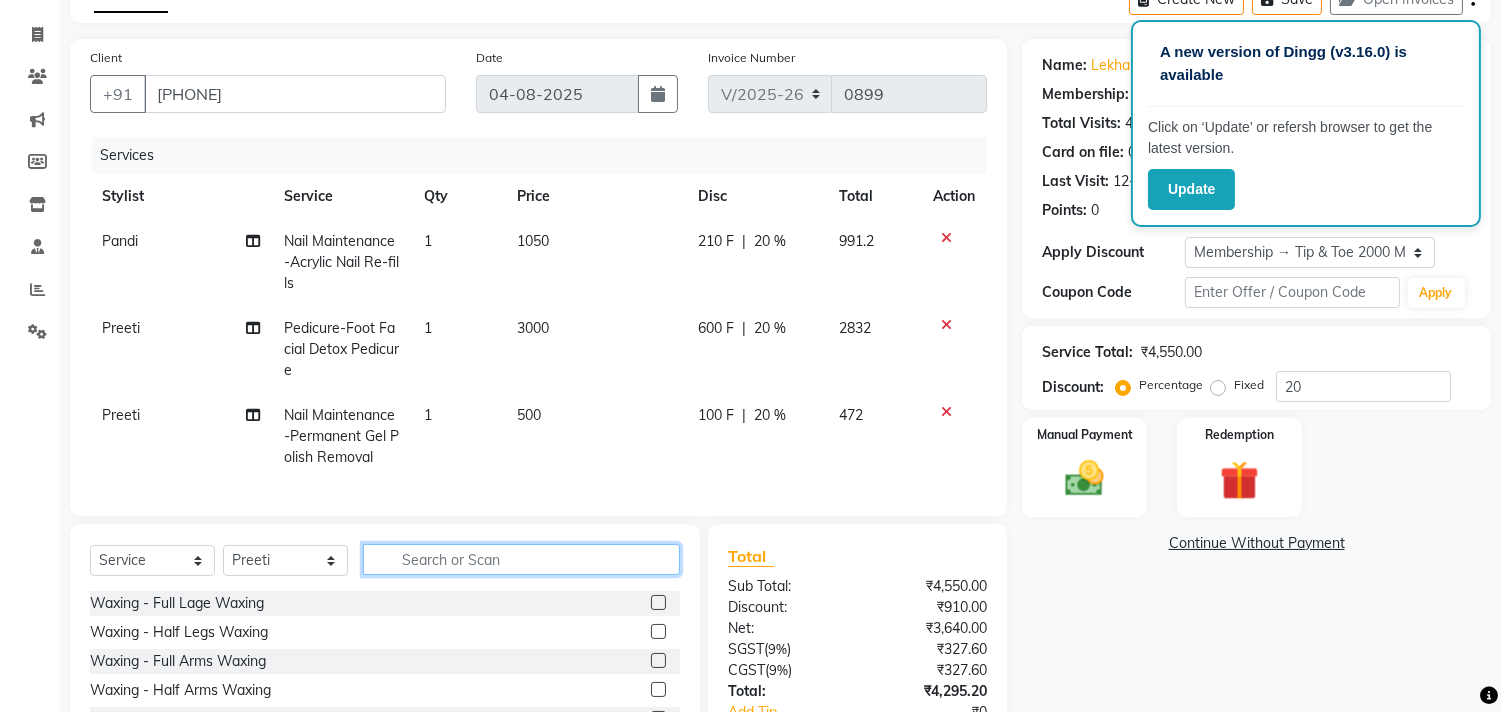 type on "P" 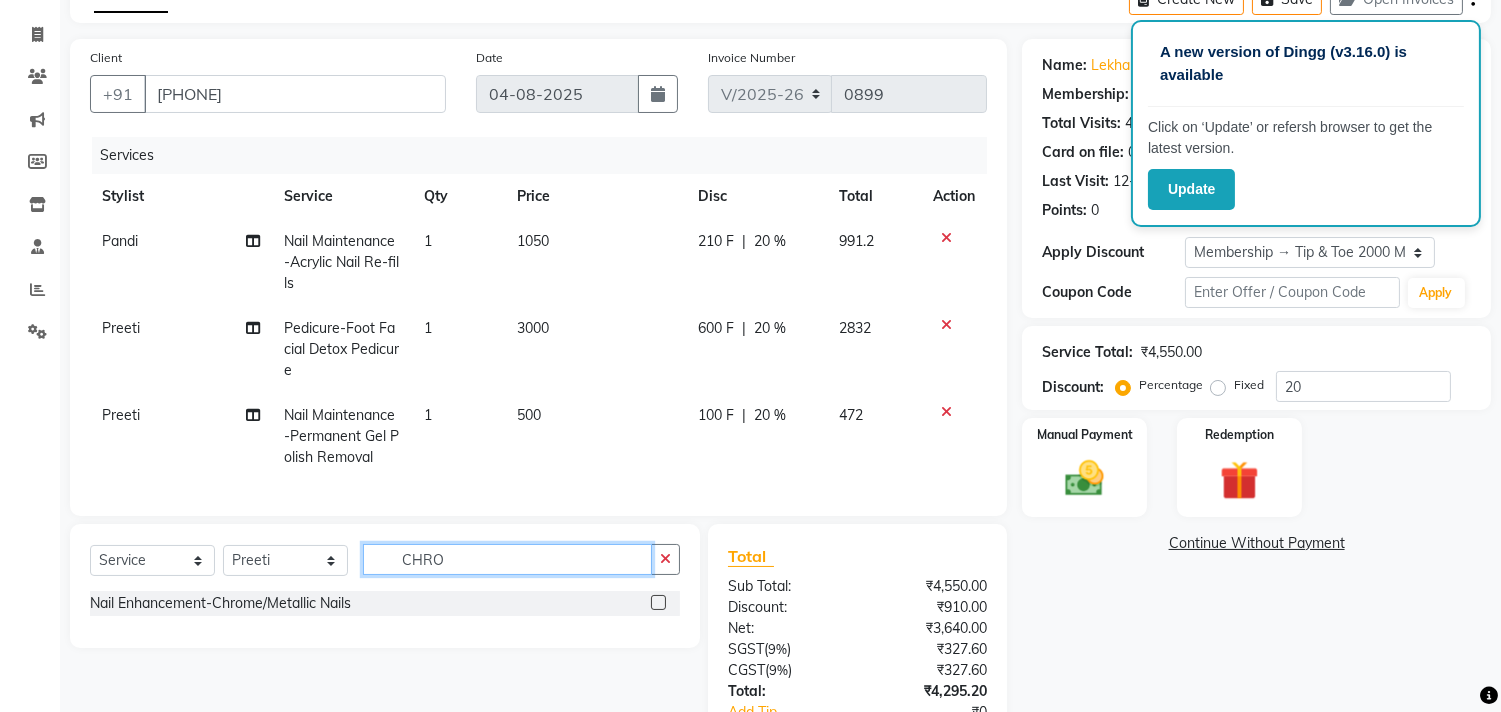 type on "CHRO" 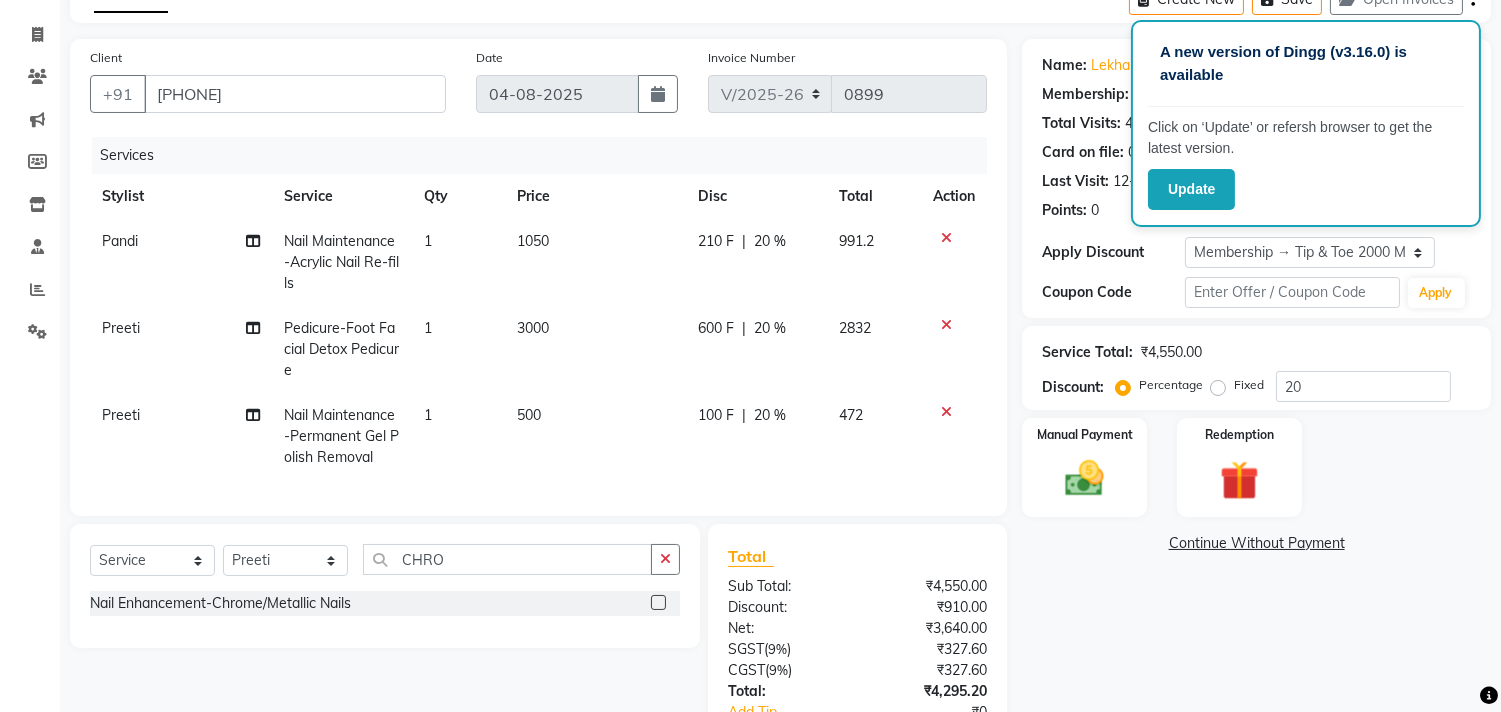 click 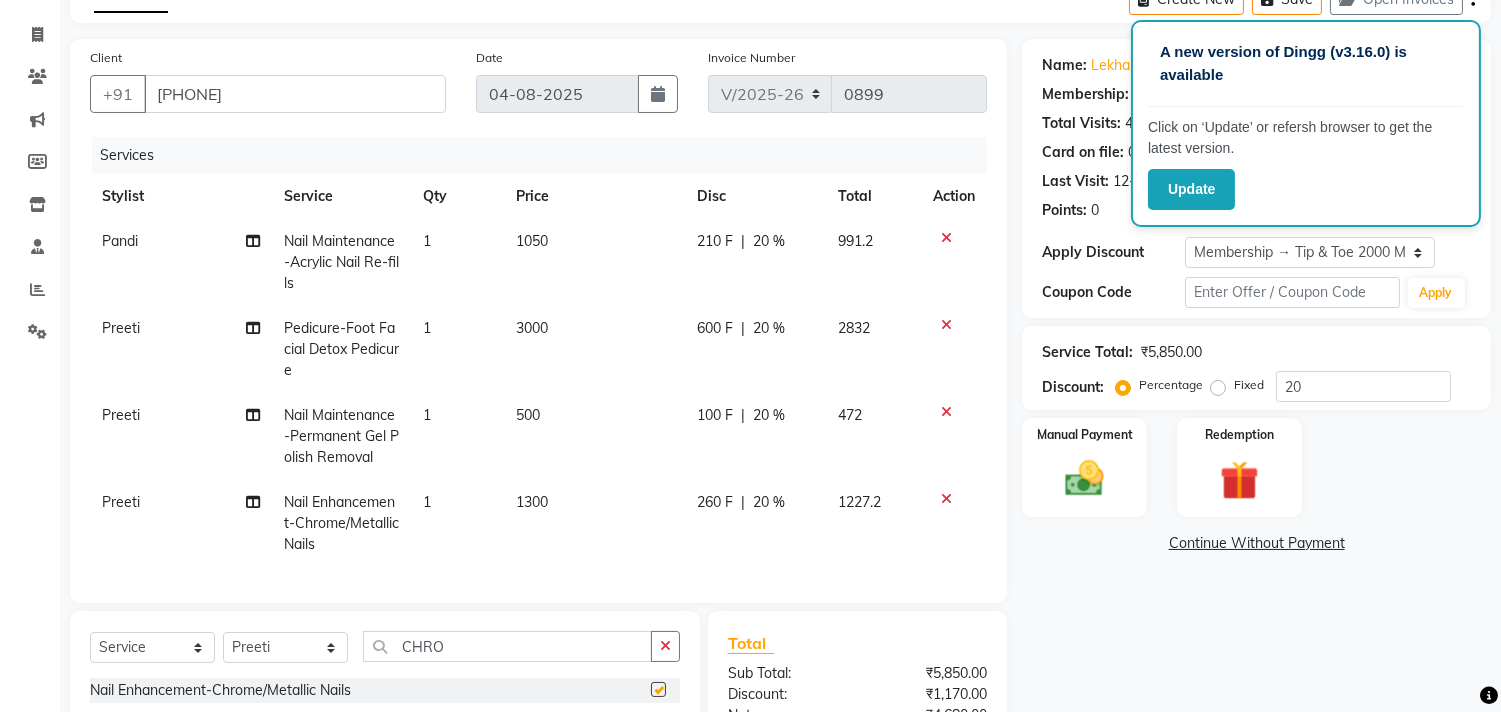 checkbox on "false" 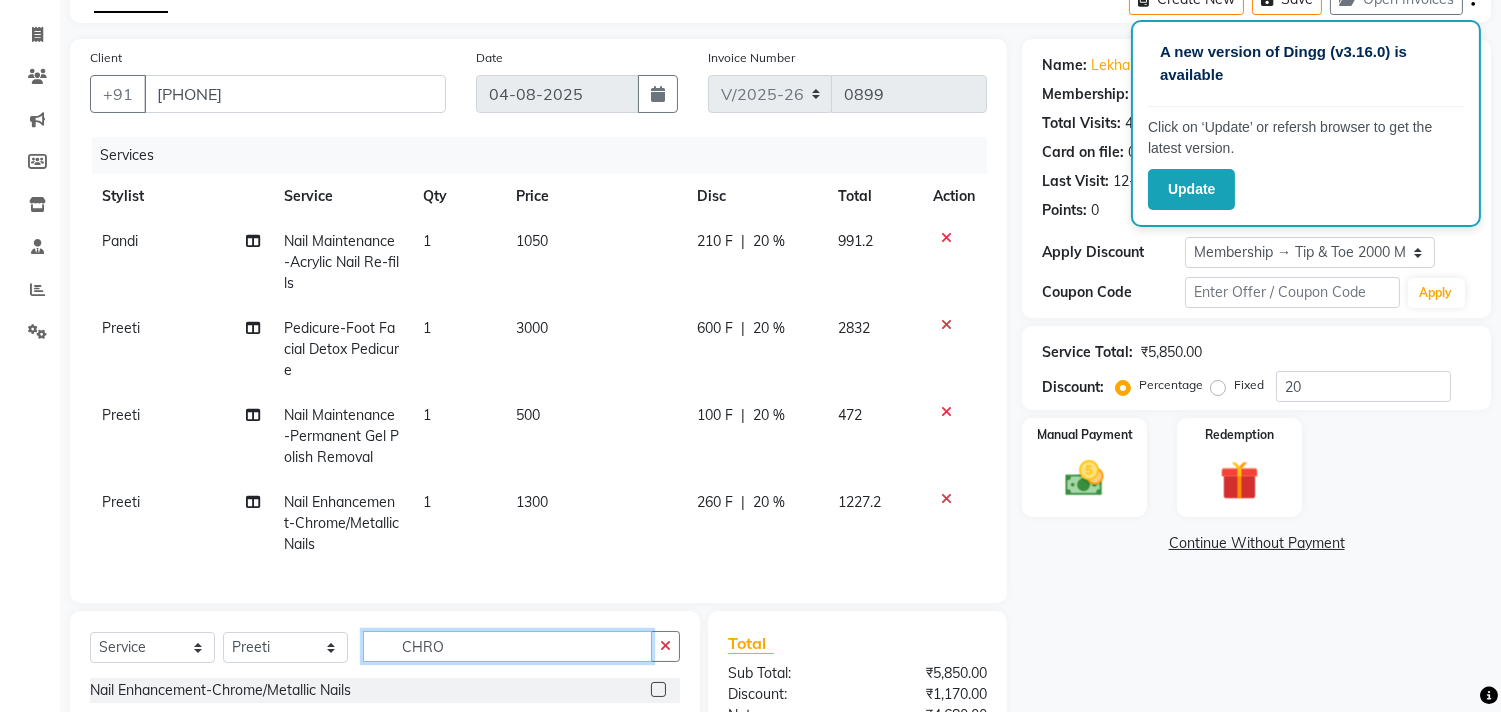 click on "CHRO" 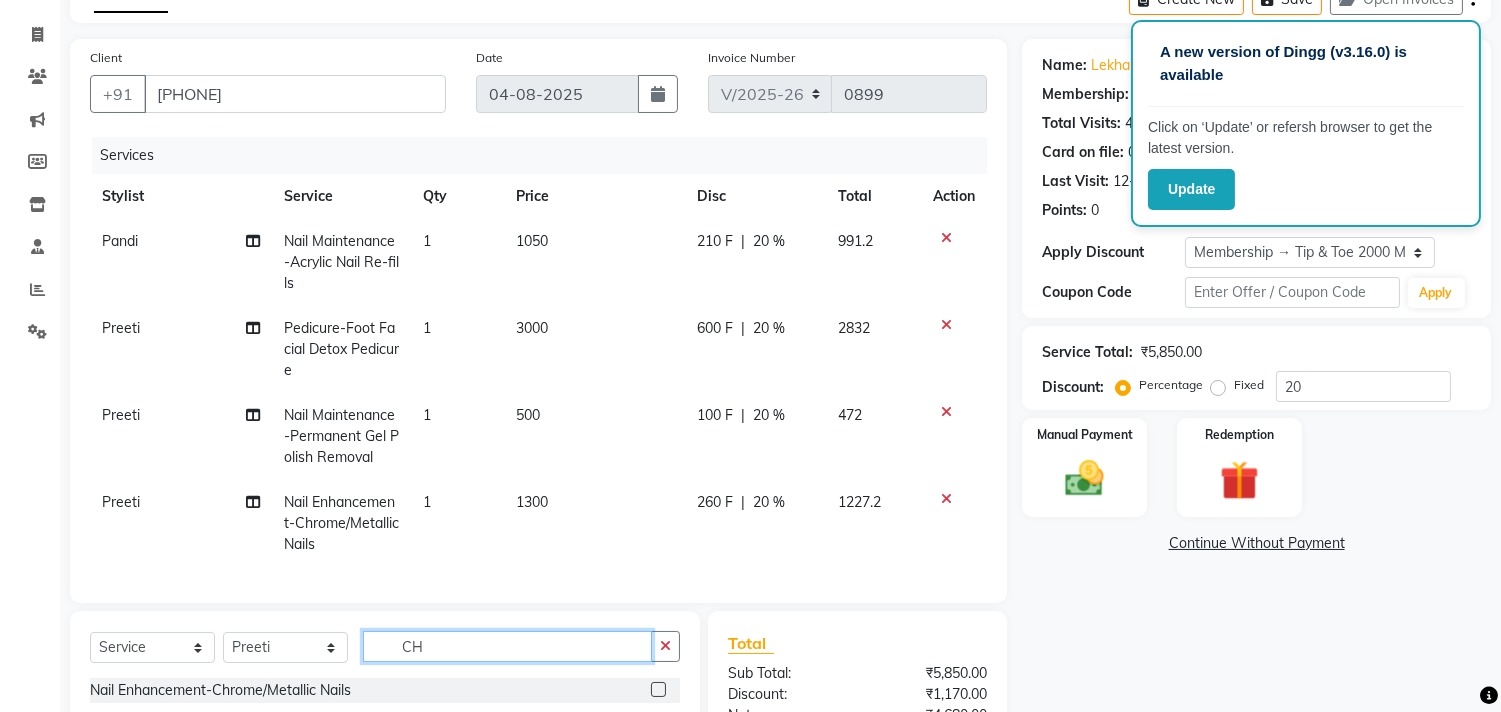 type on "C" 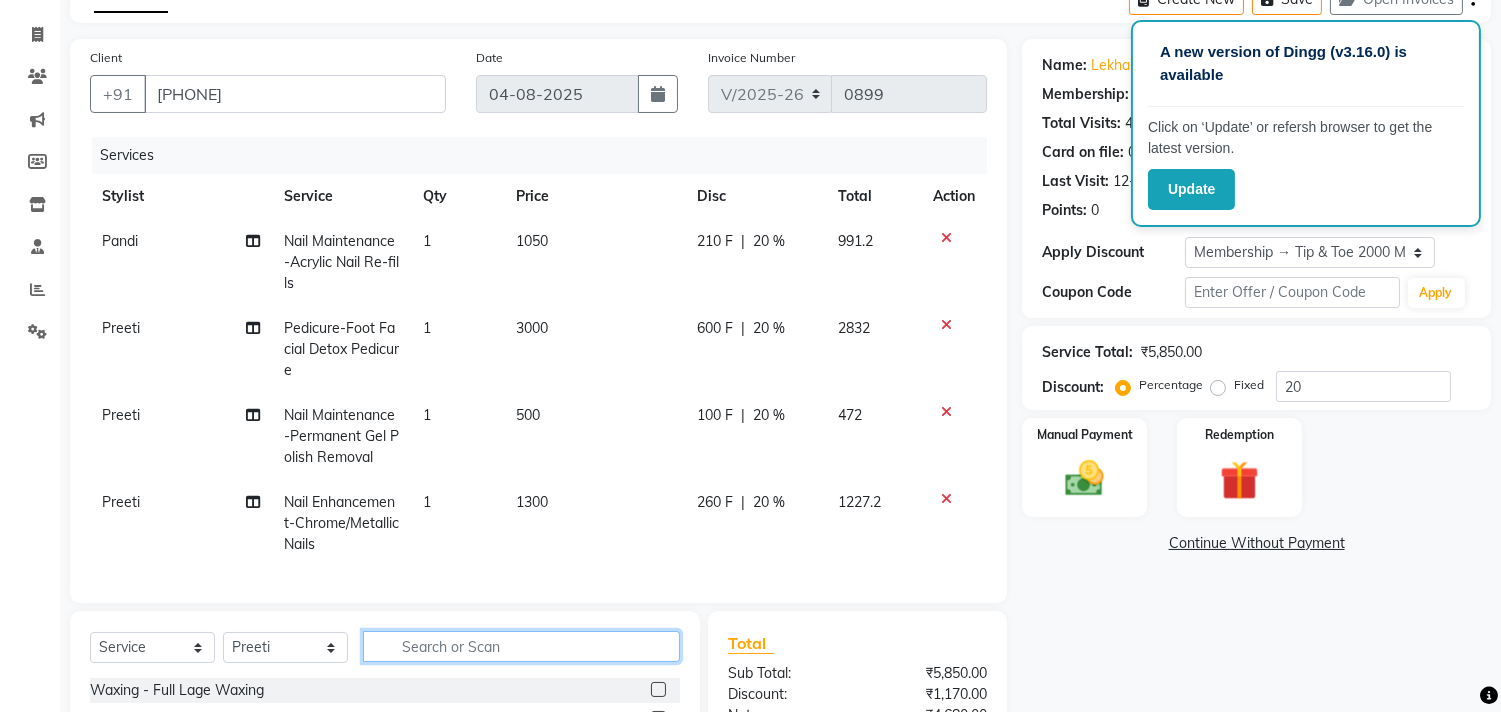 type 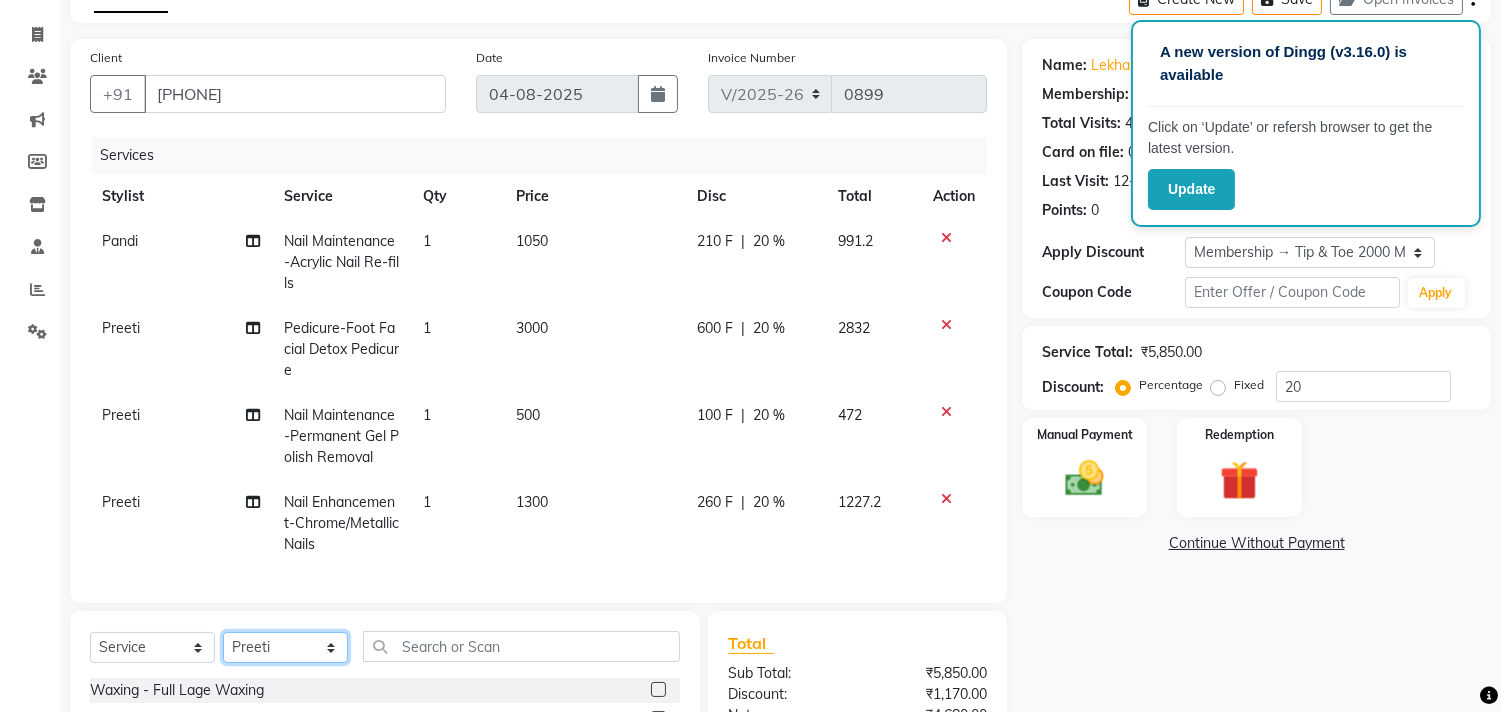 click on "Select Stylist afroz Afroz DAISY Front Desk Joys Karthik Murali NANDHINI K Pandi Preeti Raj Rebecca Ricky Manager Siwani" 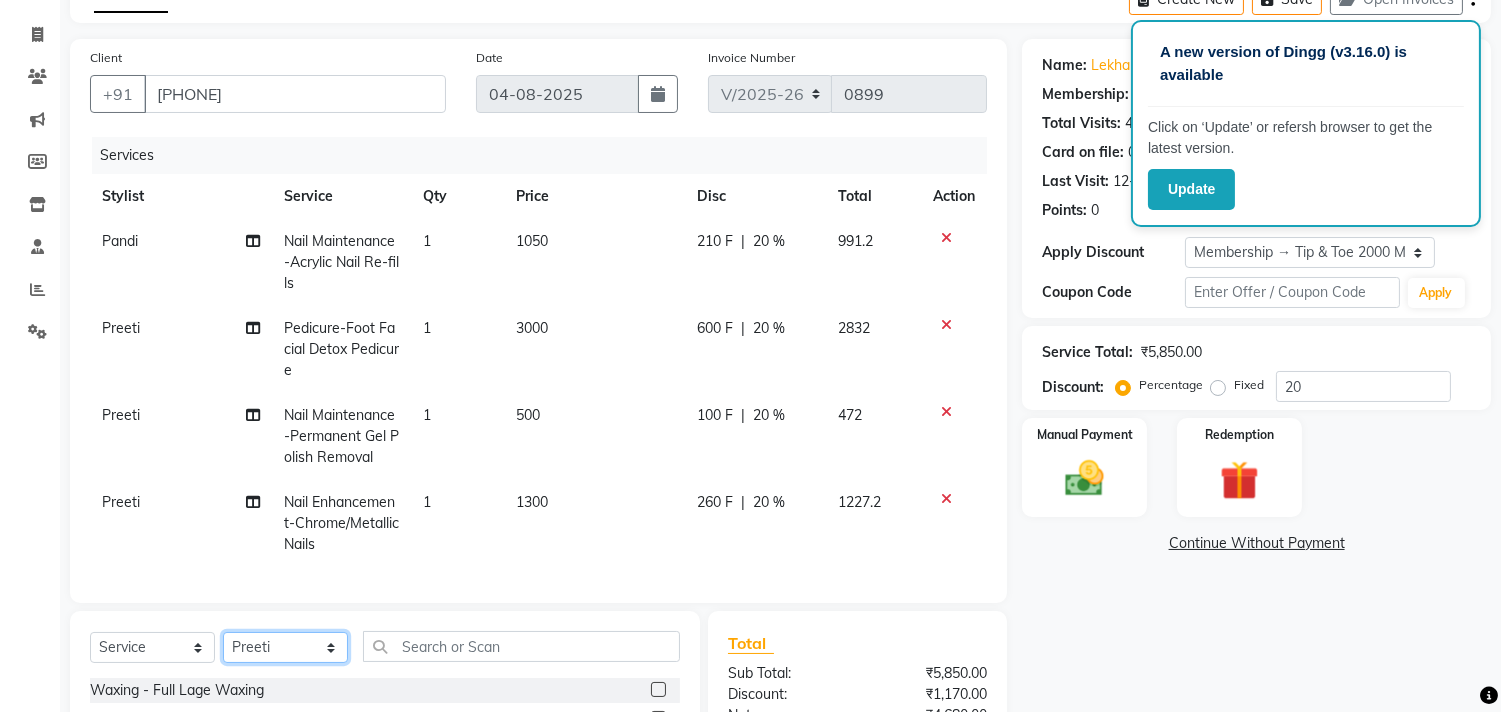 select on "39912" 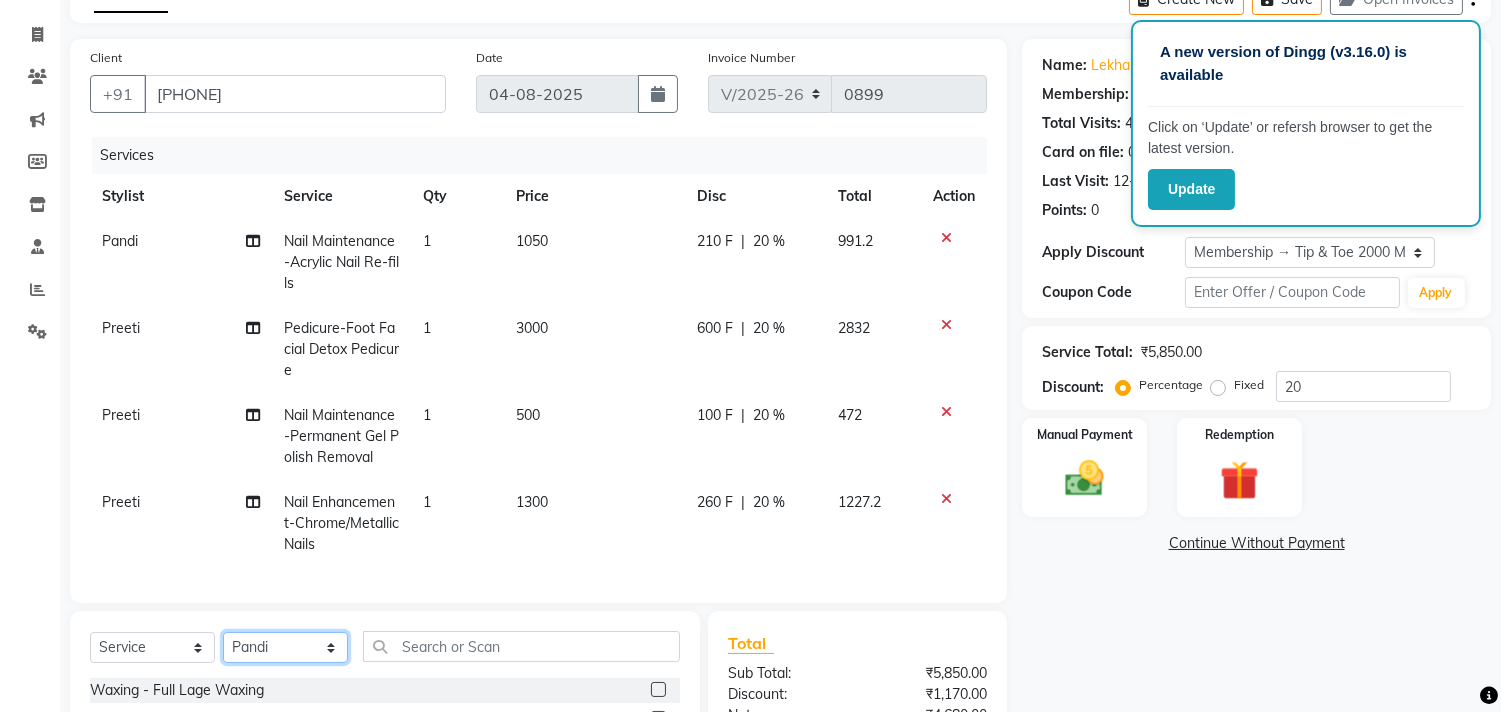click on "Select Stylist afroz Afroz DAISY Front Desk Joys Karthik Murali NANDHINI K Pandi Preeti Raj Rebecca Ricky Manager Siwani" 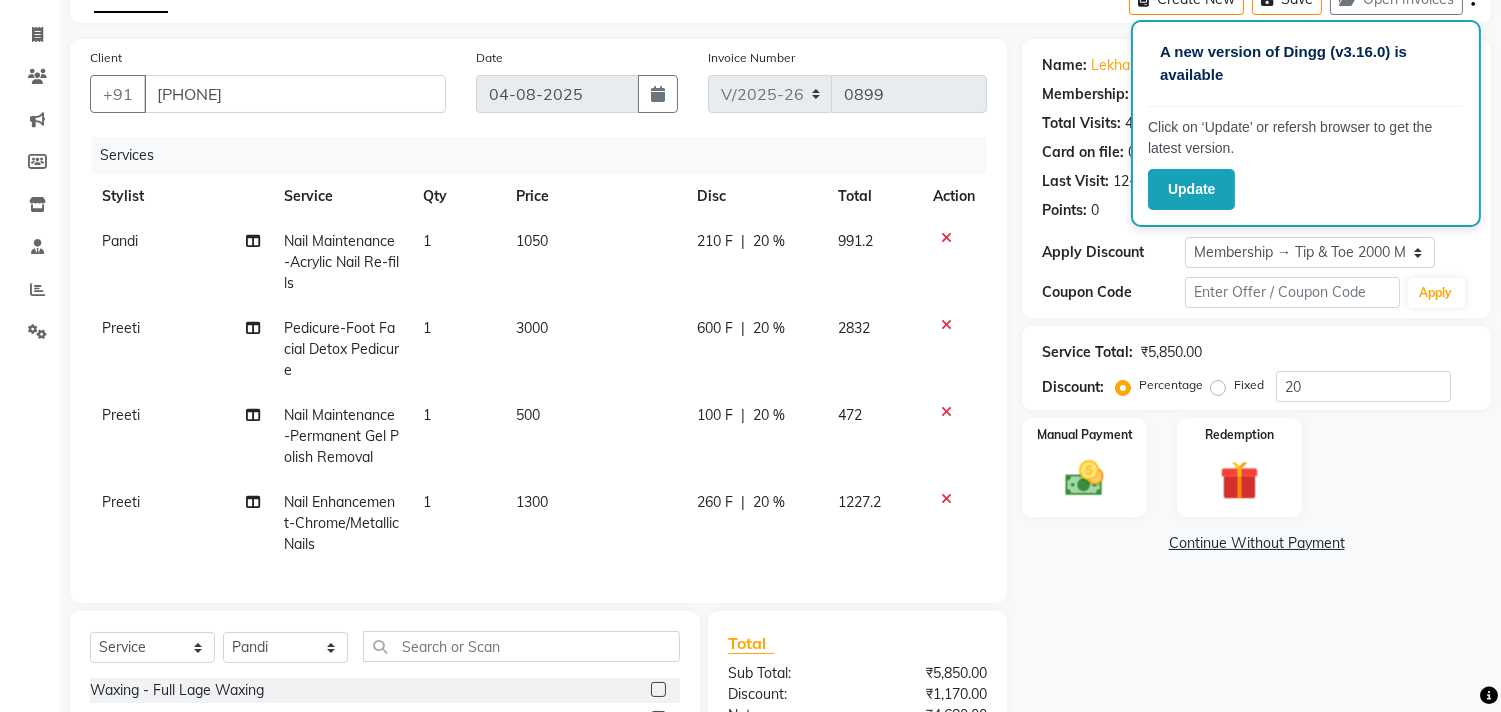 click on "Select  Service  Product  Membership  Package Voucher Prepaid Gift Card  Select Stylist afroz Afroz DAISY Front Desk Joys Karthik Murali NANDHINI K Pandi Preeti Raj Rebecca Ricky Manager Siwani Waxing - Full Lage Waxing  Waxing  Waxing - Full Arms Waxing  Waxing - Half Arms Waxing  Waxing - Under Arms Waxing  Waxing - Brazillian Waxing  Waxing - Full Front Waxing  Waxing - Full Back Waxing  Waxing - Full Body Waxing  Waxing - Full+ Arms+Full Legs+underarm  Waxing - Stomach Waxing  Waxing - Upper Lip Waxing  Waxing - Full Face Waxing  Waxing - Forehead Waxing  Waxing - Bikini Line Waxing  Waxing-Full Arms + Full Legs + Underarm  Waxing-Full Body Waxing  Waxing-Half Front Waxing  Waxing-Half Back Waxing  Waxing-Full Back Waxing  Waxing-Full Front Waxing  Waxing-Brazilian Waxing  Waxing-Under Arms Waxing  Waxing-Half Arms Waxing  Waxing-Full Arms Waxing  Waxing-Half Legs Waxing  Waxing-Full Legs Waxing  Waxing-Bikini Line Waxing  Waxing-Forehead Waxing  Waxing-Full Face Waxing  Waiting Charge" 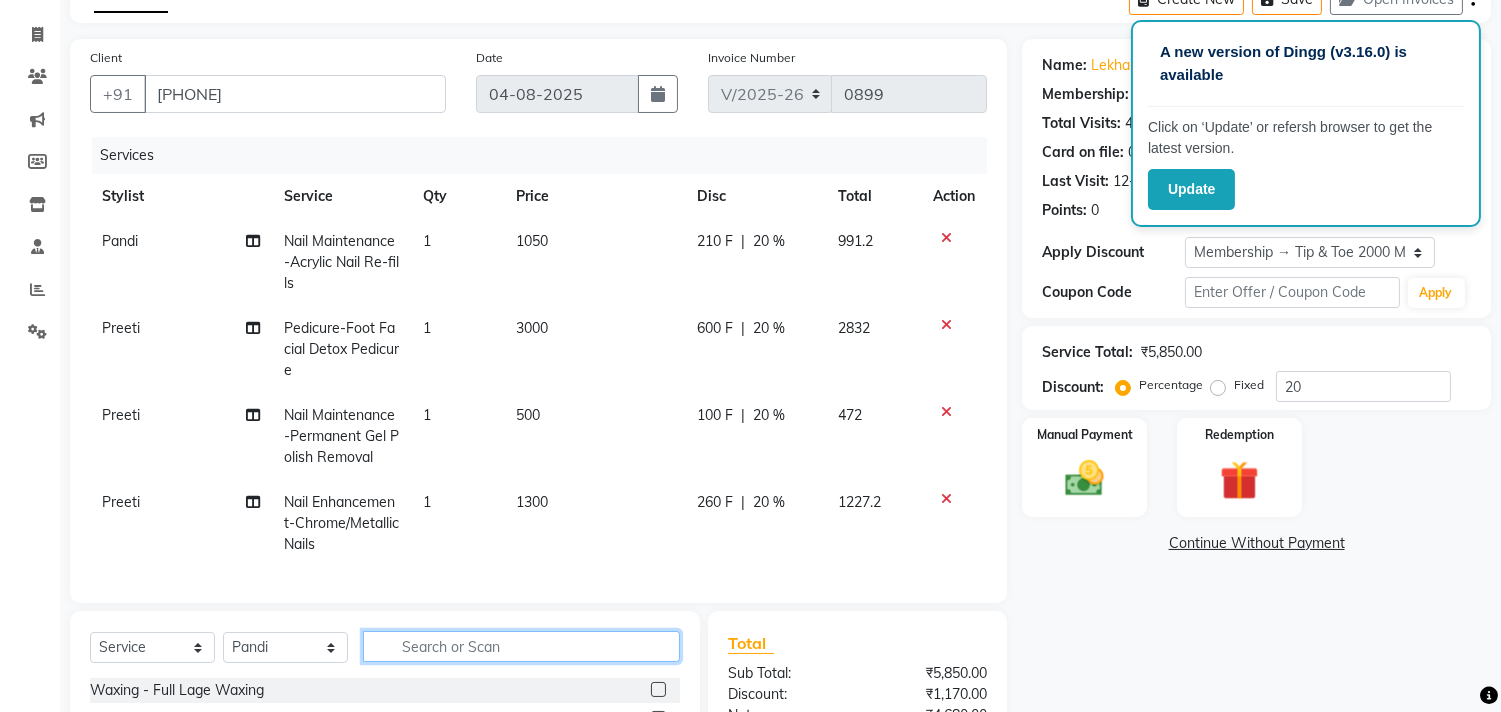 click 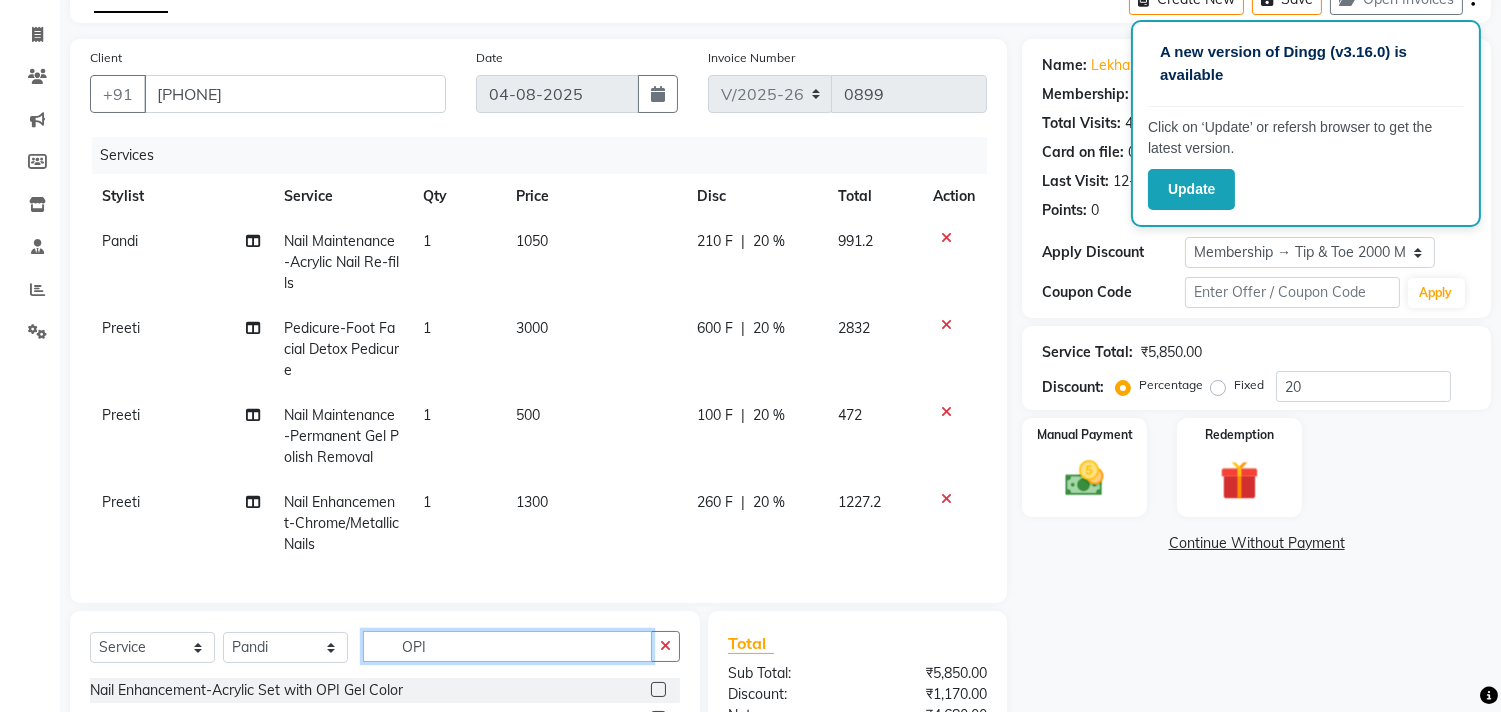 scroll, scrollTop: 351, scrollLeft: 0, axis: vertical 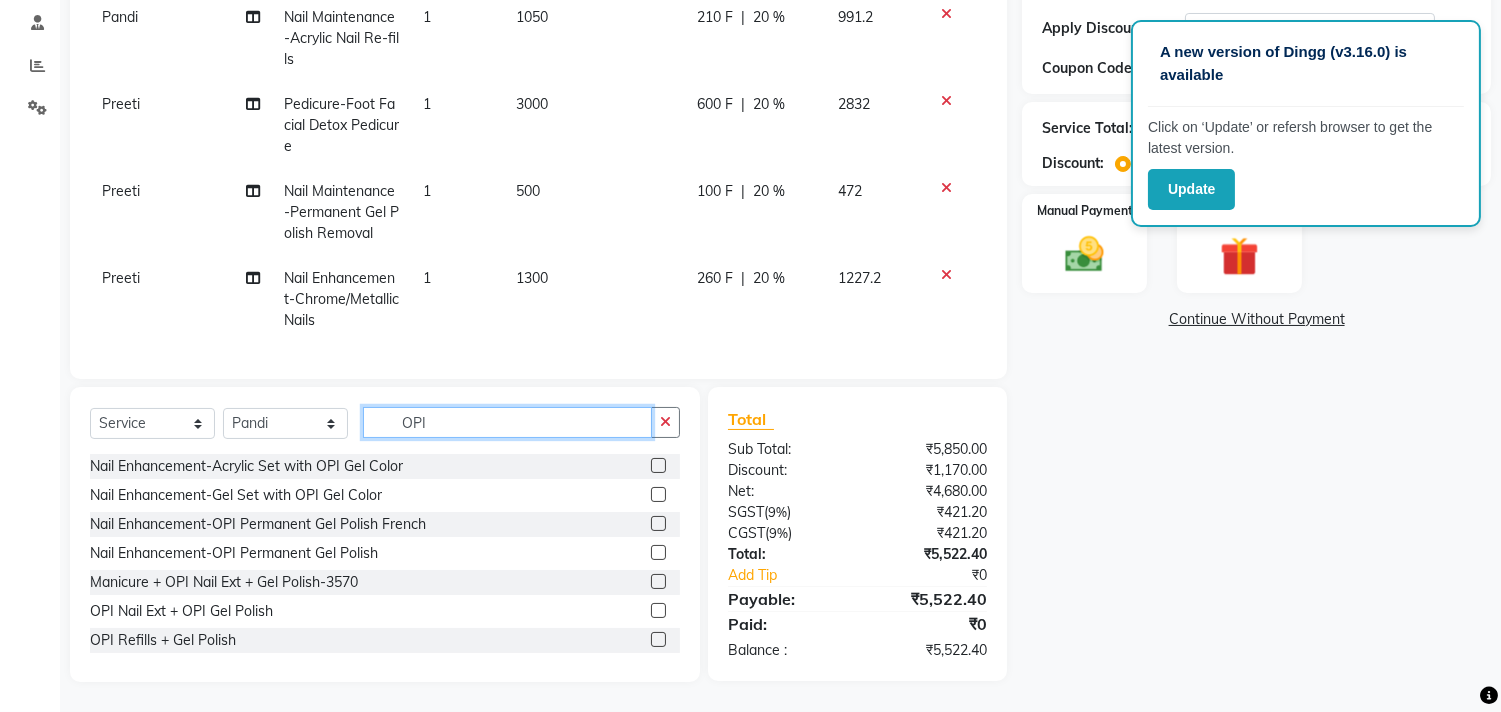 type on "OPI" 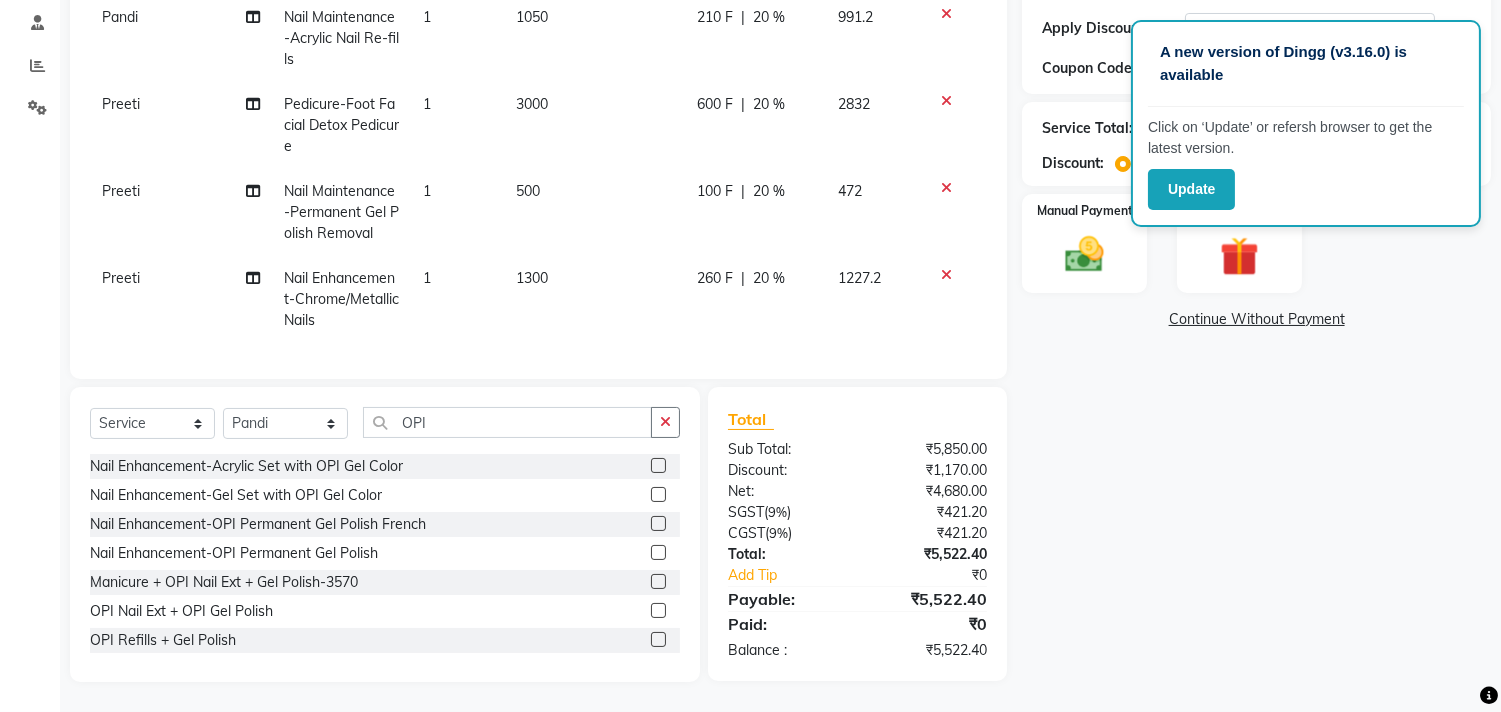 click 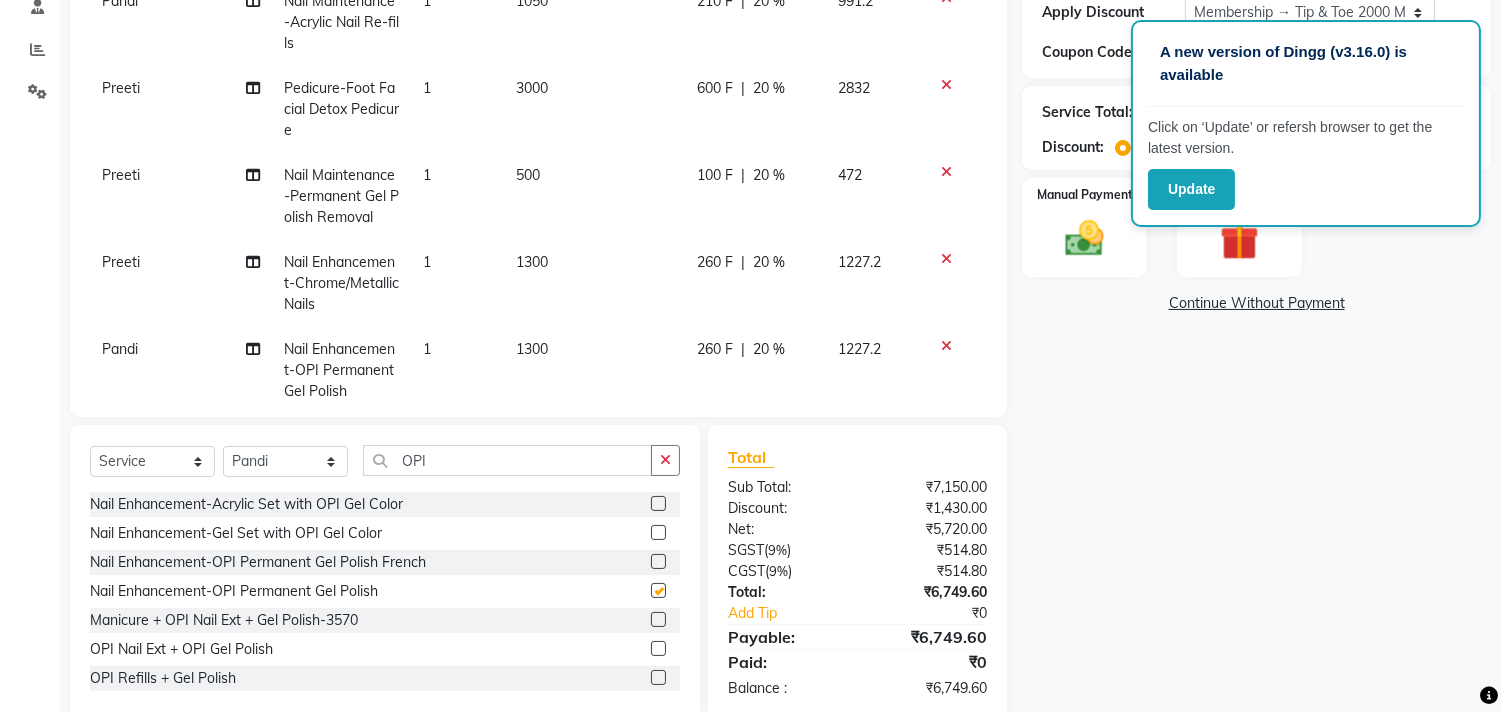 checkbox on "false" 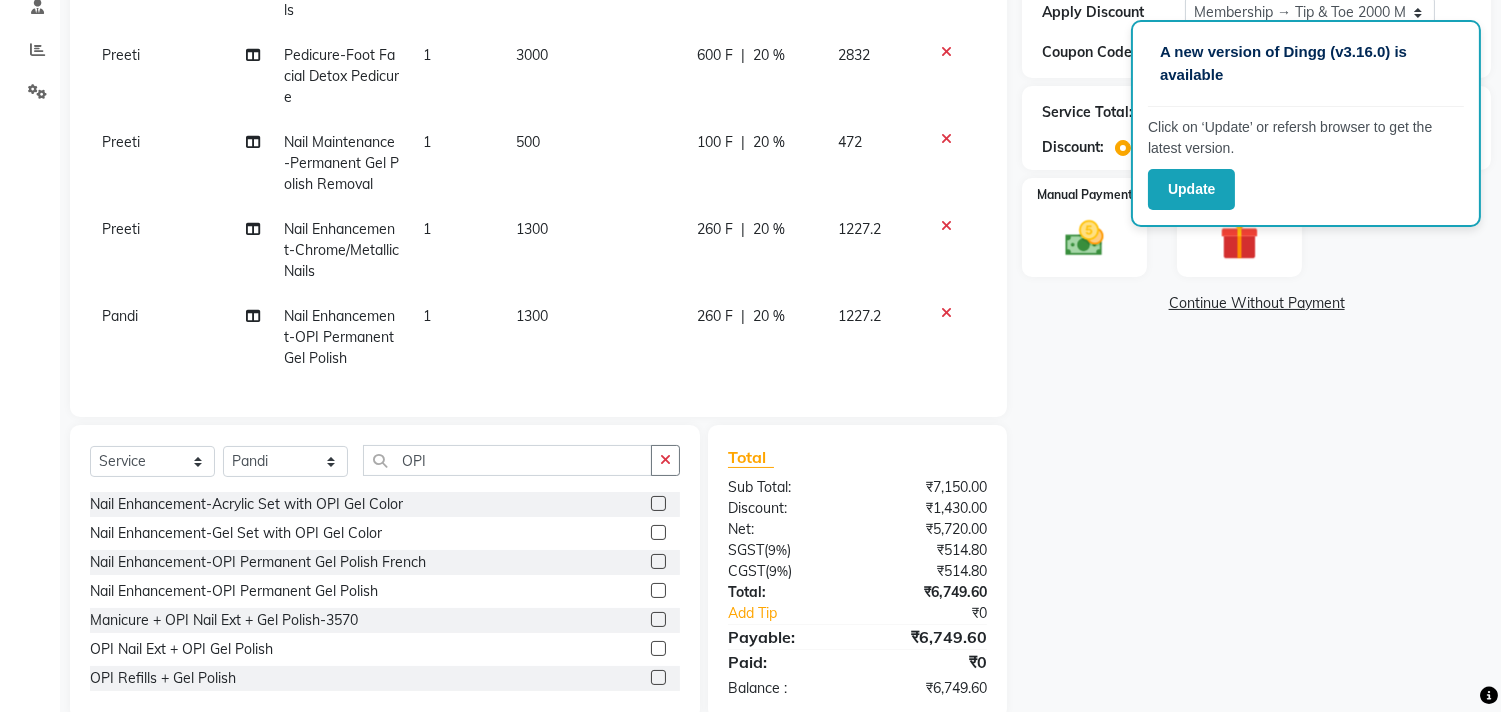 scroll, scrollTop: 0, scrollLeft: 0, axis: both 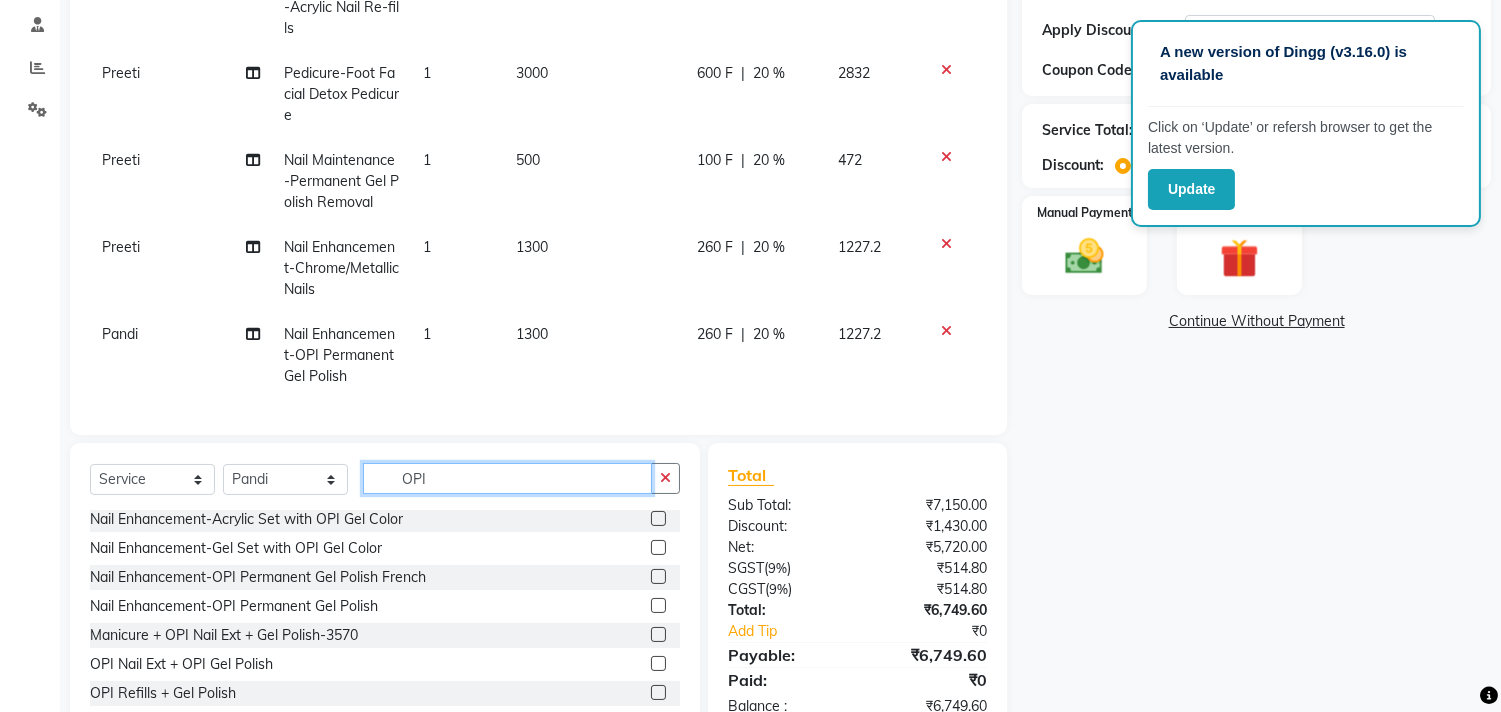 click on "OPI" 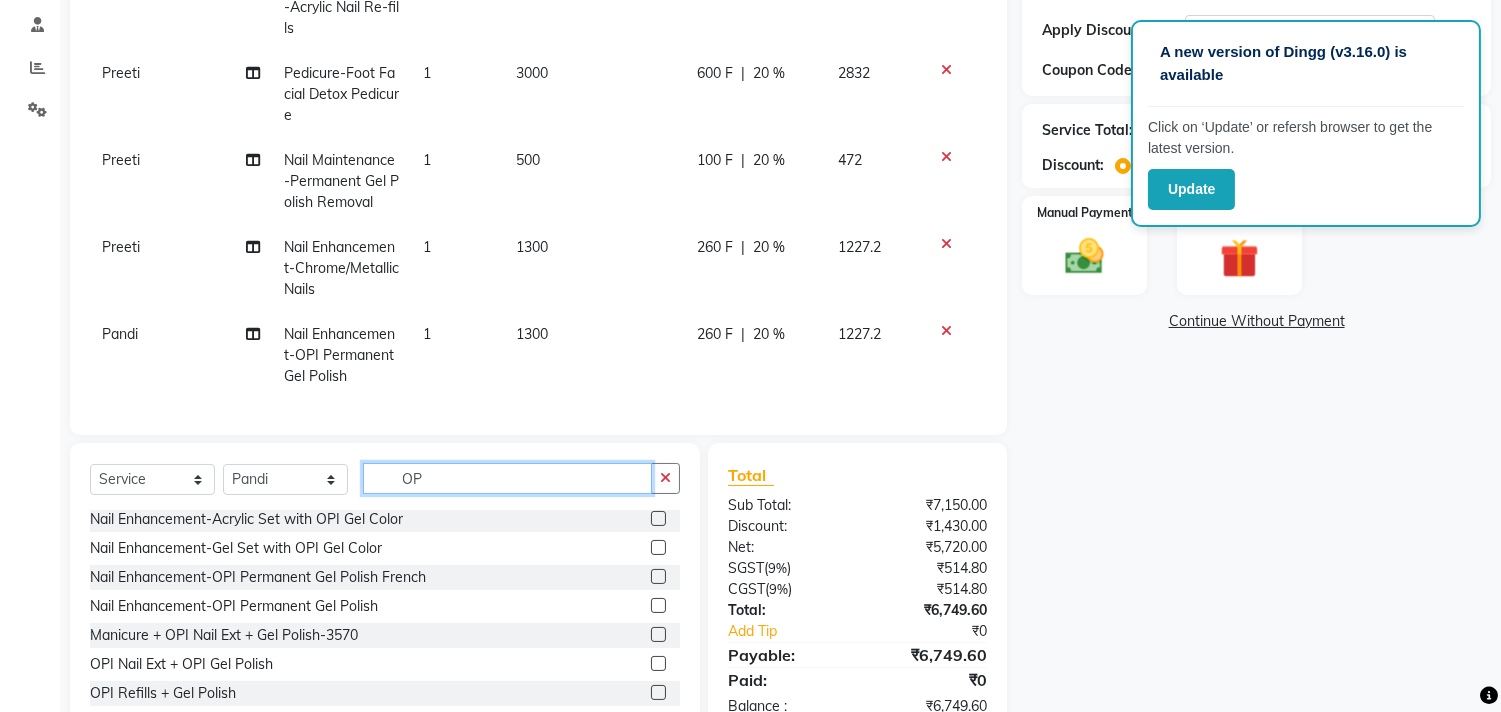 type on "O" 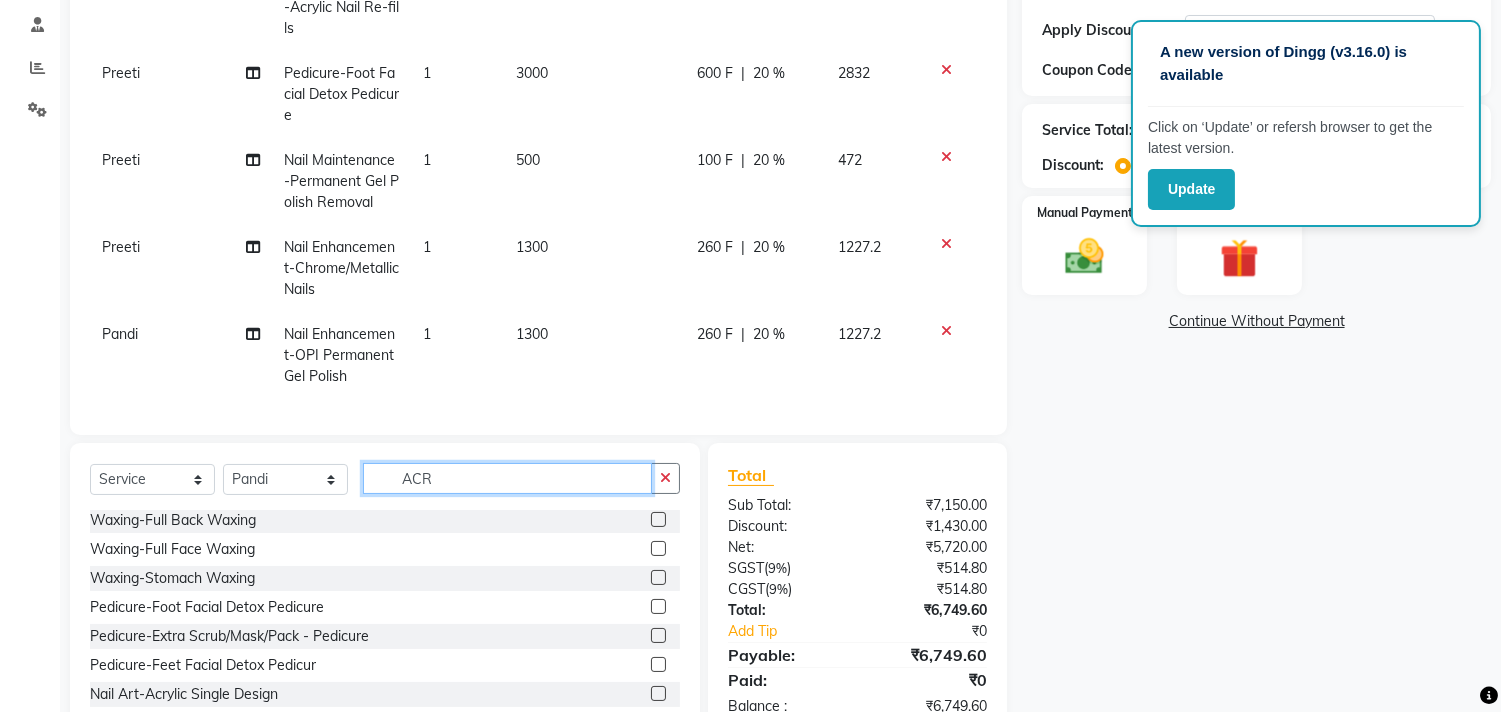 scroll, scrollTop: 0, scrollLeft: 0, axis: both 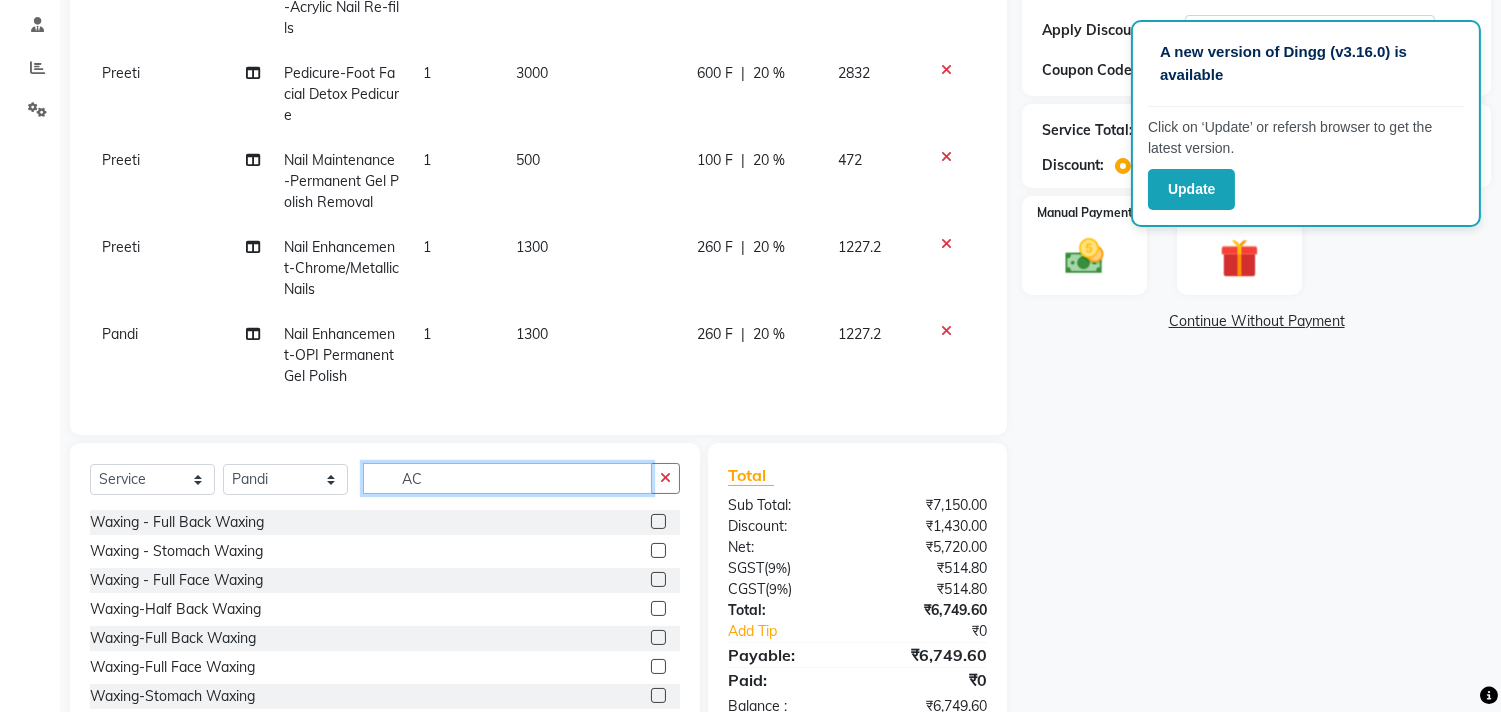 type on "A" 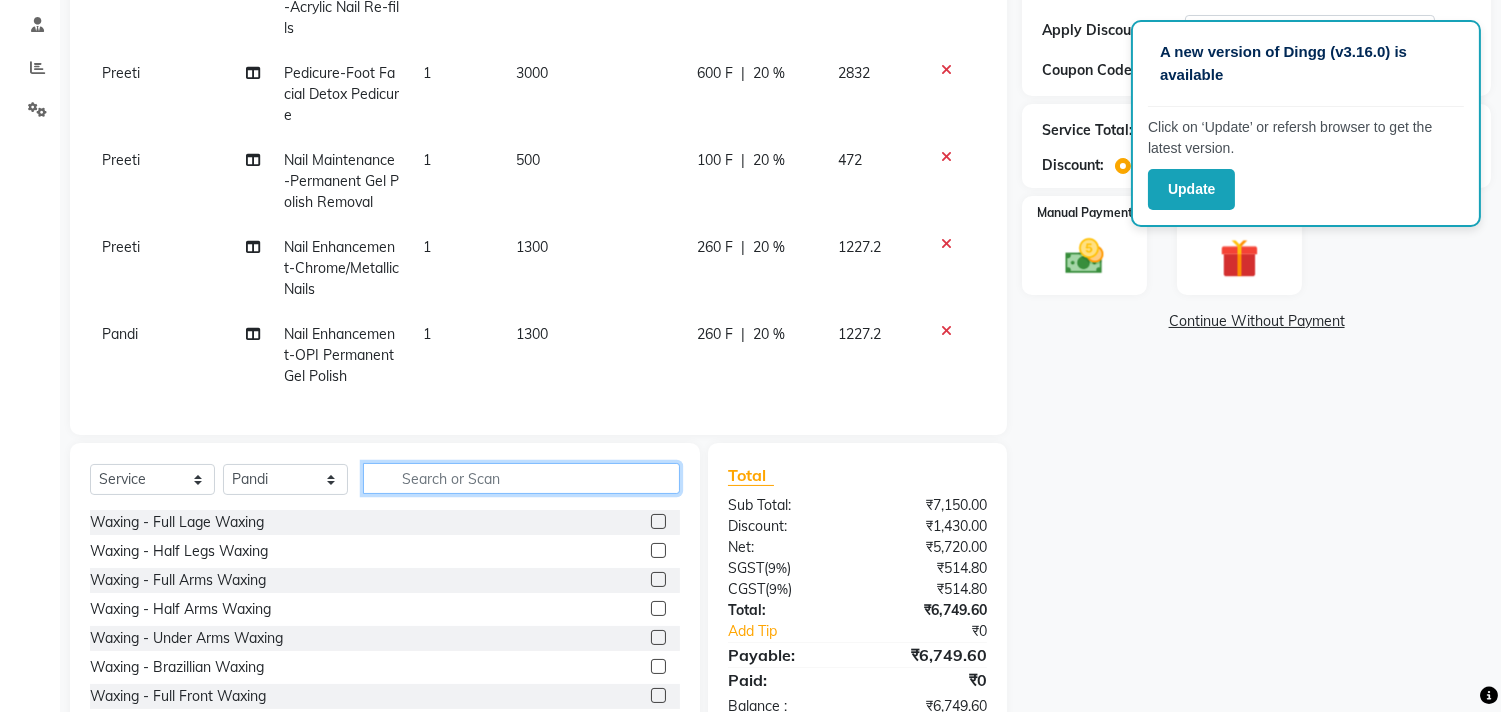 type on "F" 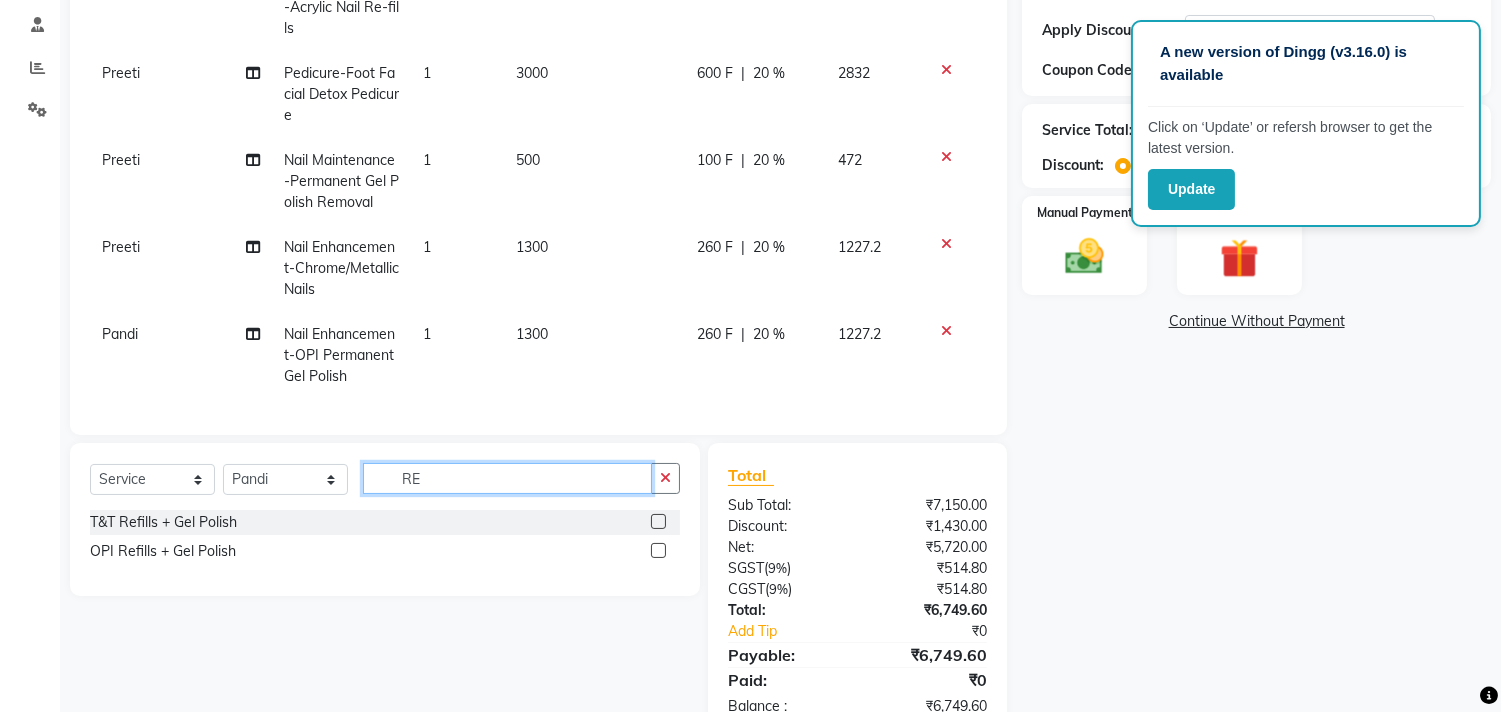 type on "R" 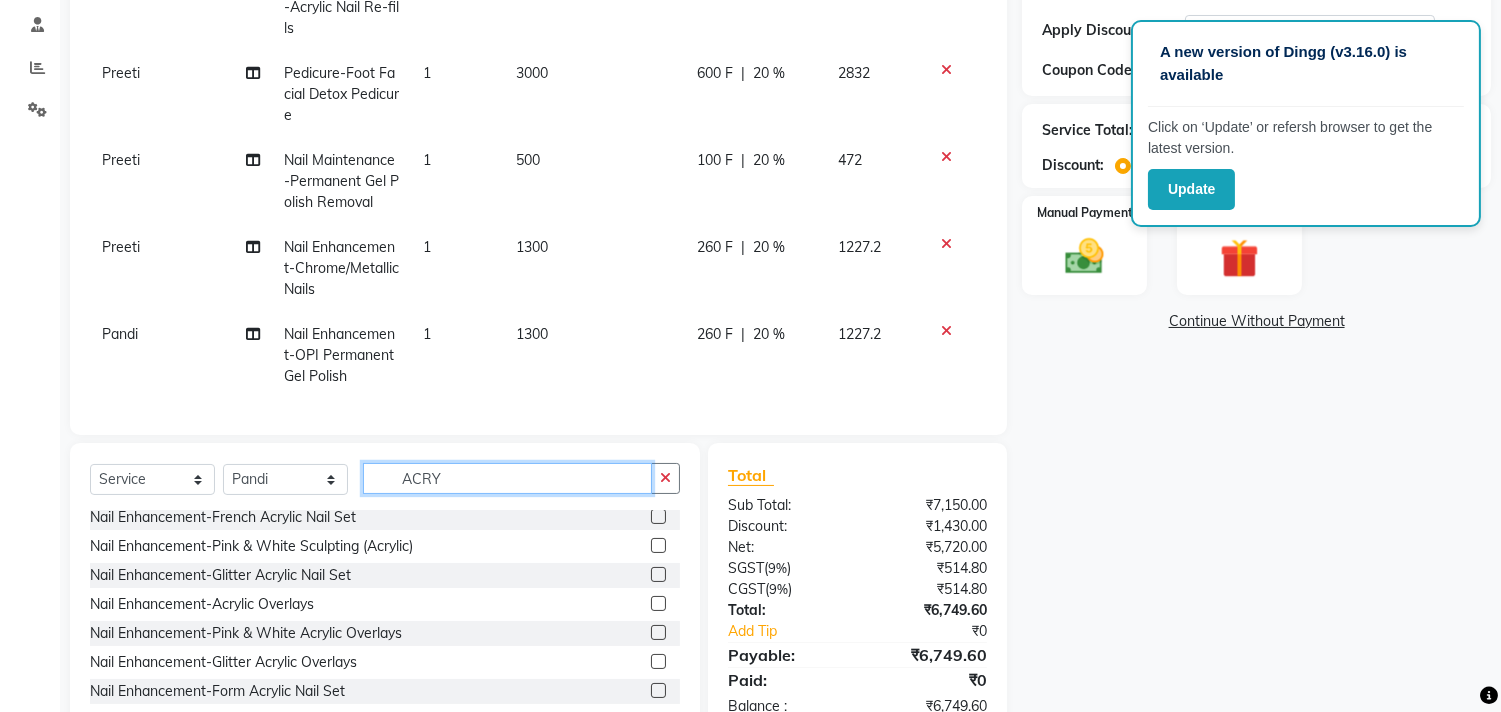 scroll, scrollTop: 222, scrollLeft: 0, axis: vertical 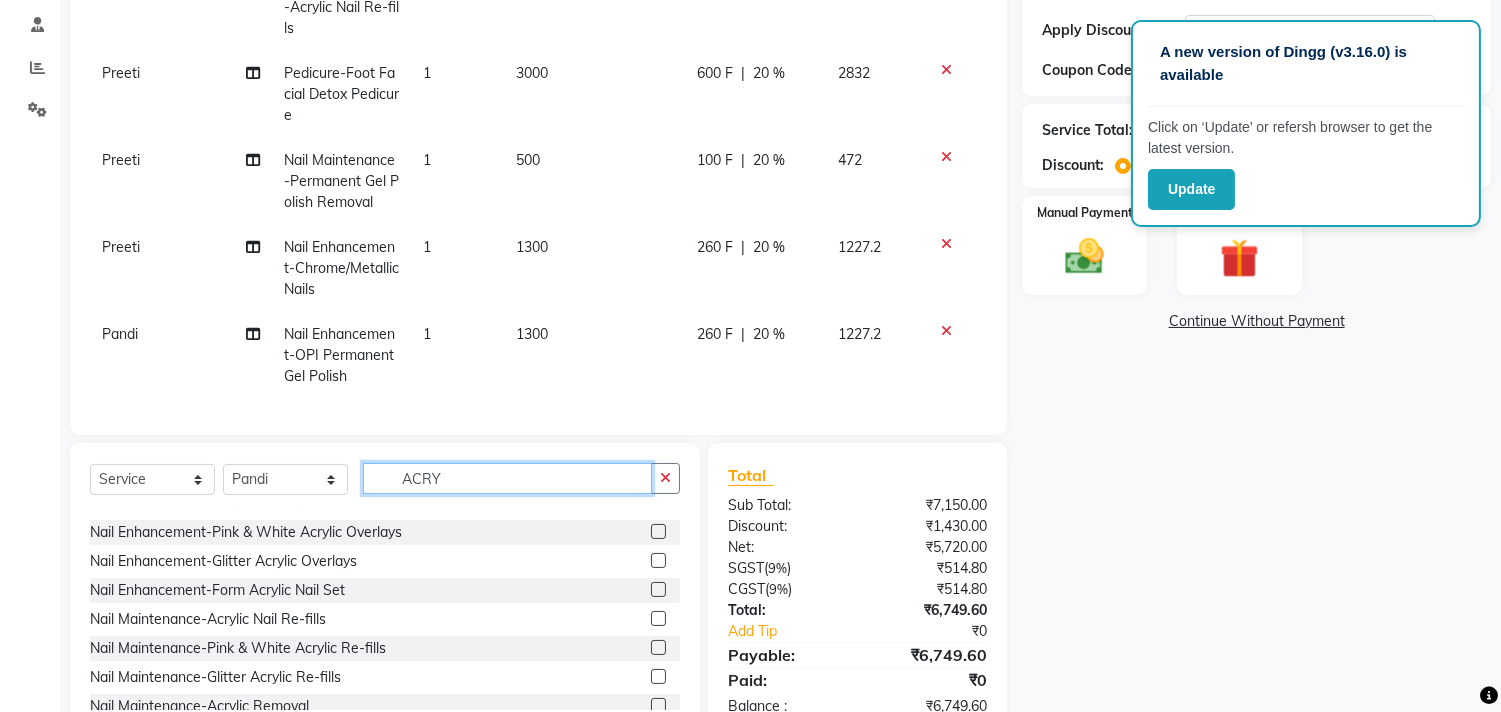 type on "ACRY" 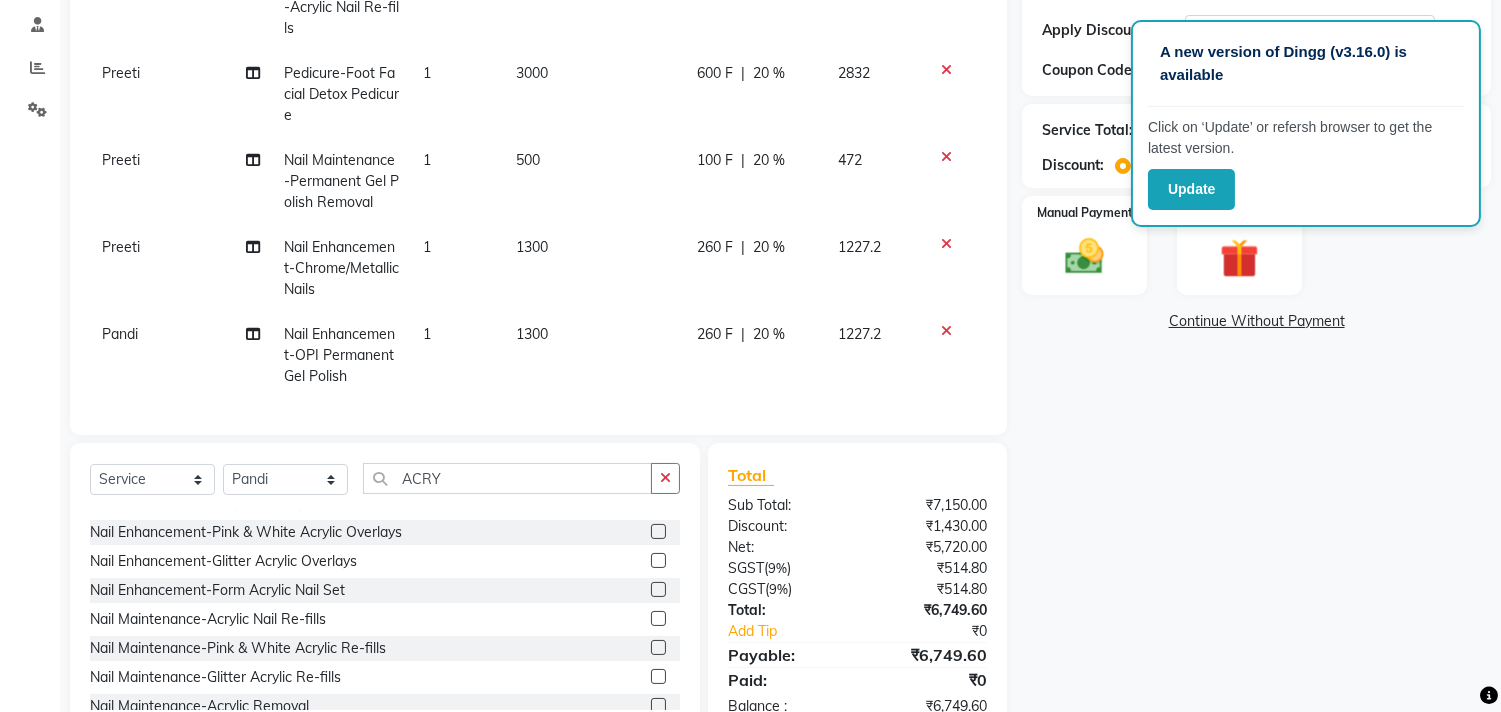 click 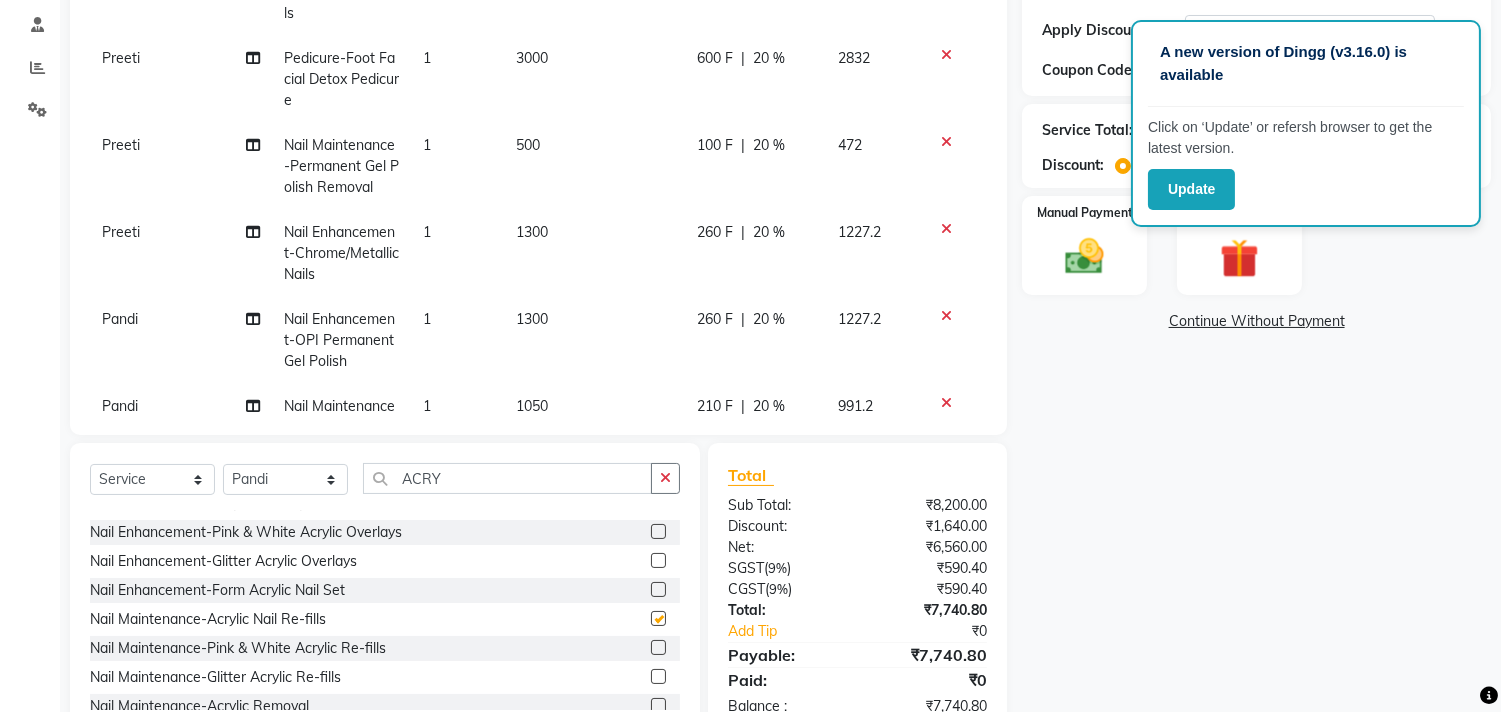 checkbox on "false" 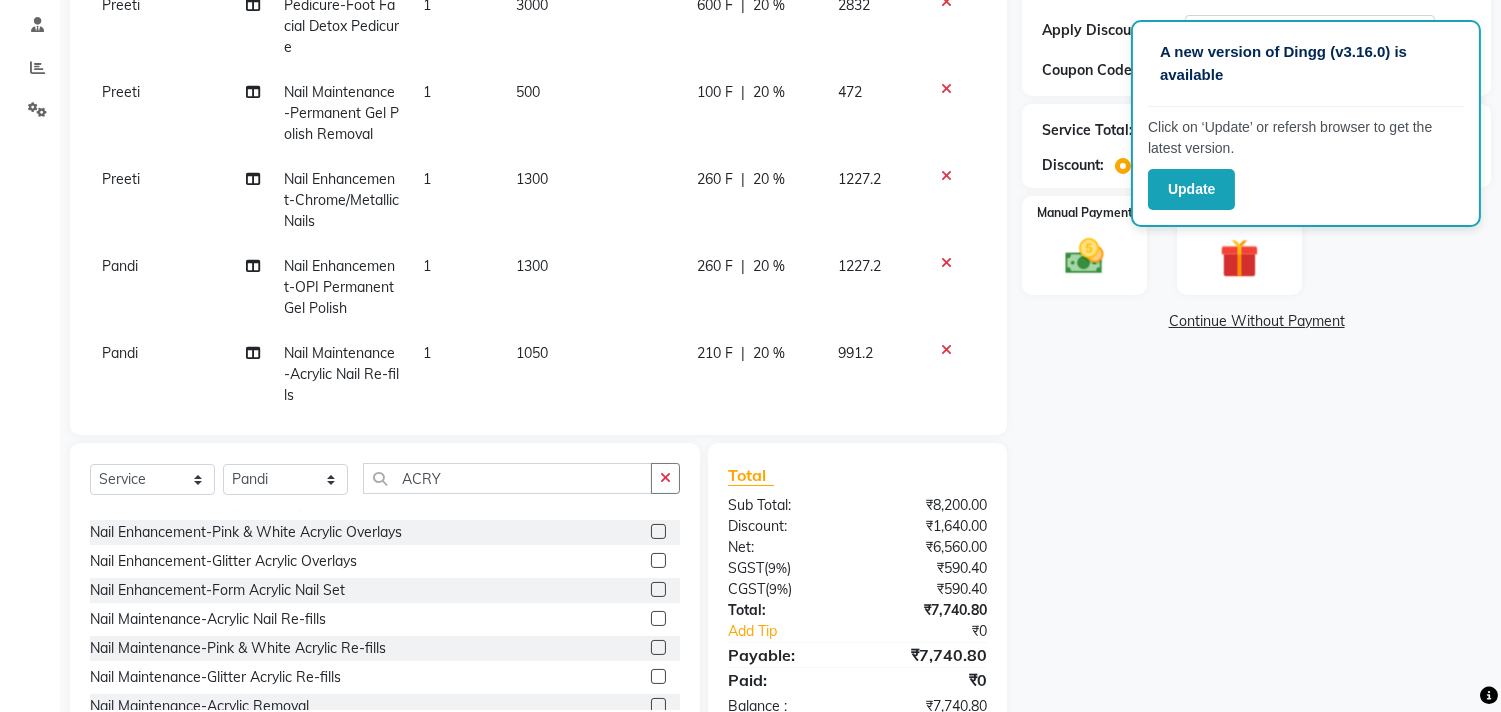 scroll, scrollTop: 136, scrollLeft: 0, axis: vertical 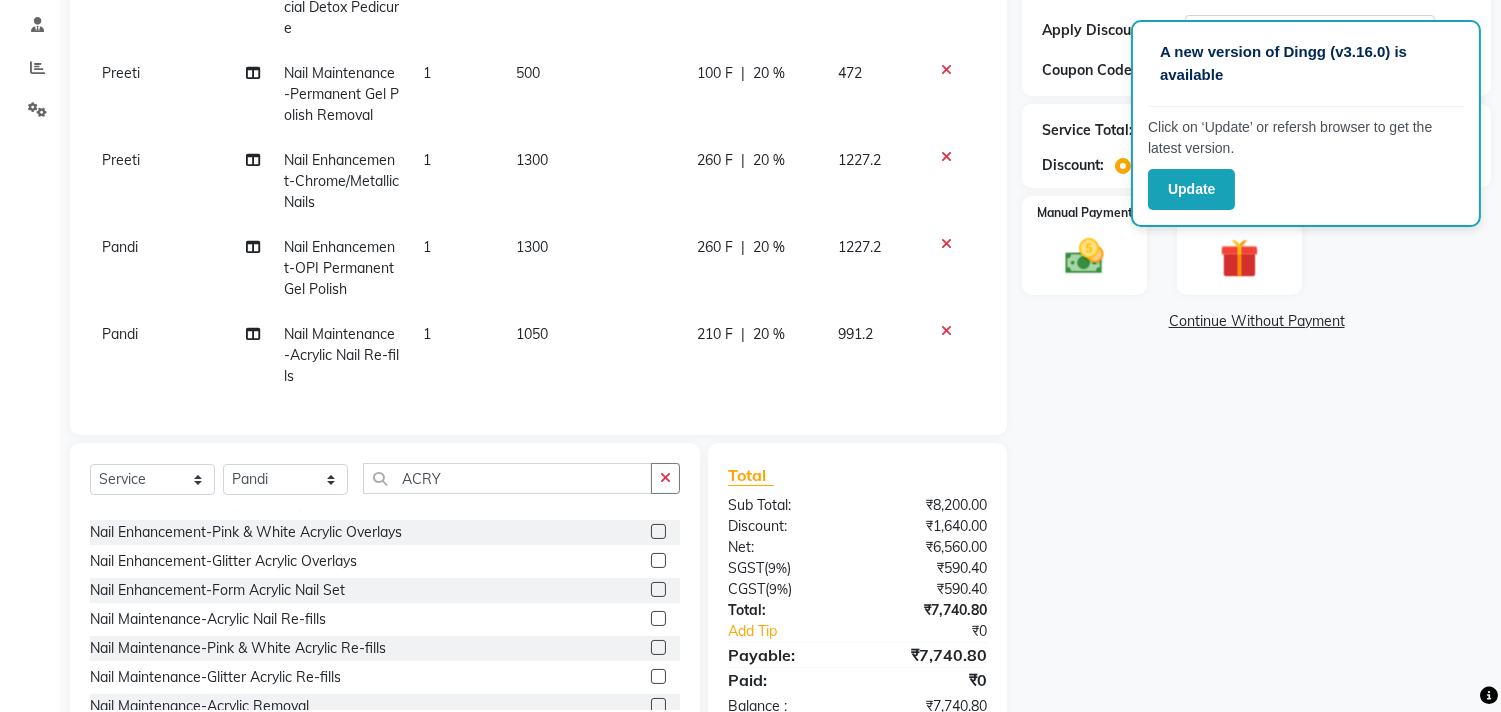 click on "1050" 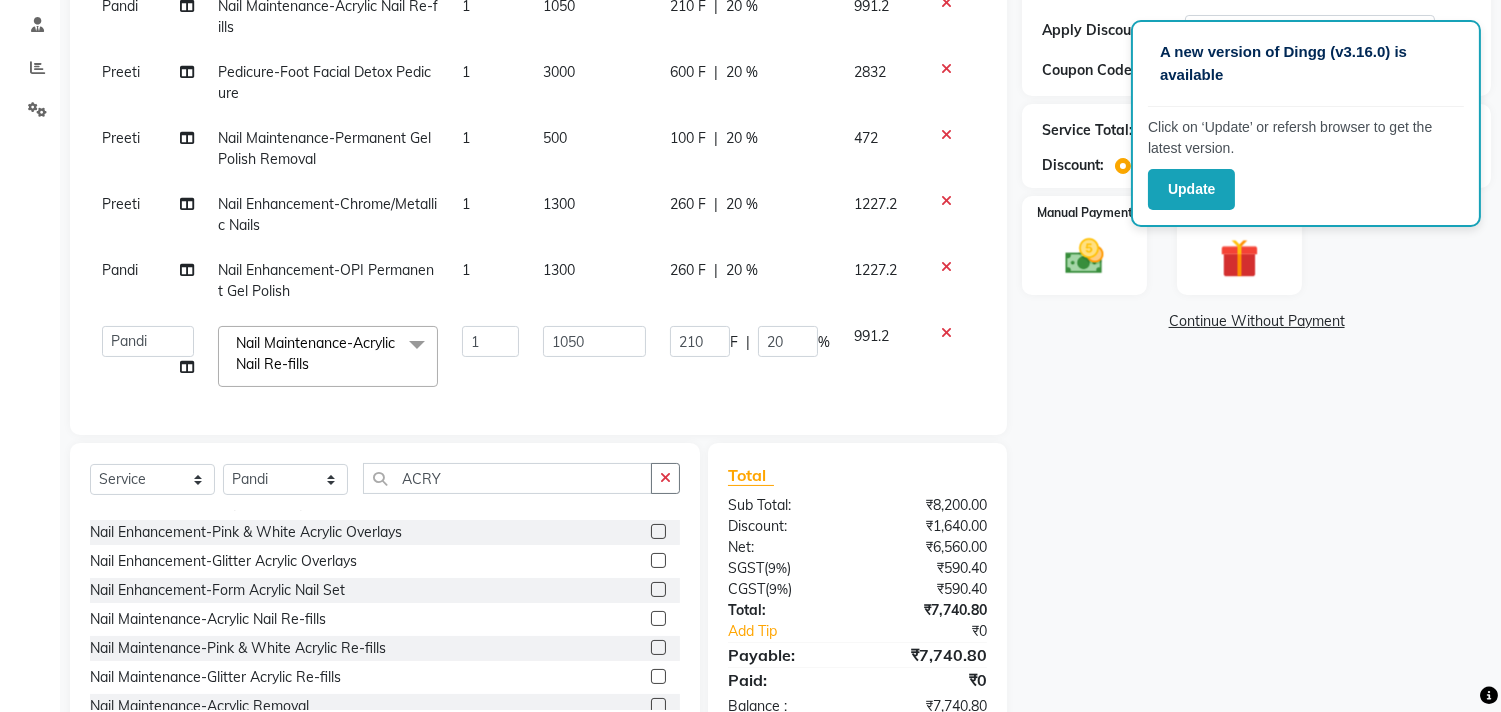 scroll, scrollTop: 28, scrollLeft: 0, axis: vertical 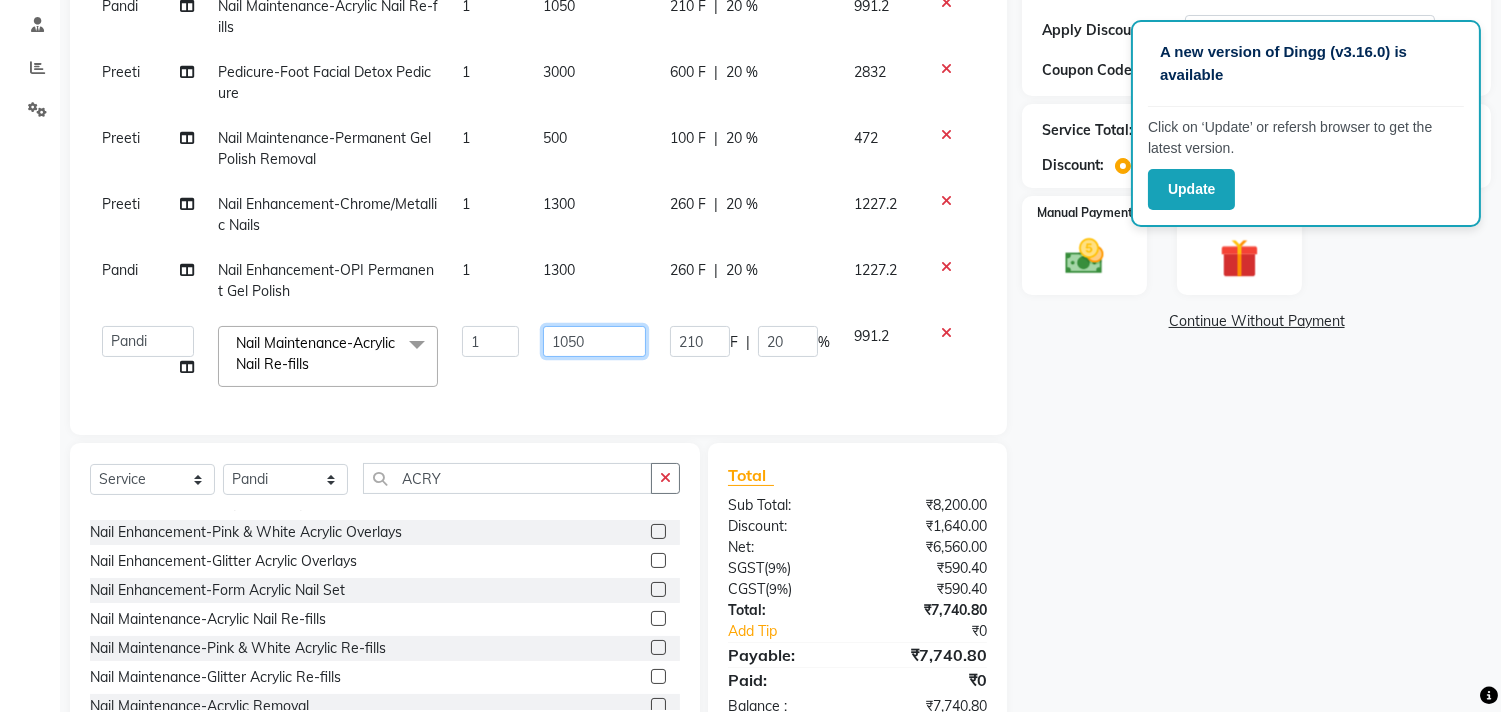 click on "1050" 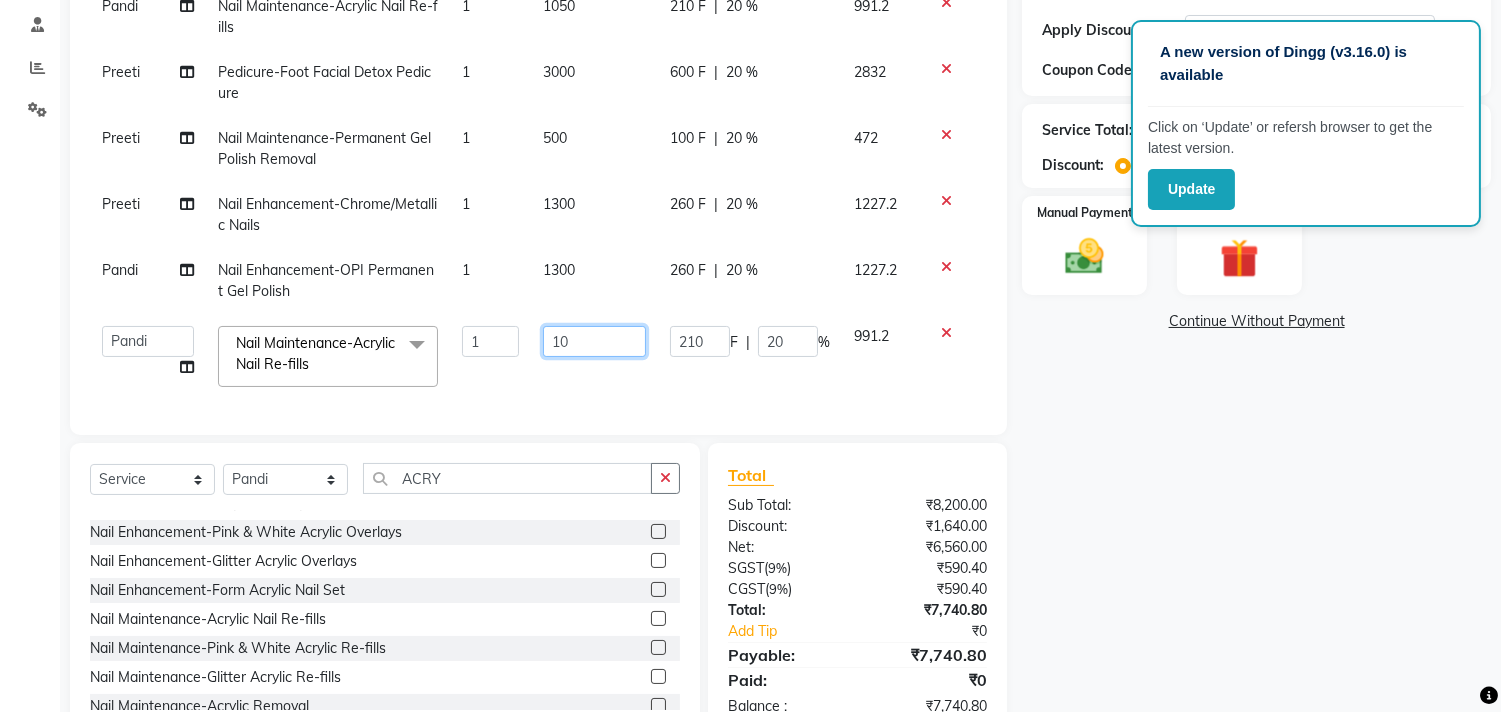 type on "1" 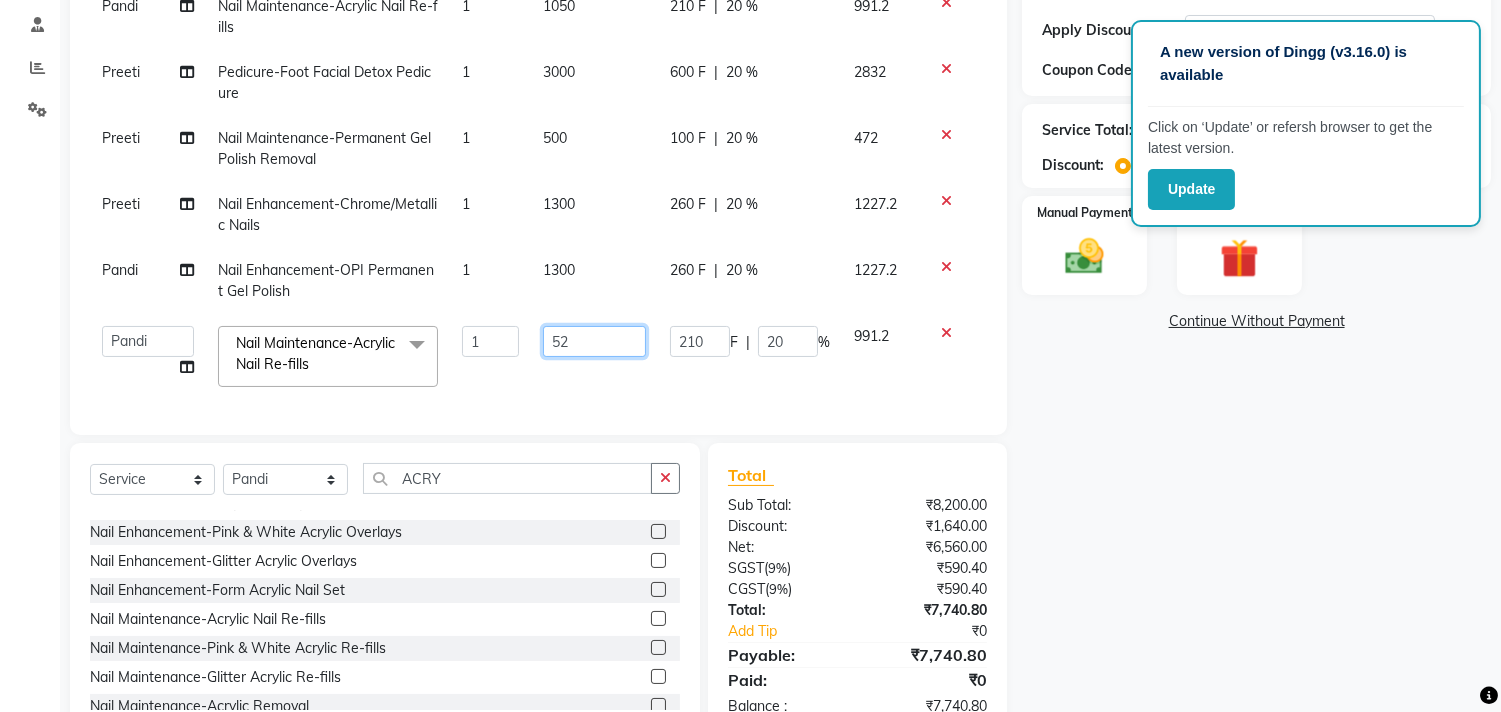 type on "525" 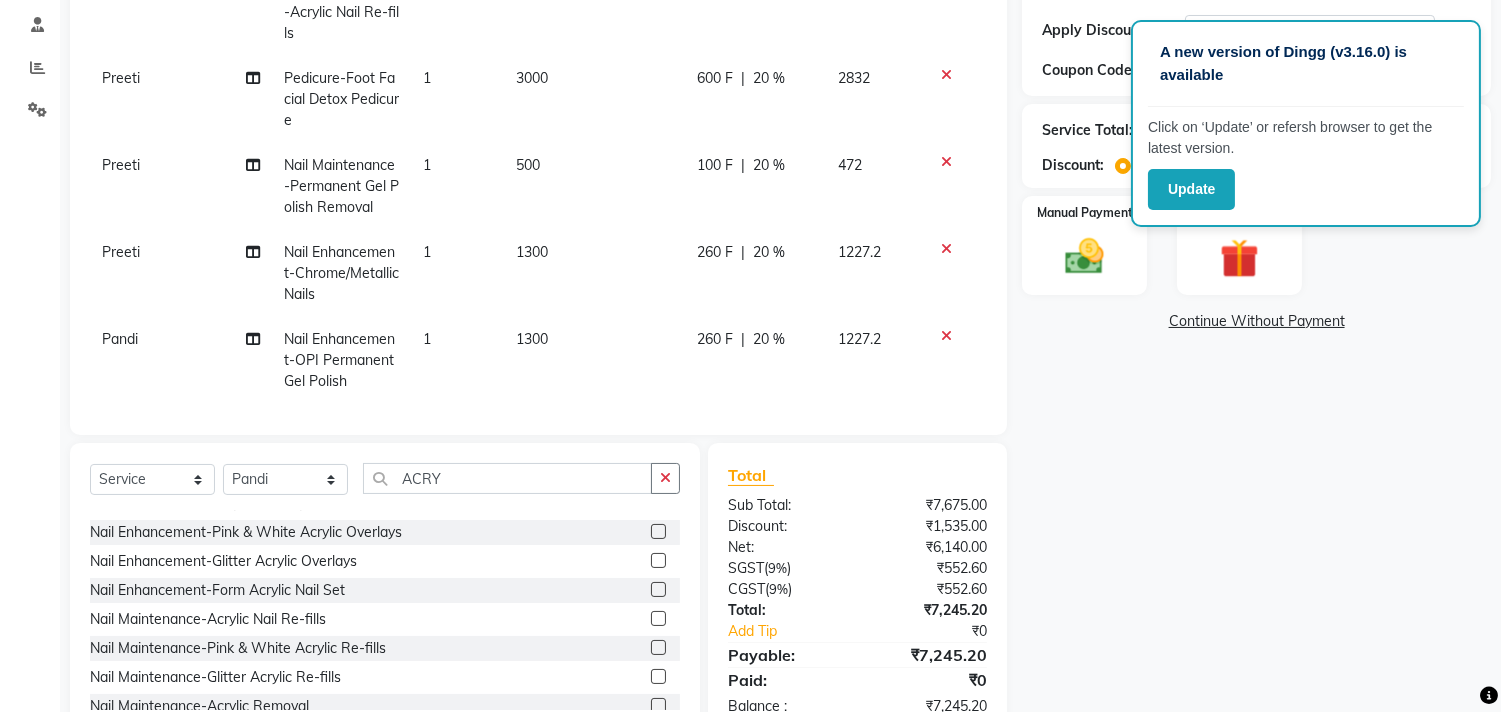 click on "Pandi" 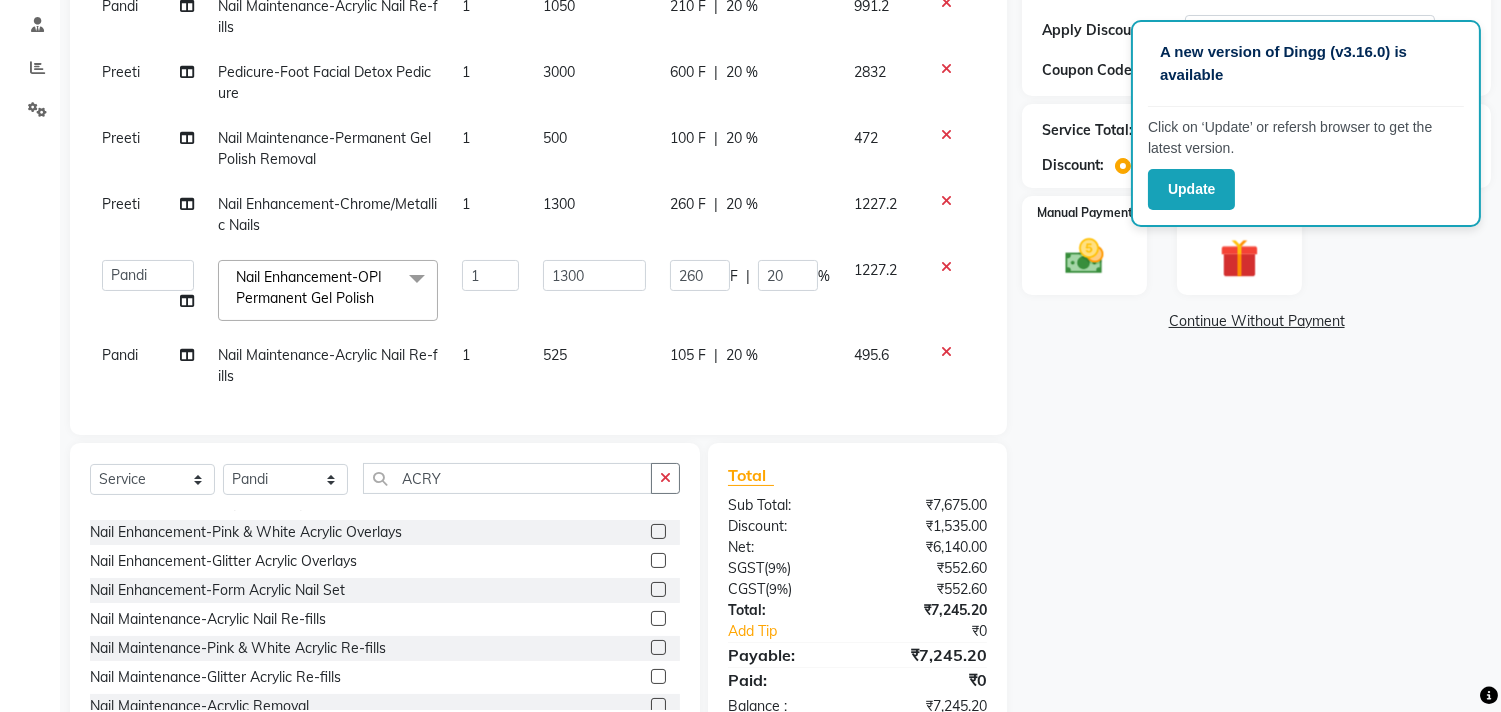 click on "Pandi" 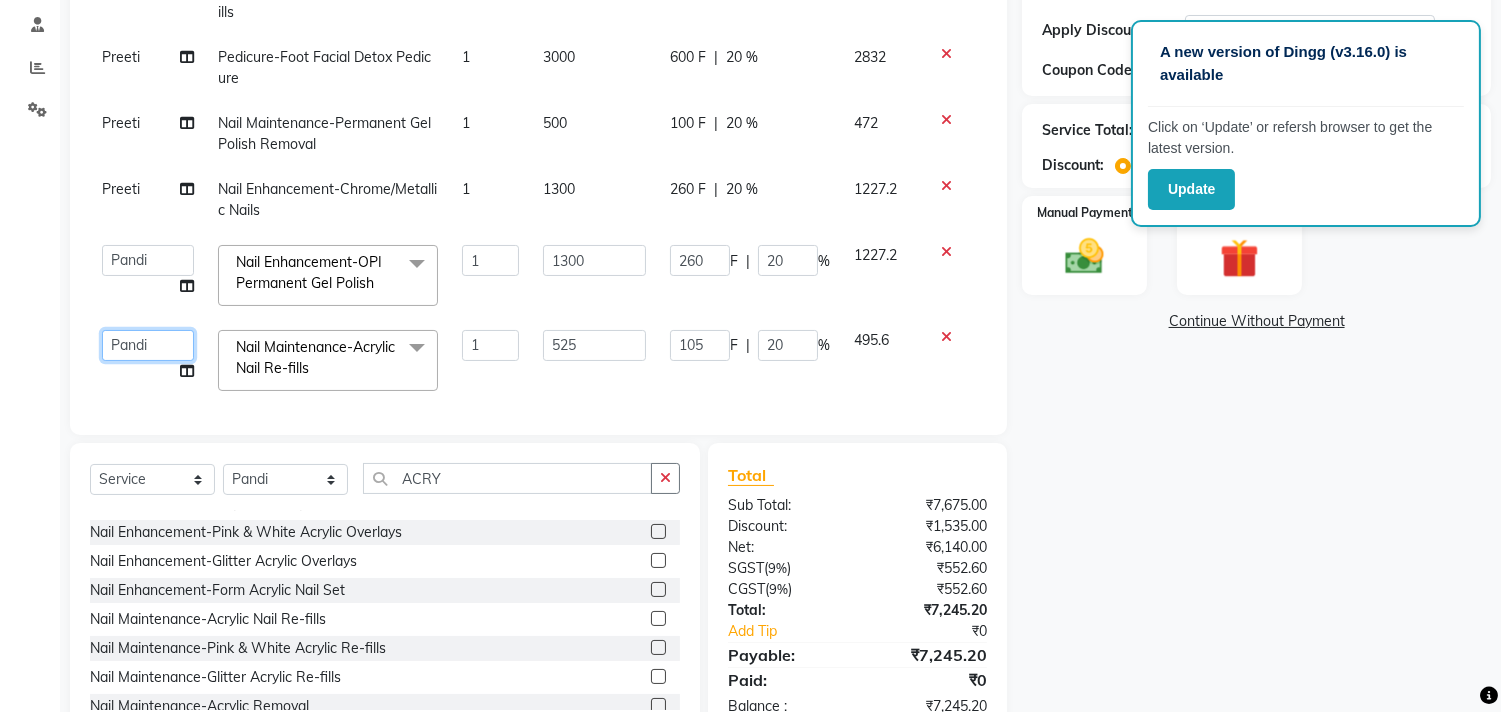 click on "afroz   Afroz   DAISY   Front Desk   Joys   Karthik   Murali   NANDHINI K   Pandi   Preeti   Raj   Rebecca   Ricky Manager   Siwani" 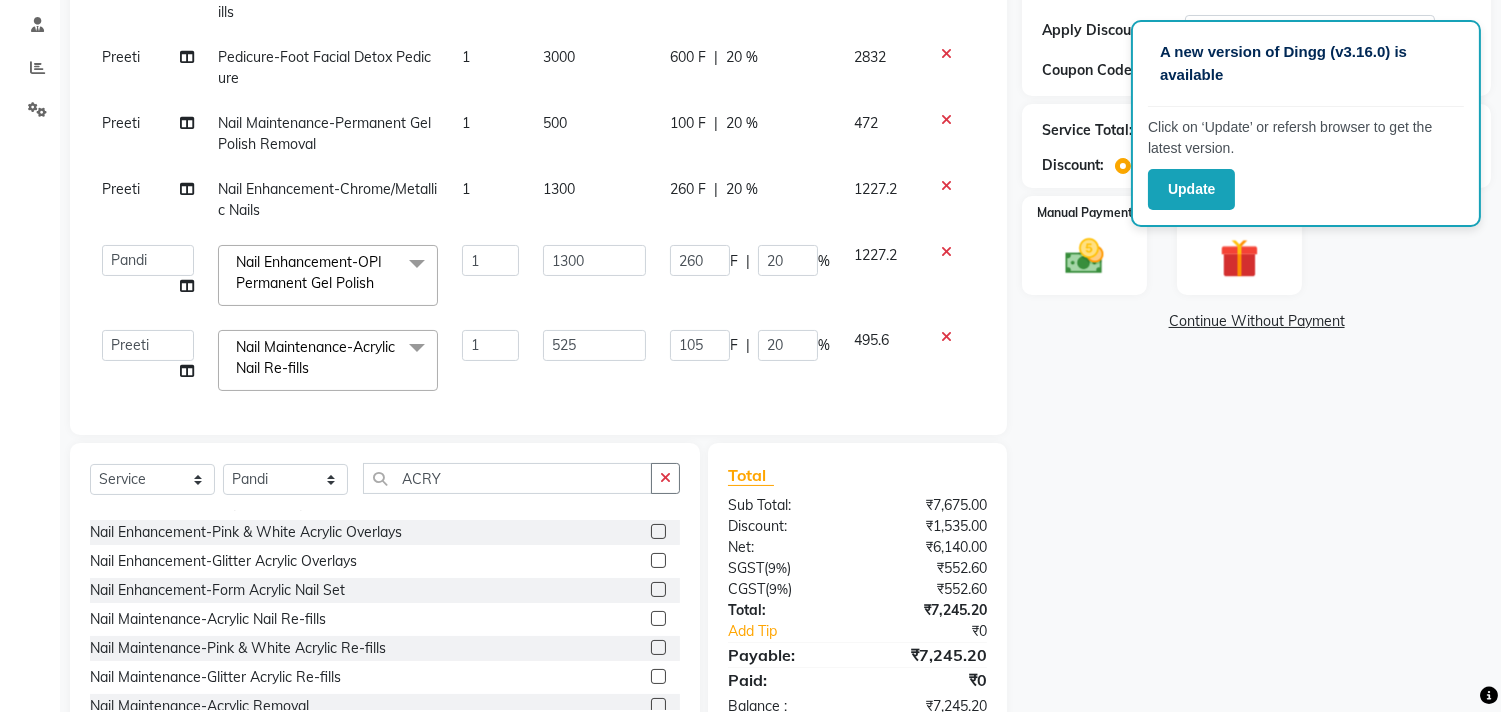 select on "39915" 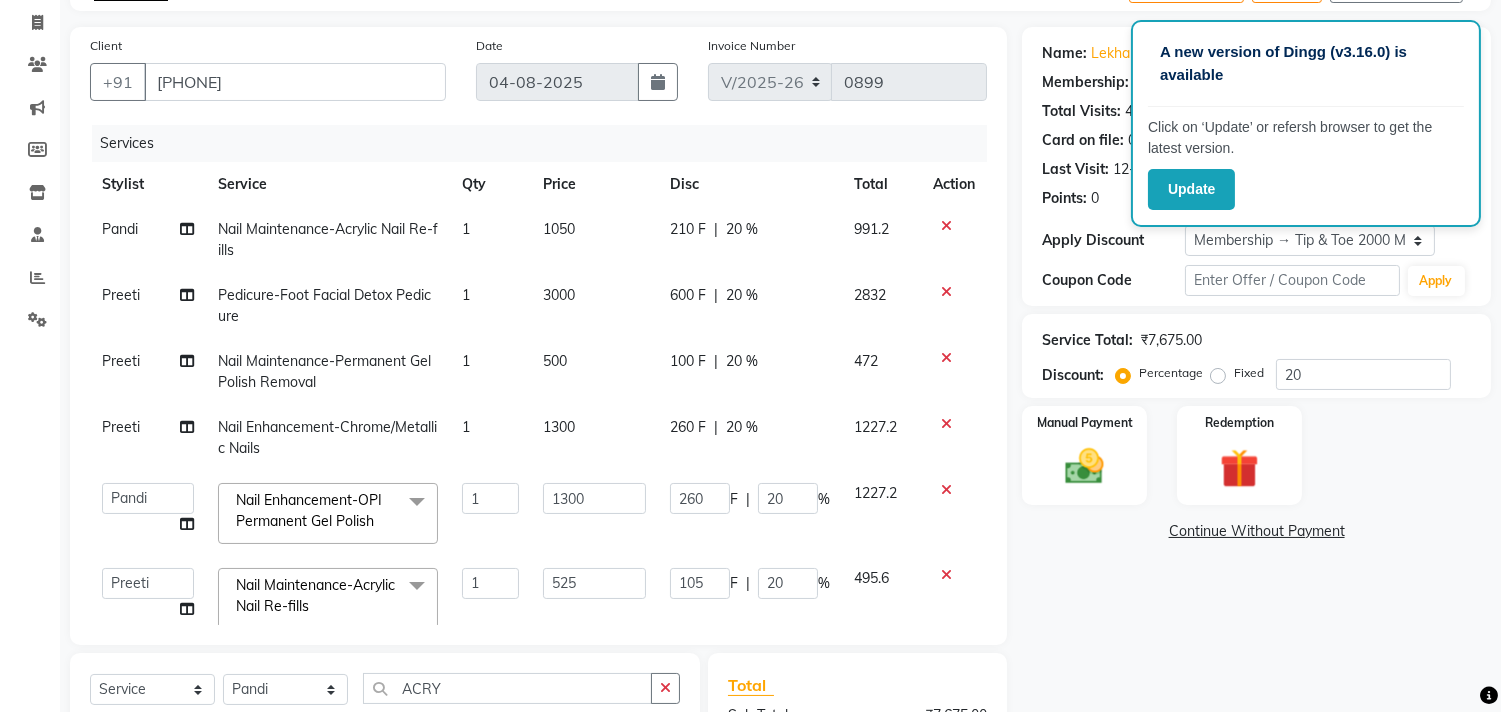 scroll, scrollTop: 388, scrollLeft: 0, axis: vertical 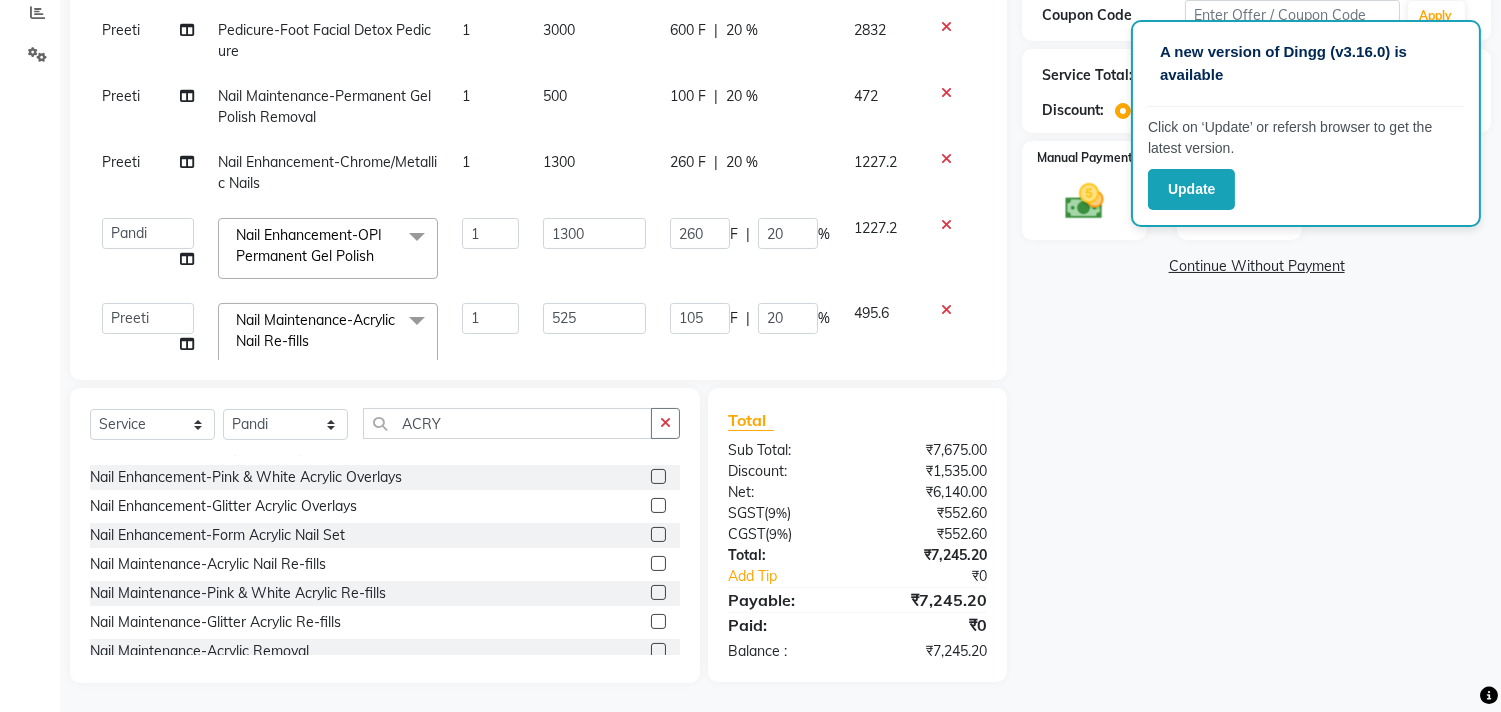 click on "Name: [FIRST]  Membership: end on [DATE] Total Visits:  4 Card on file:  0 Last Visit:   12-07-2025 Points:   0  Apply Discount Select Membership → Tip & Toe 2000 Membership Coupon Code Apply Service Total:  ₹7,675.00  Discount:  Percentage   Fixed  20 Manual Payment Redemption  Continue Without Payment" 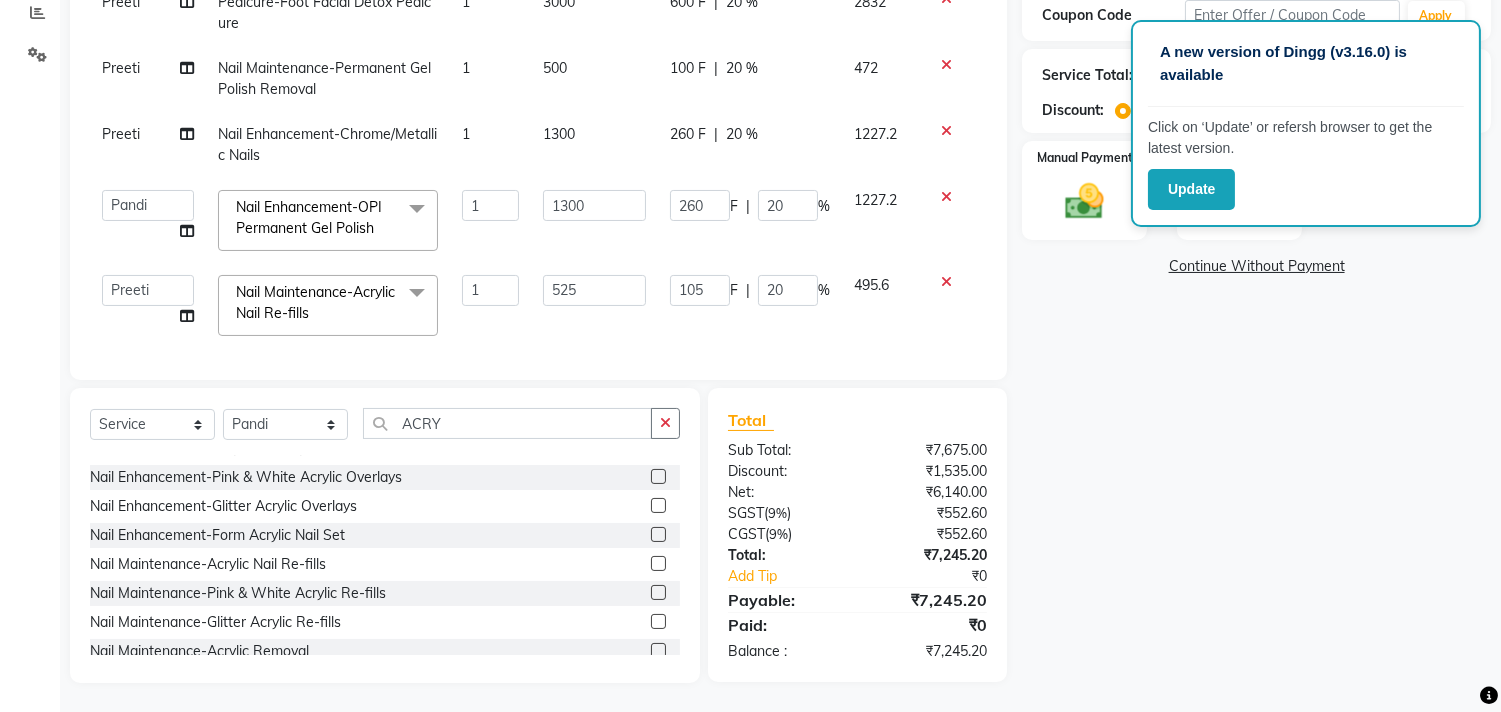 scroll, scrollTop: 48, scrollLeft: 0, axis: vertical 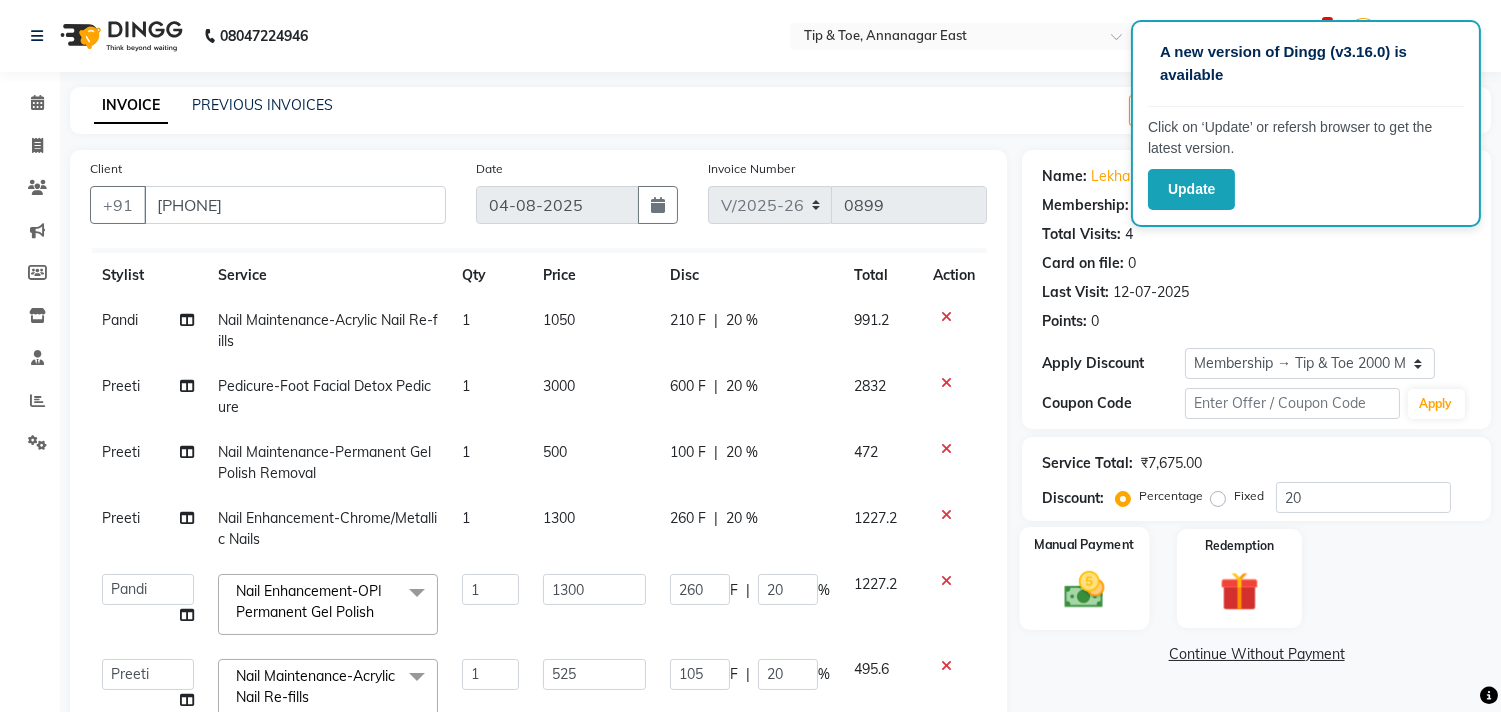 click 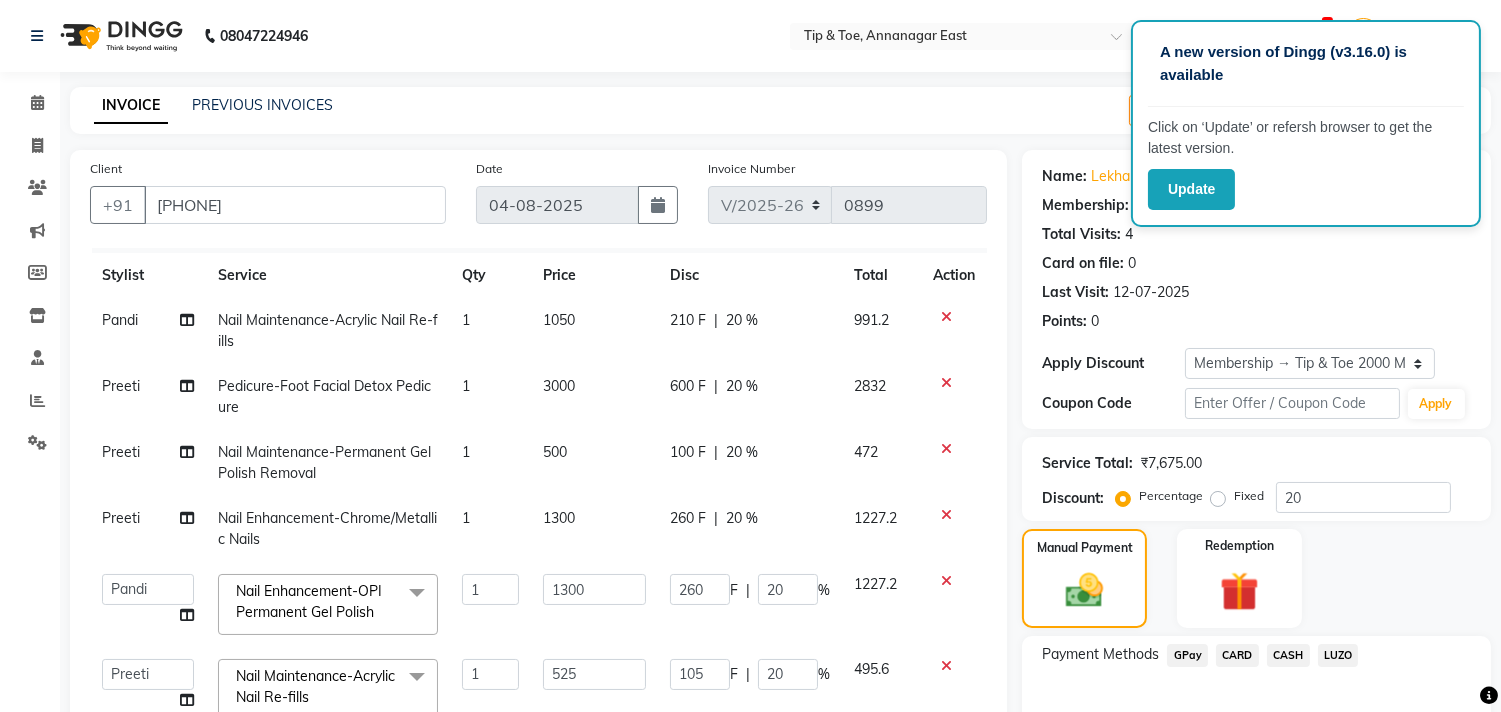 scroll, scrollTop: 333, scrollLeft: 0, axis: vertical 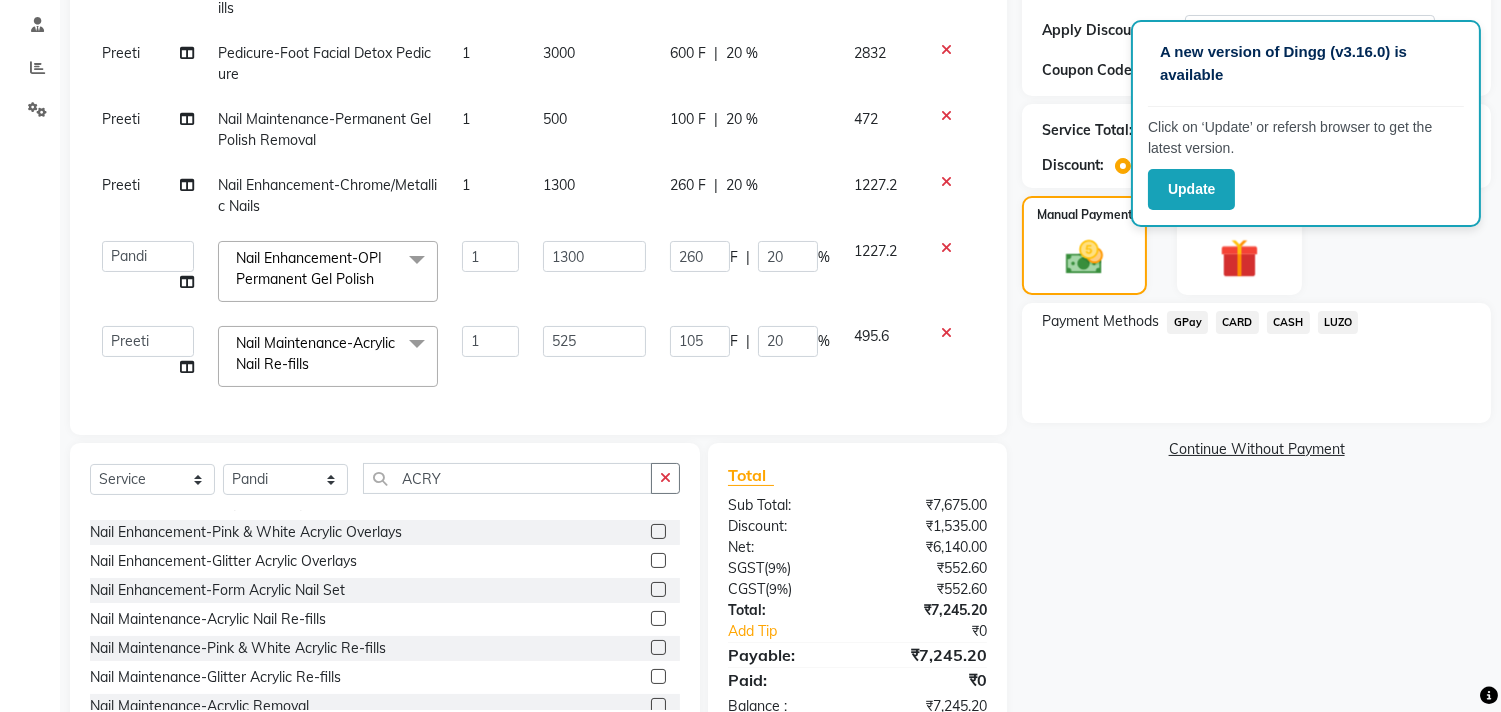 click on "CASH" 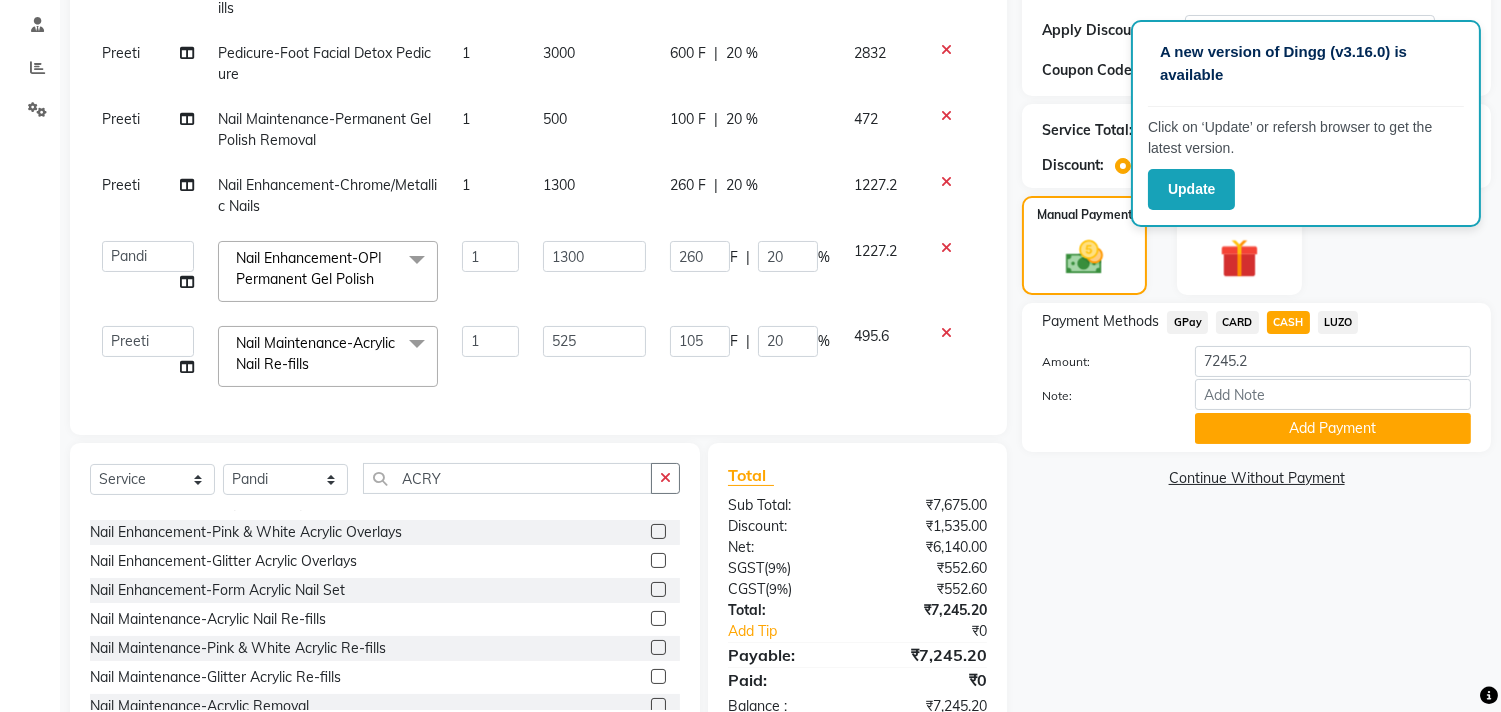 scroll, scrollTop: 388, scrollLeft: 0, axis: vertical 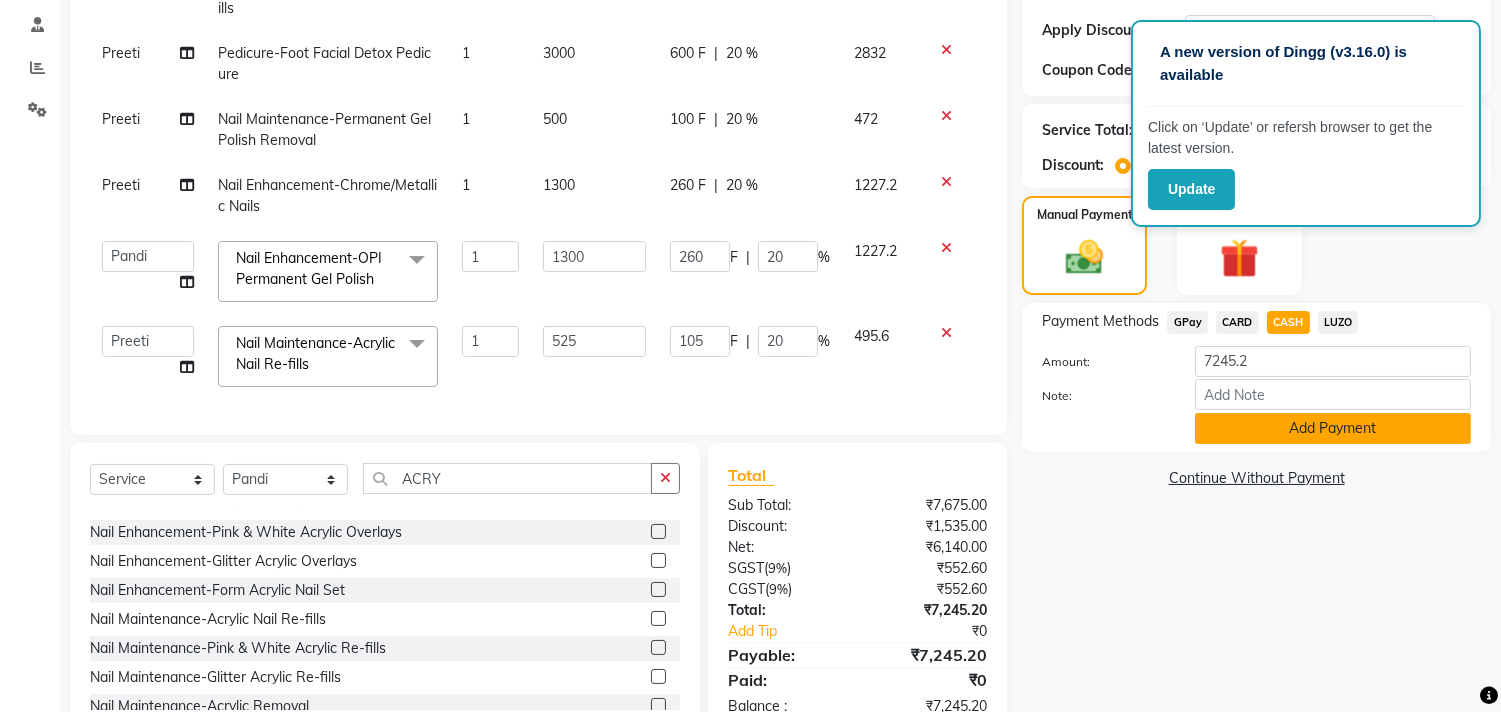 click on "Add Payment" 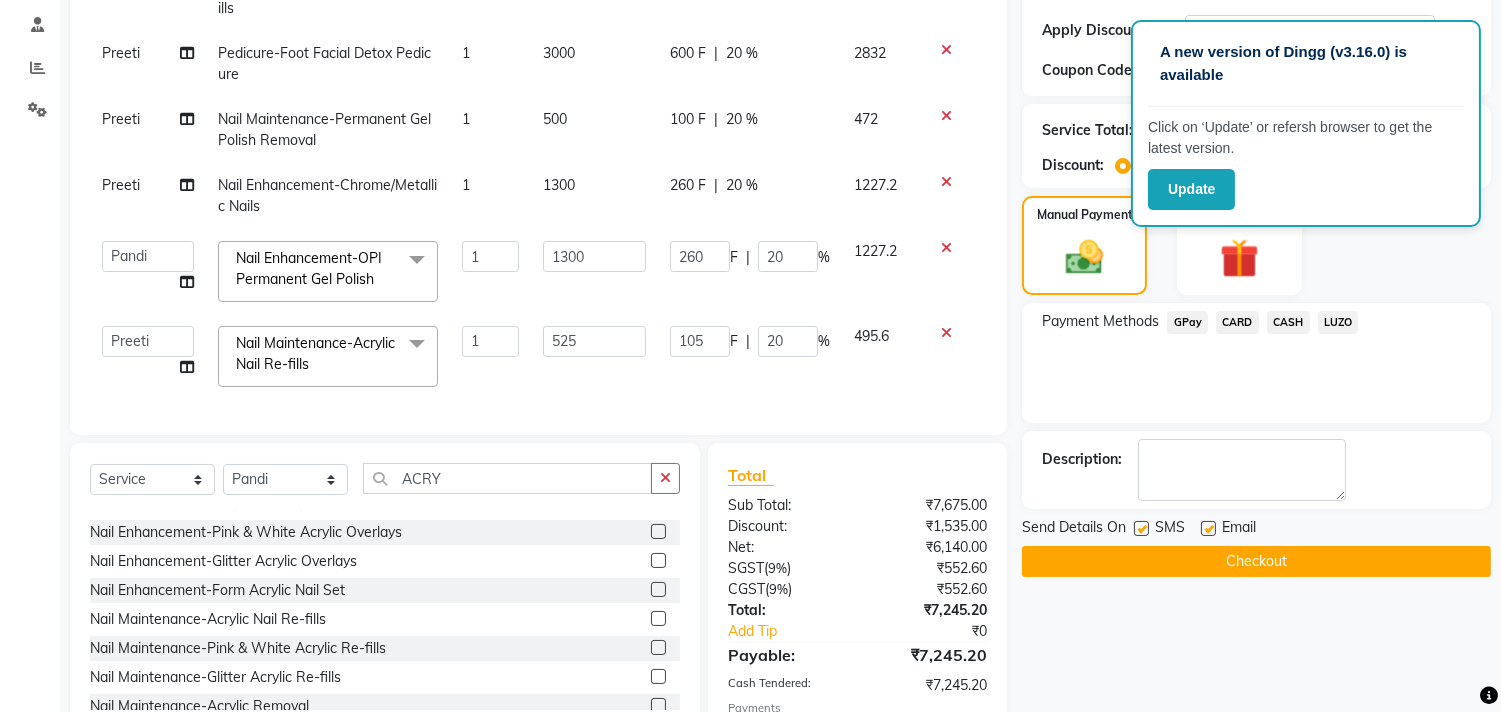 scroll, scrollTop: 458, scrollLeft: 0, axis: vertical 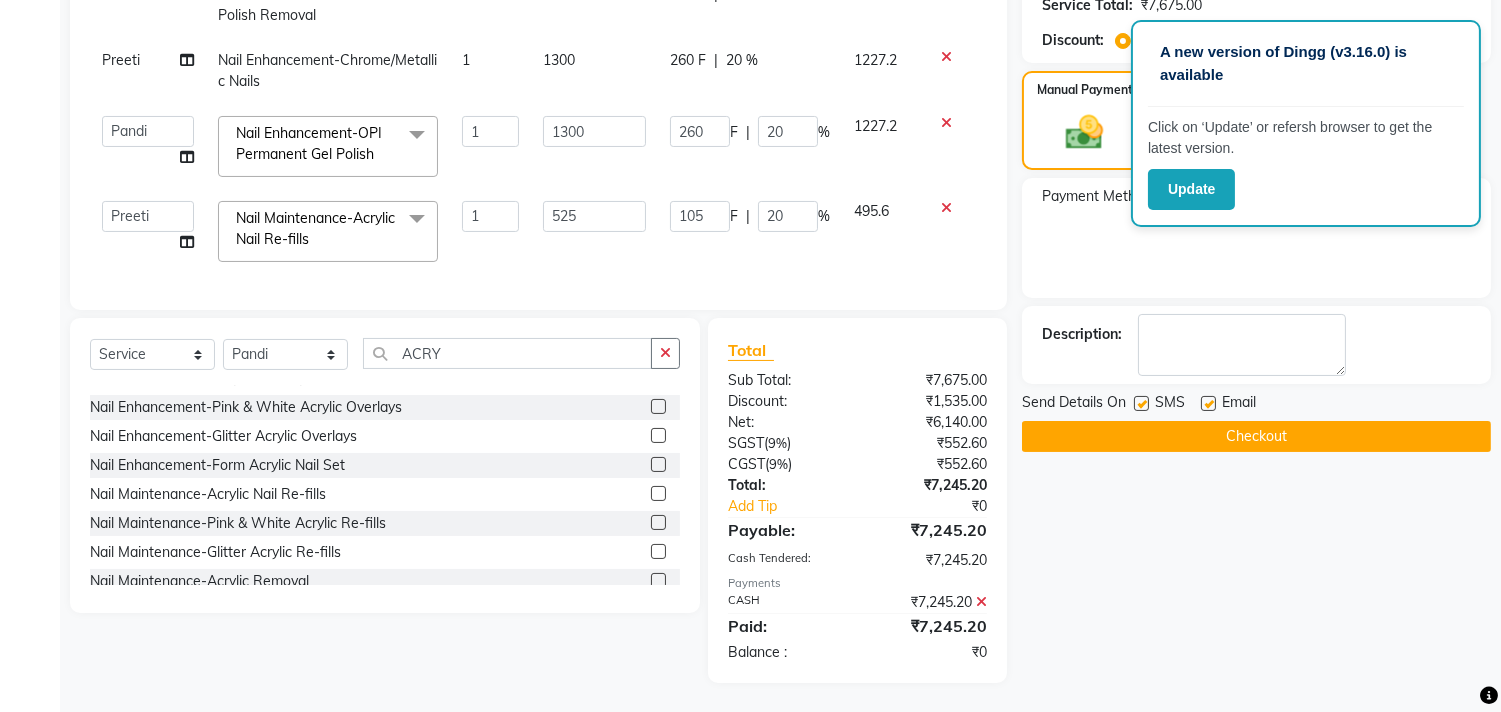 click on "Checkout" 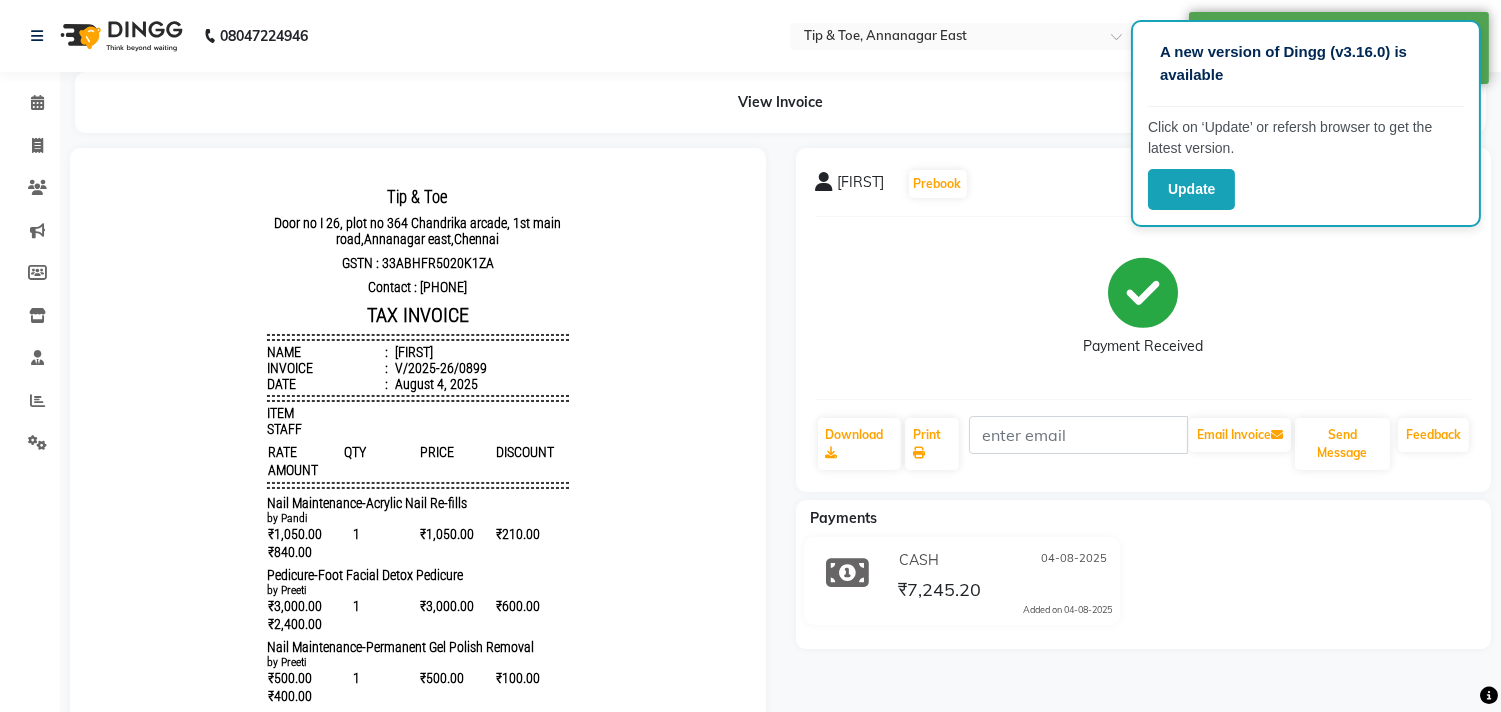 scroll, scrollTop: 0, scrollLeft: 0, axis: both 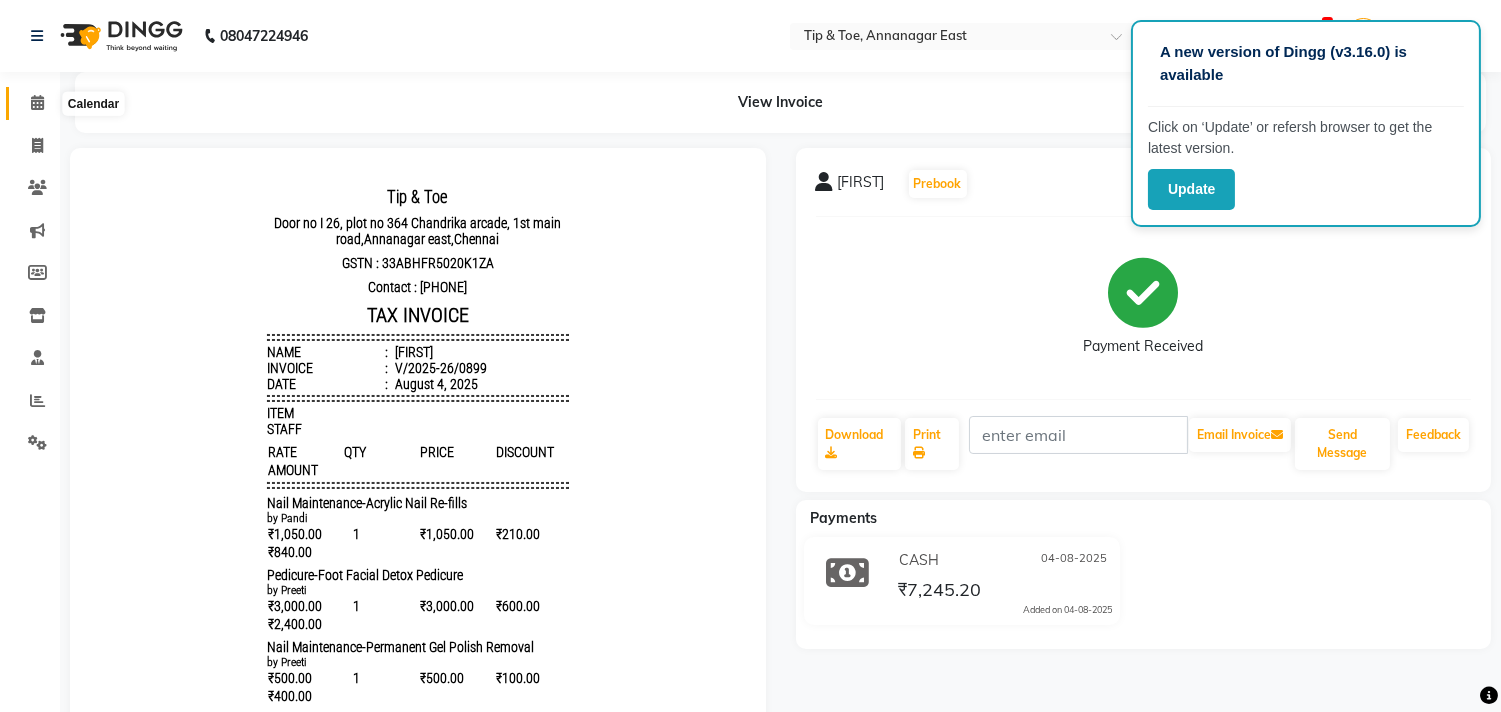 click 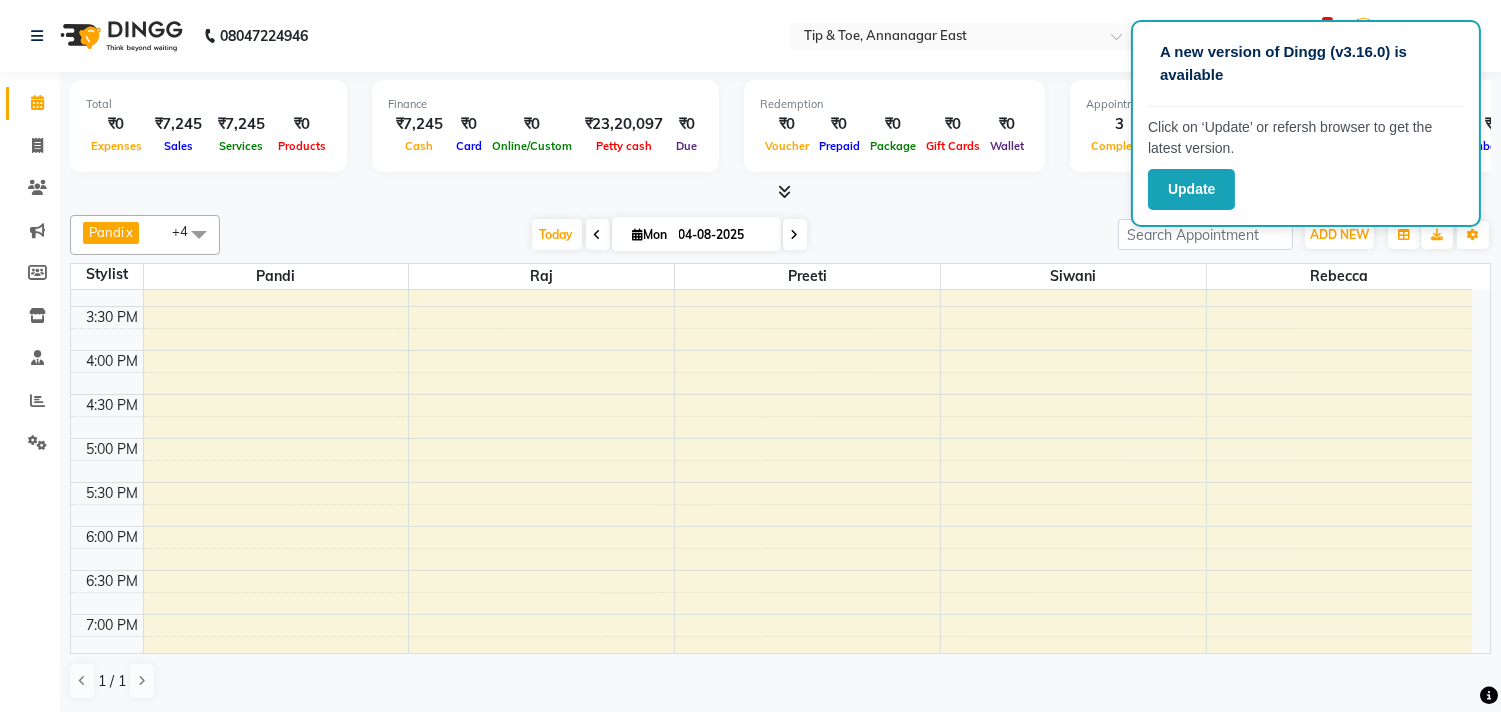 scroll, scrollTop: 873, scrollLeft: 0, axis: vertical 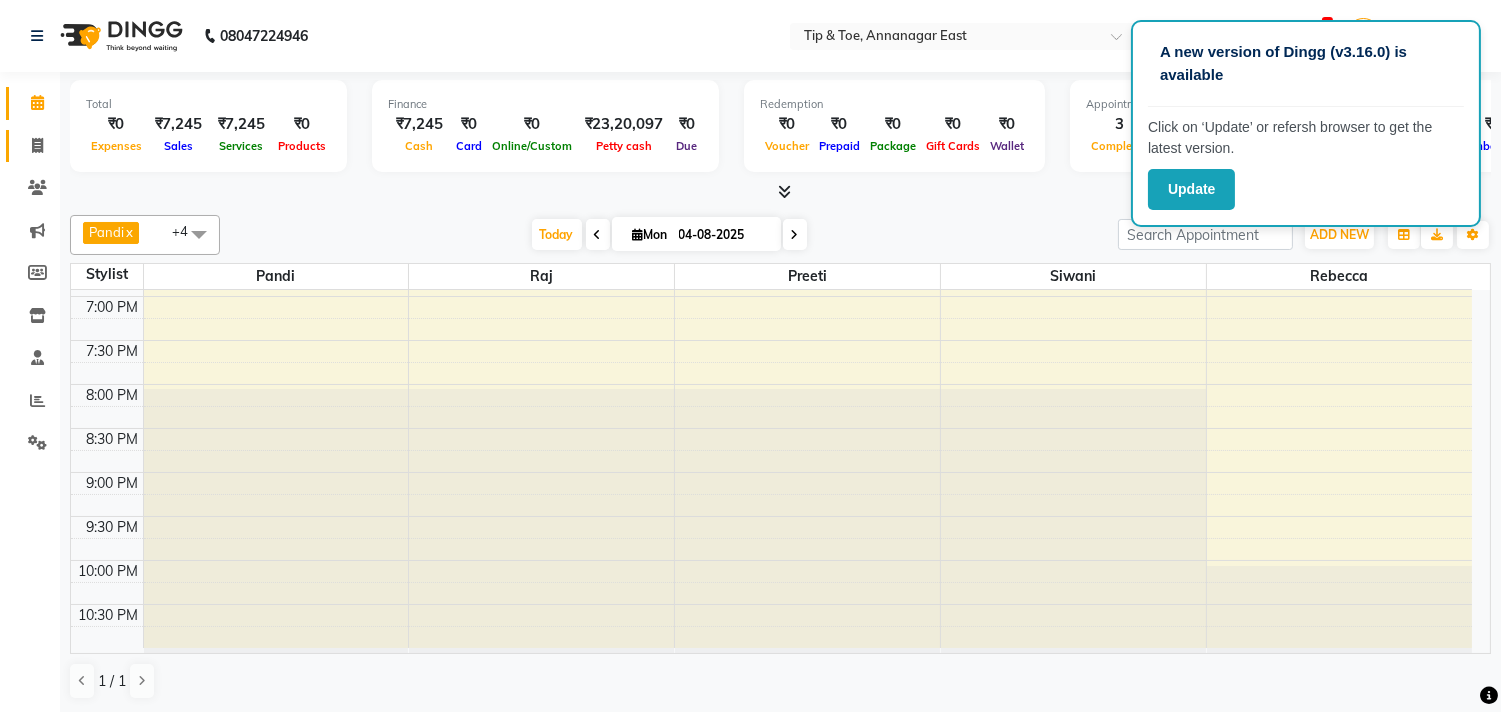 click on "Invoice" 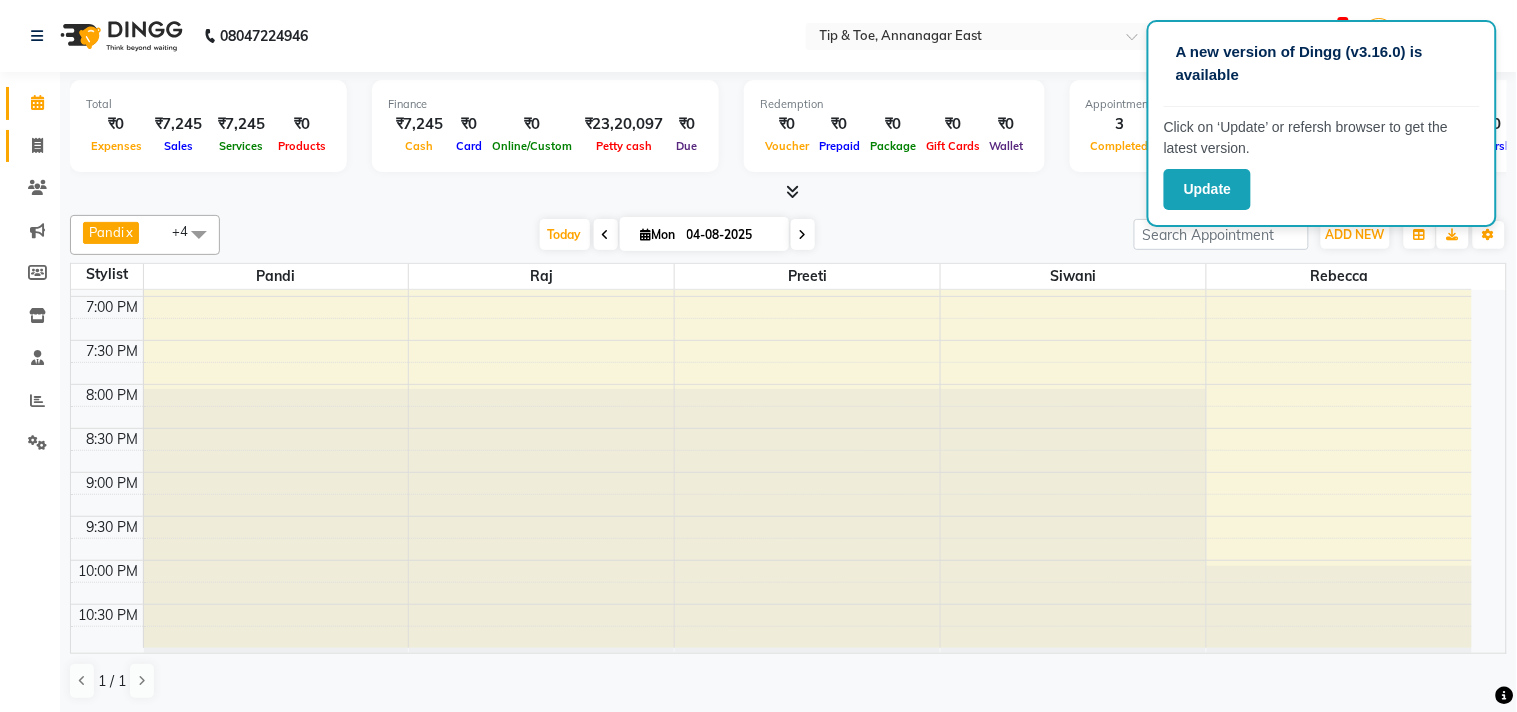 select on "5770" 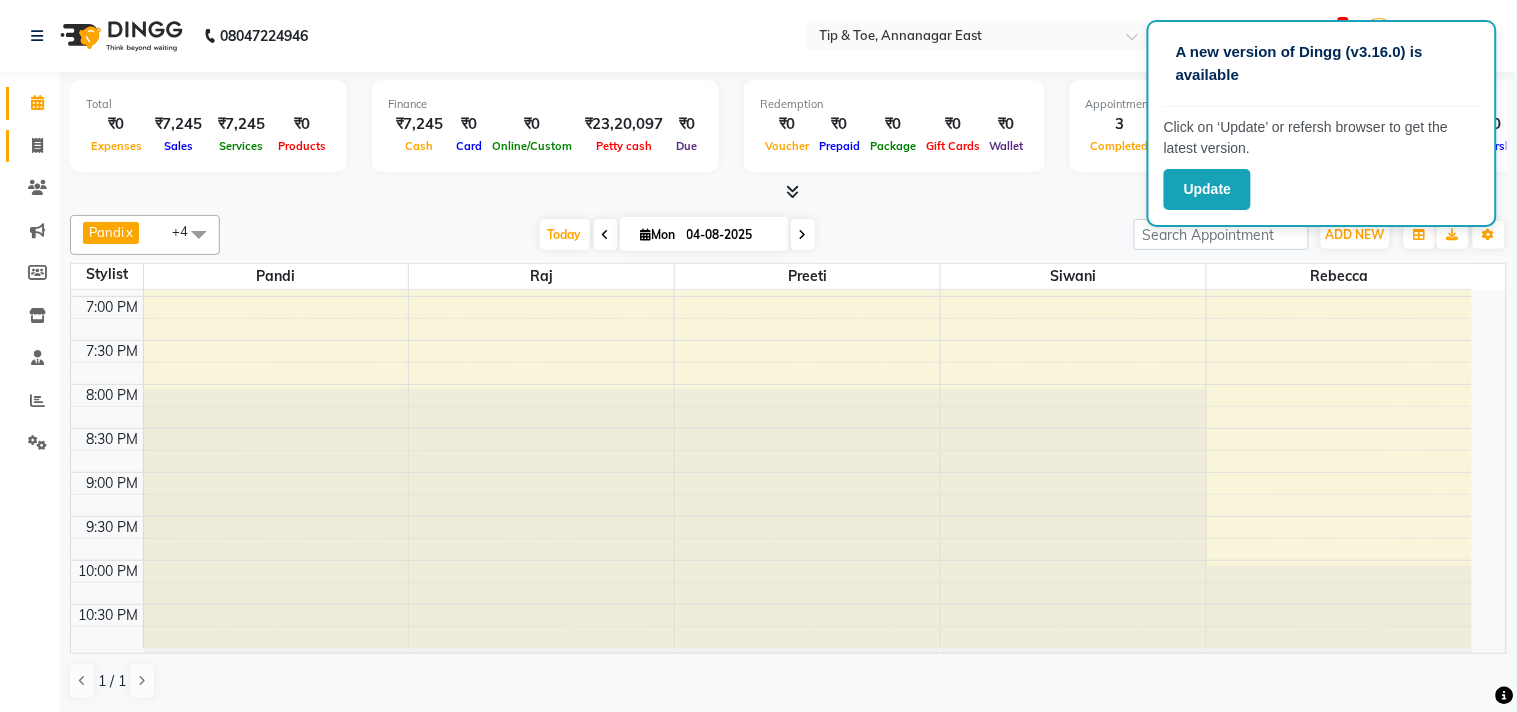 select on "service" 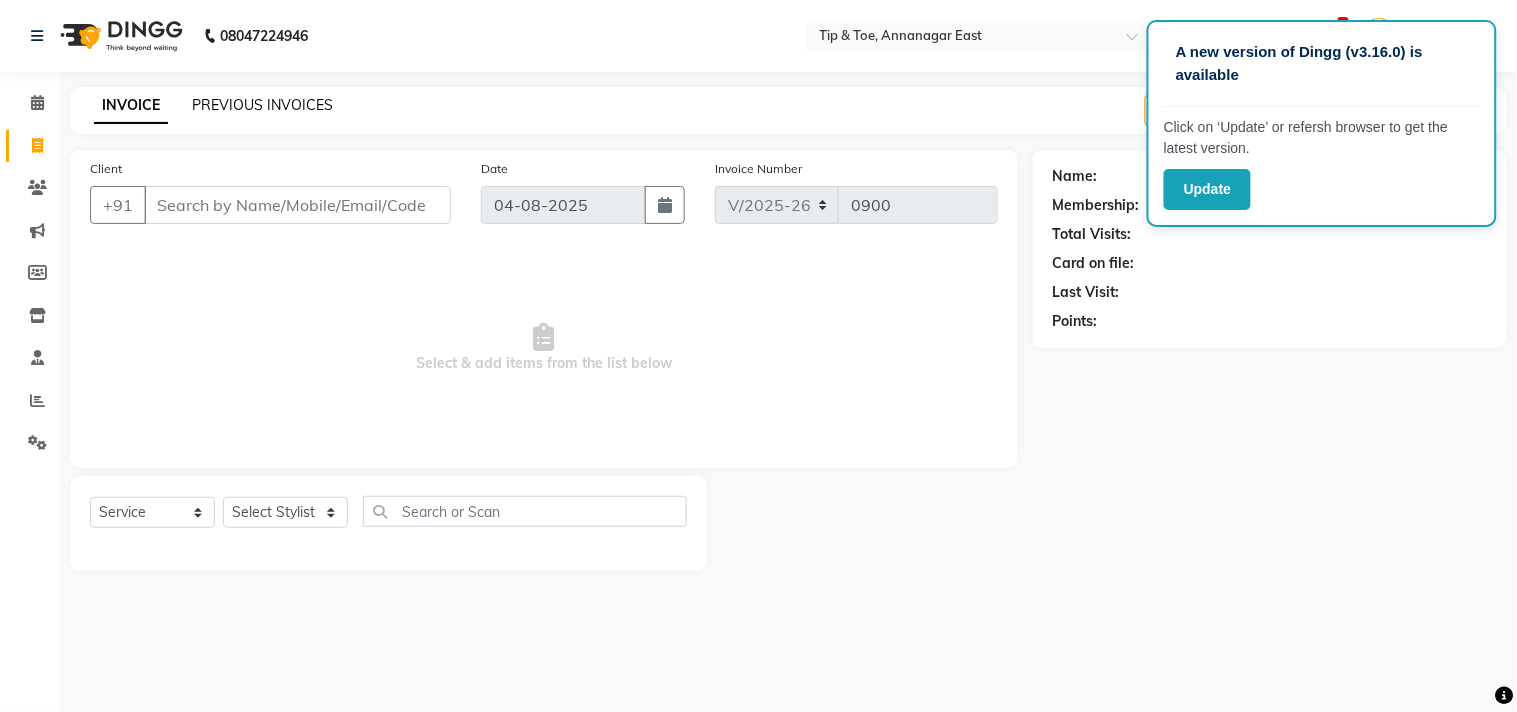 click on "PREVIOUS INVOICES" 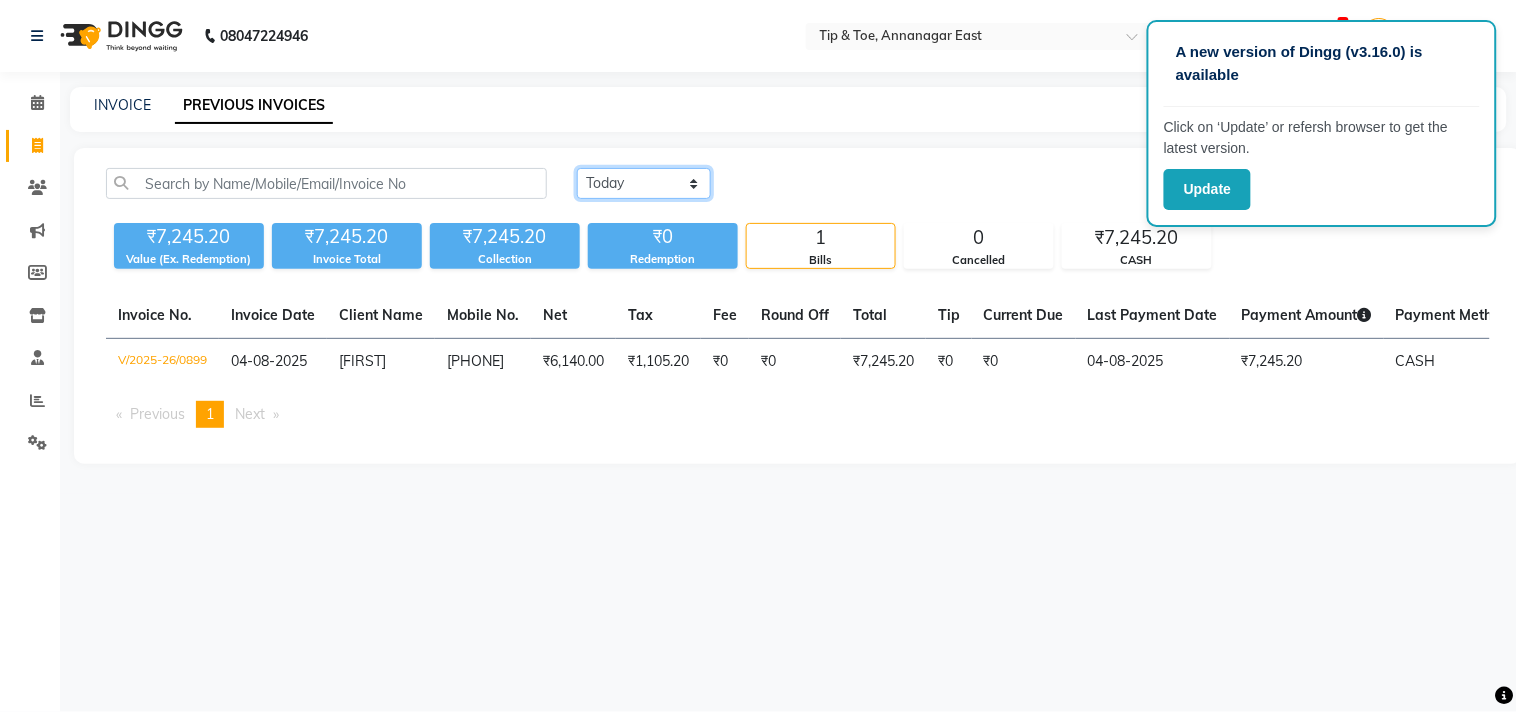 click on "Today Yesterday Custom Range" 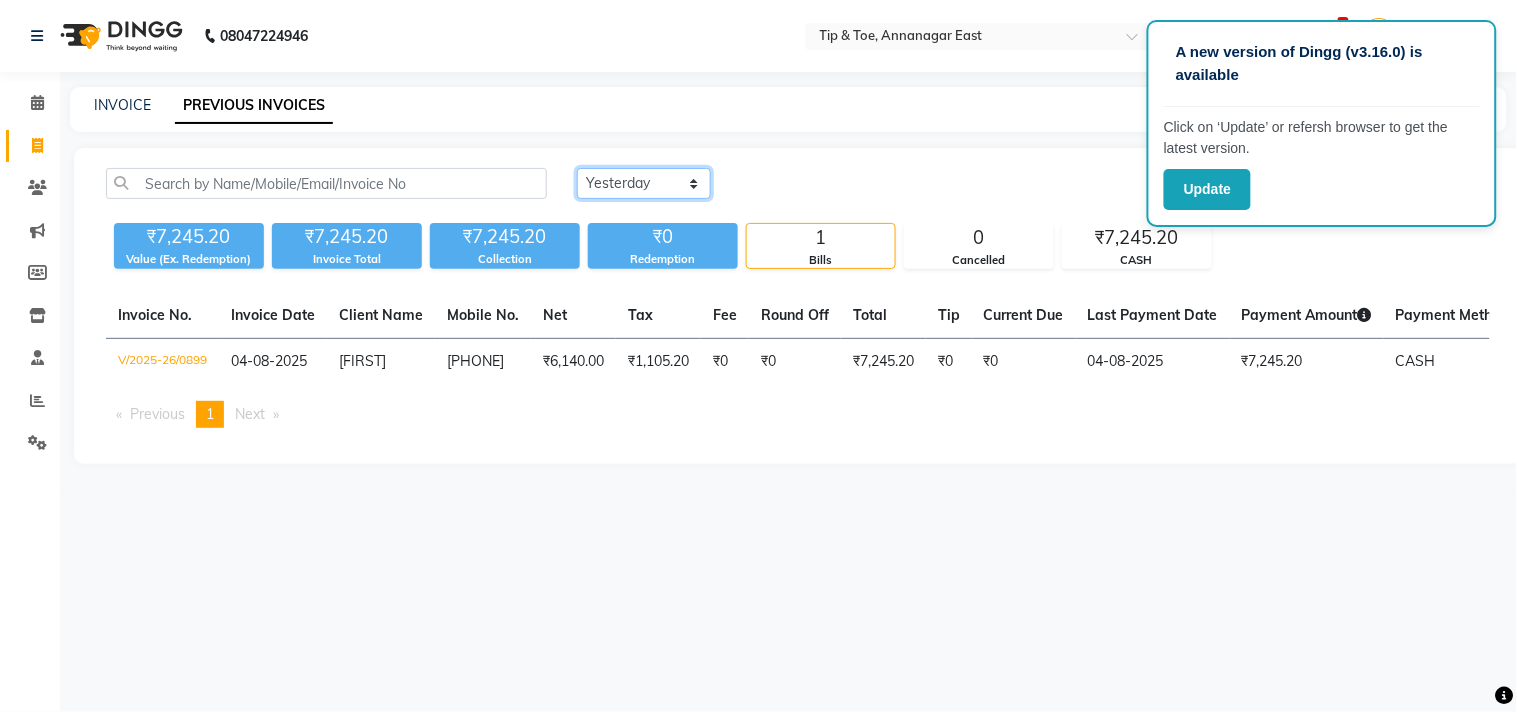 click on "Today Yesterday Custom Range" 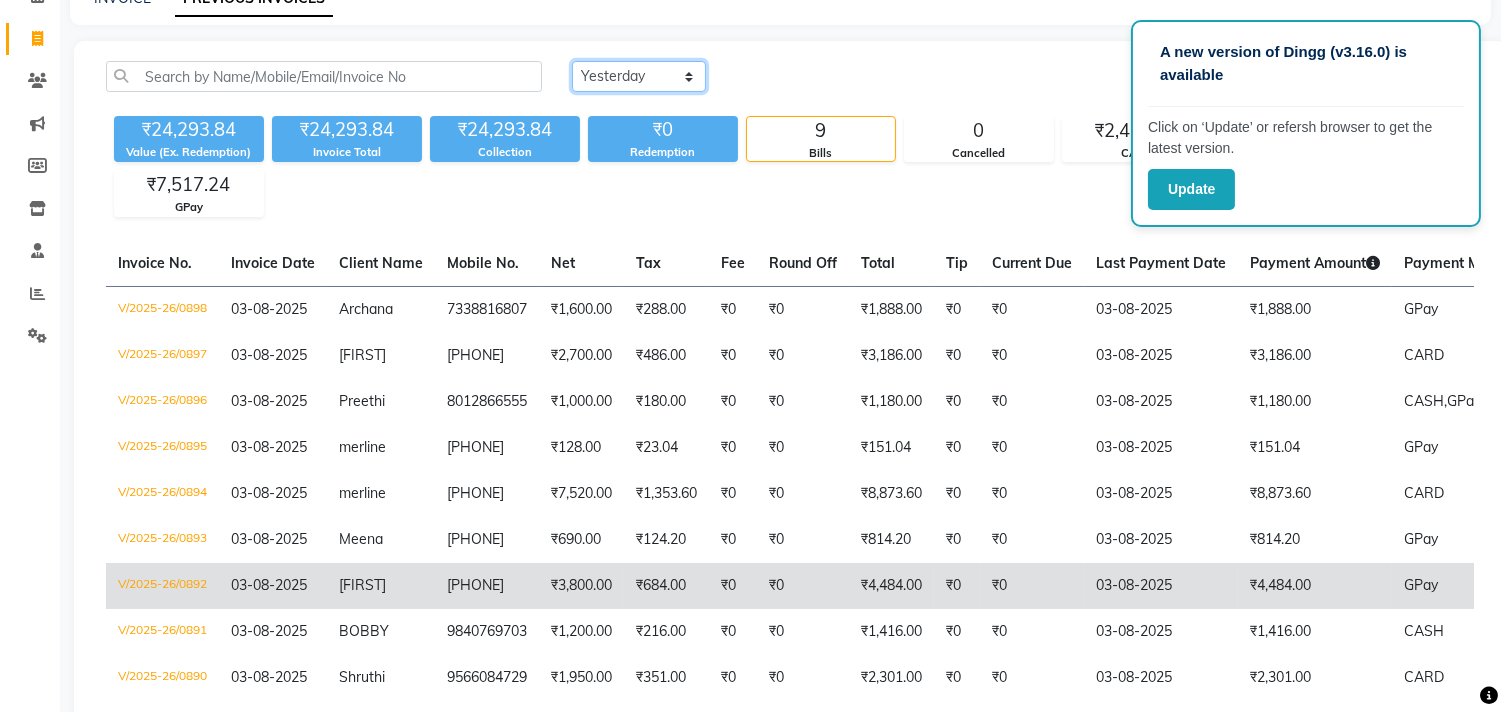 scroll, scrollTop: 218, scrollLeft: 0, axis: vertical 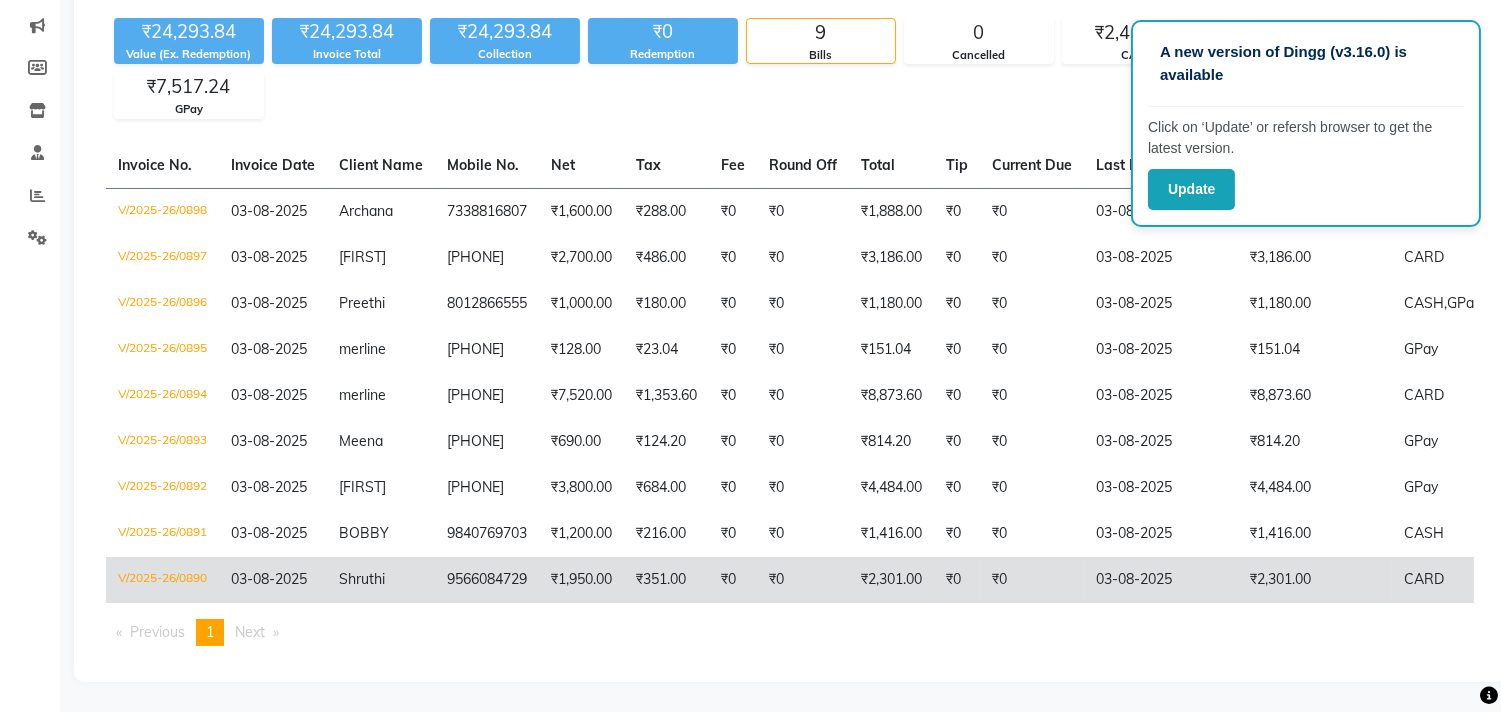 click on "₹0" 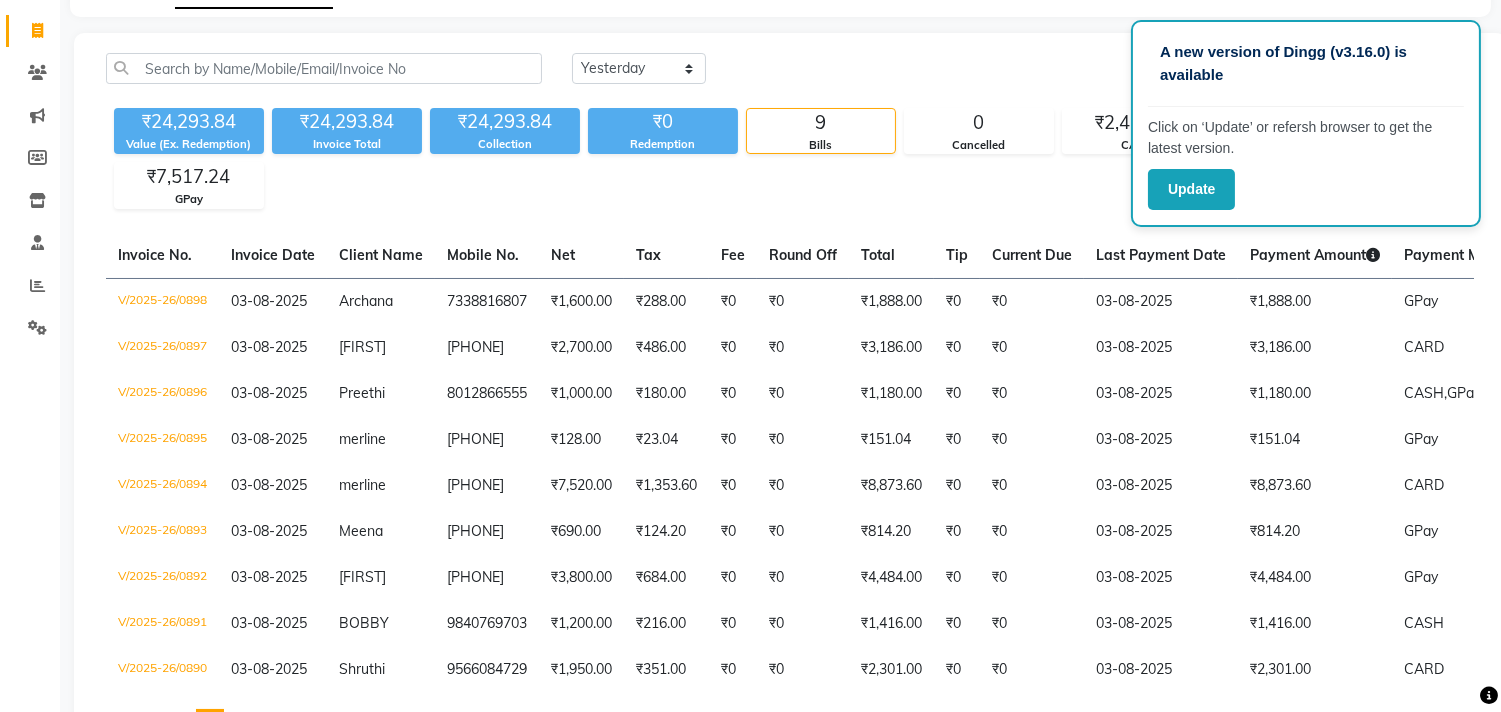 scroll, scrollTop: 0, scrollLeft: 0, axis: both 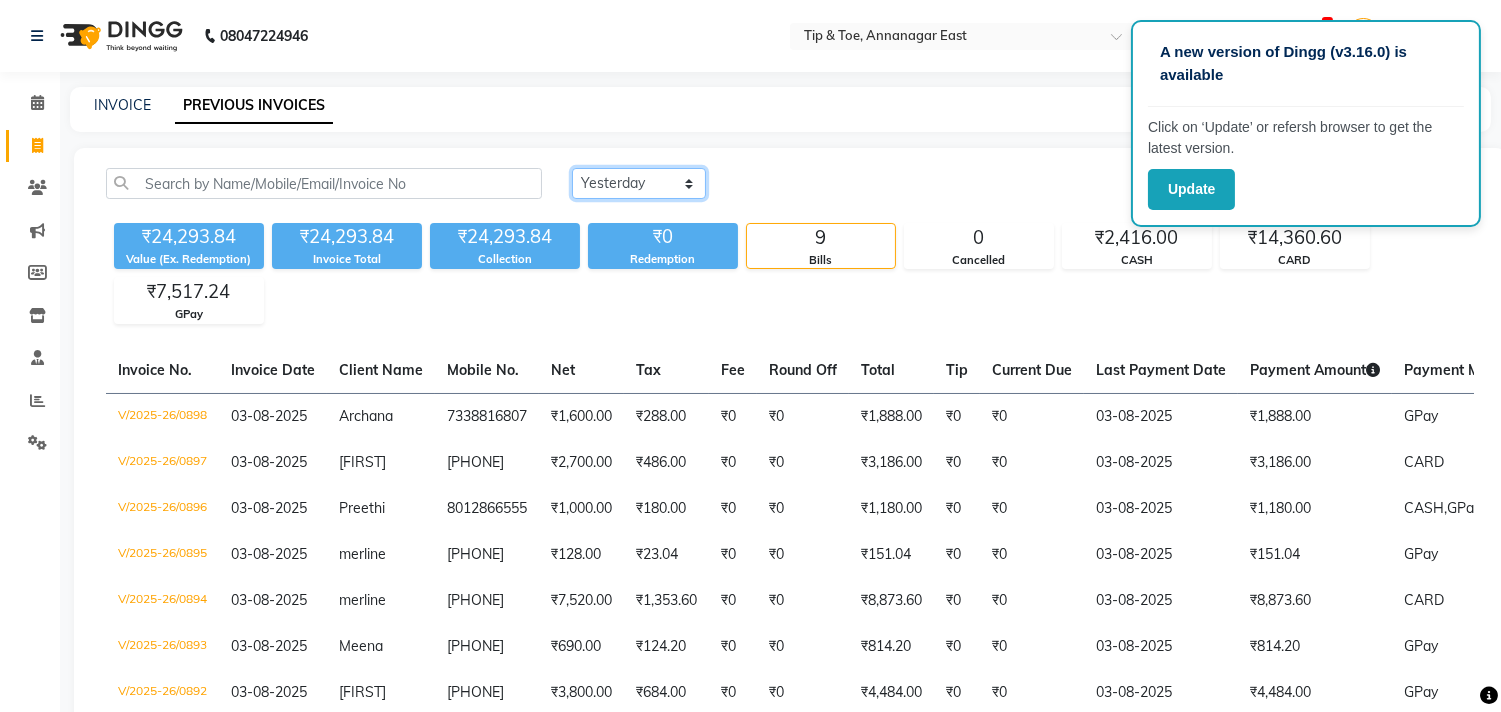 click on "Today Yesterday Custom Range" 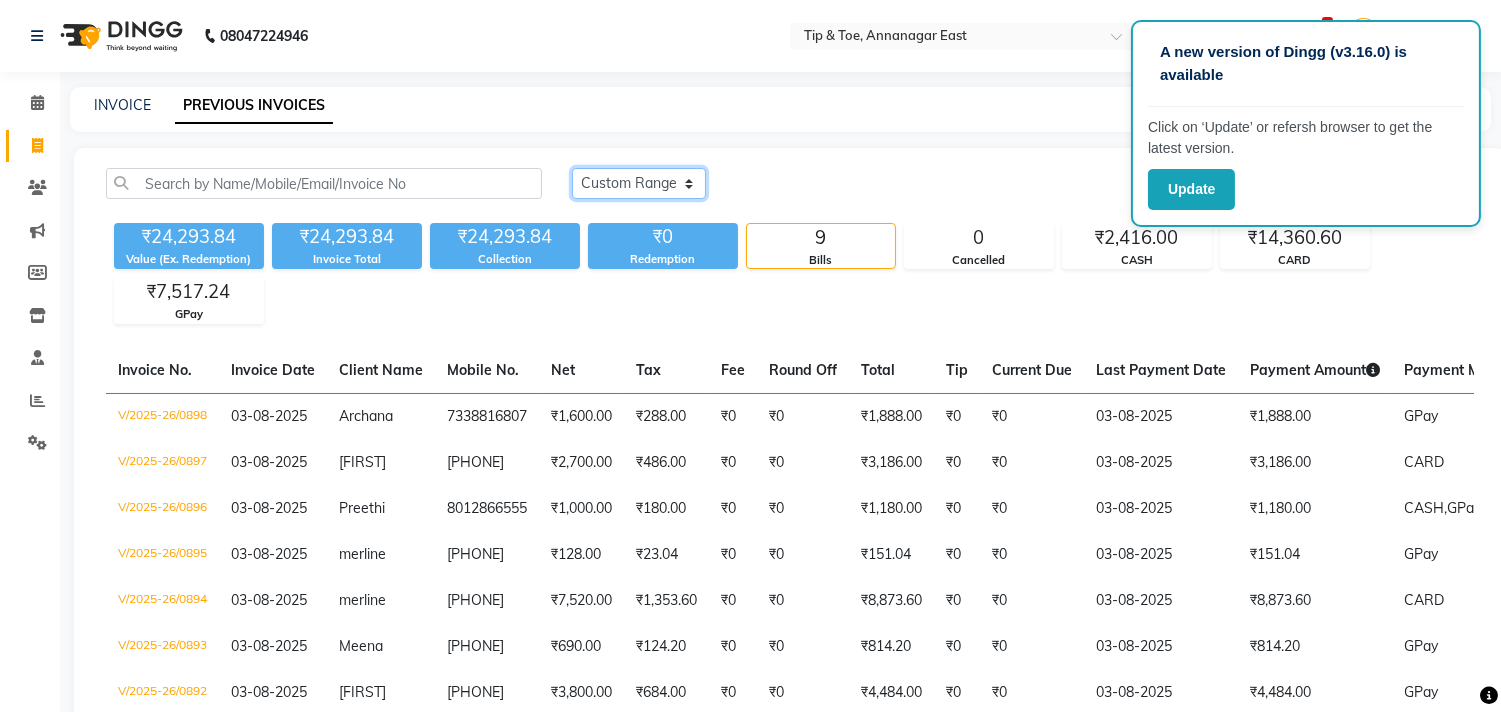click on "Today Yesterday Custom Range" 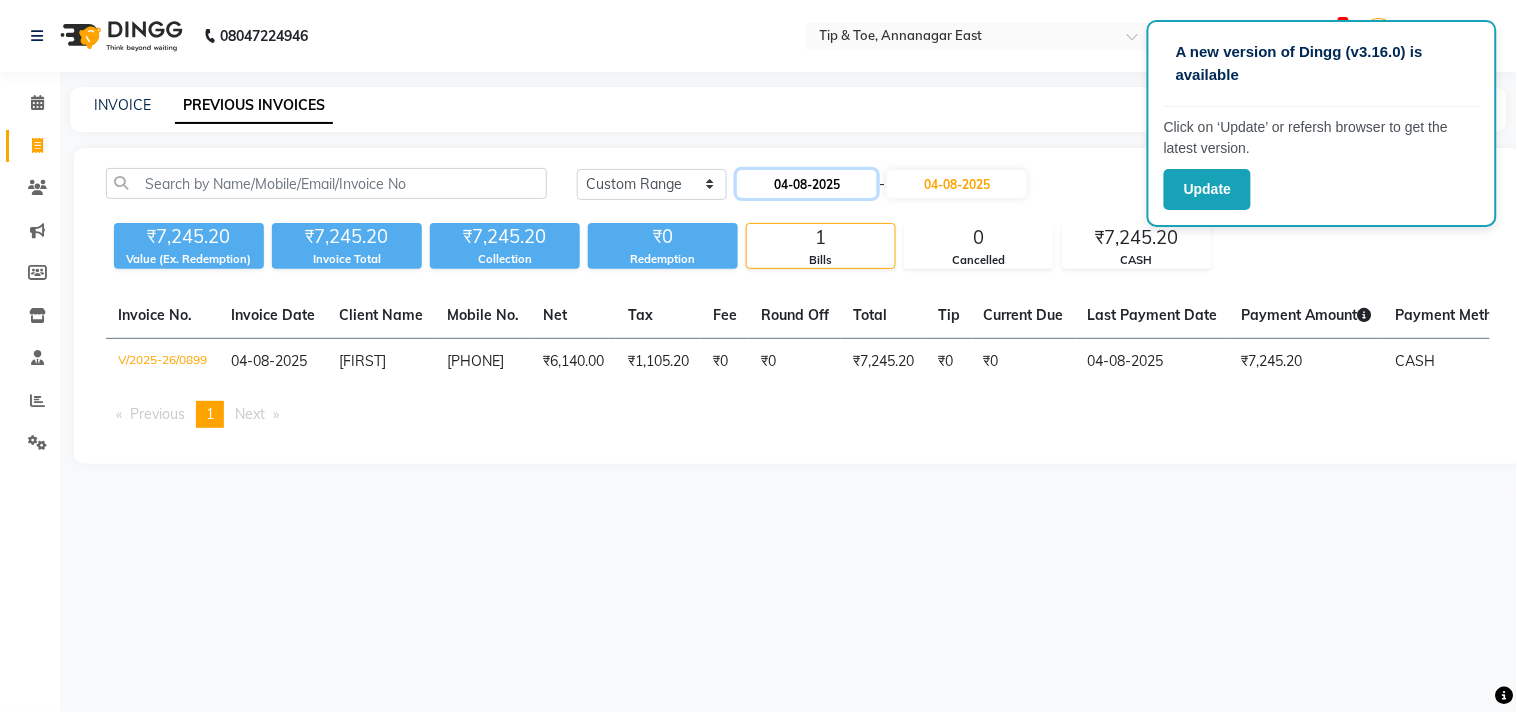 click on "04-08-2025" 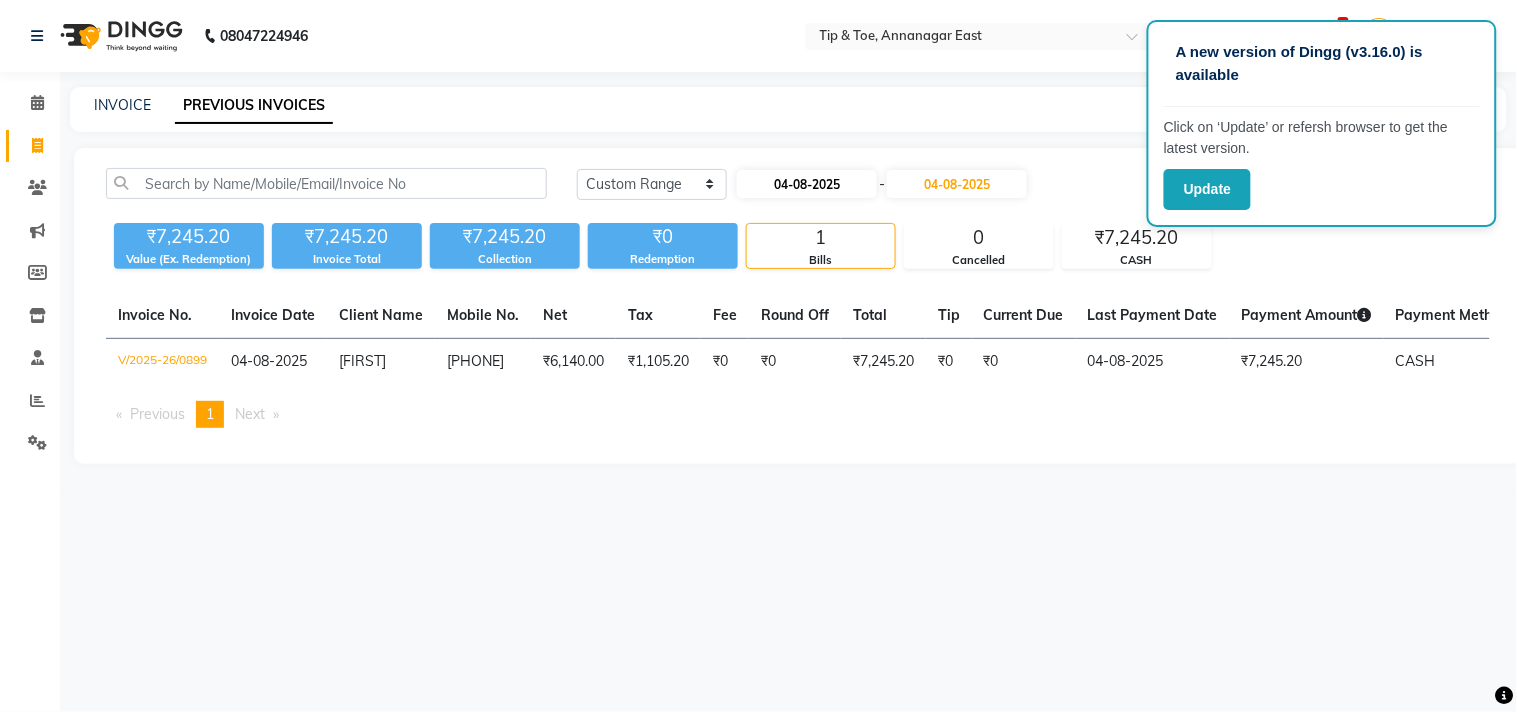 select on "8" 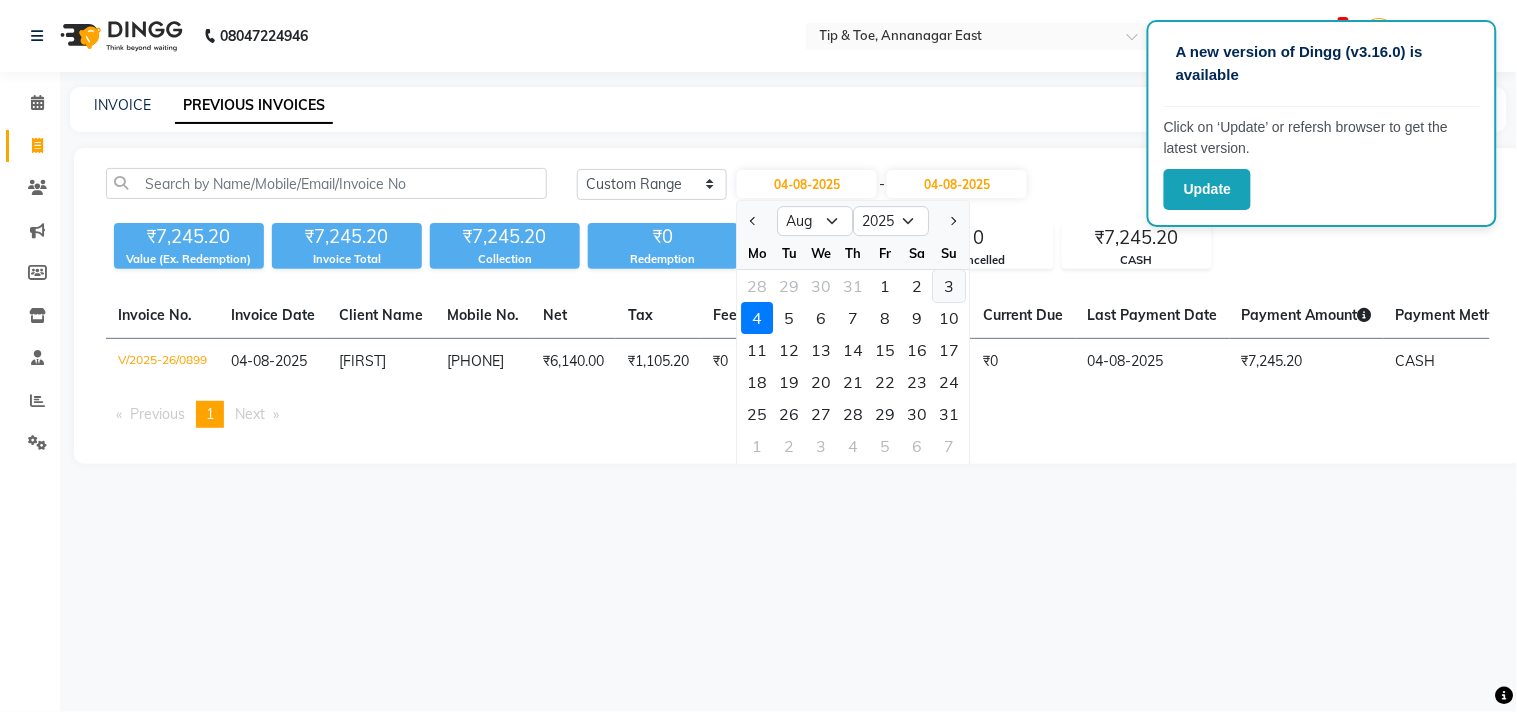 click on "3" 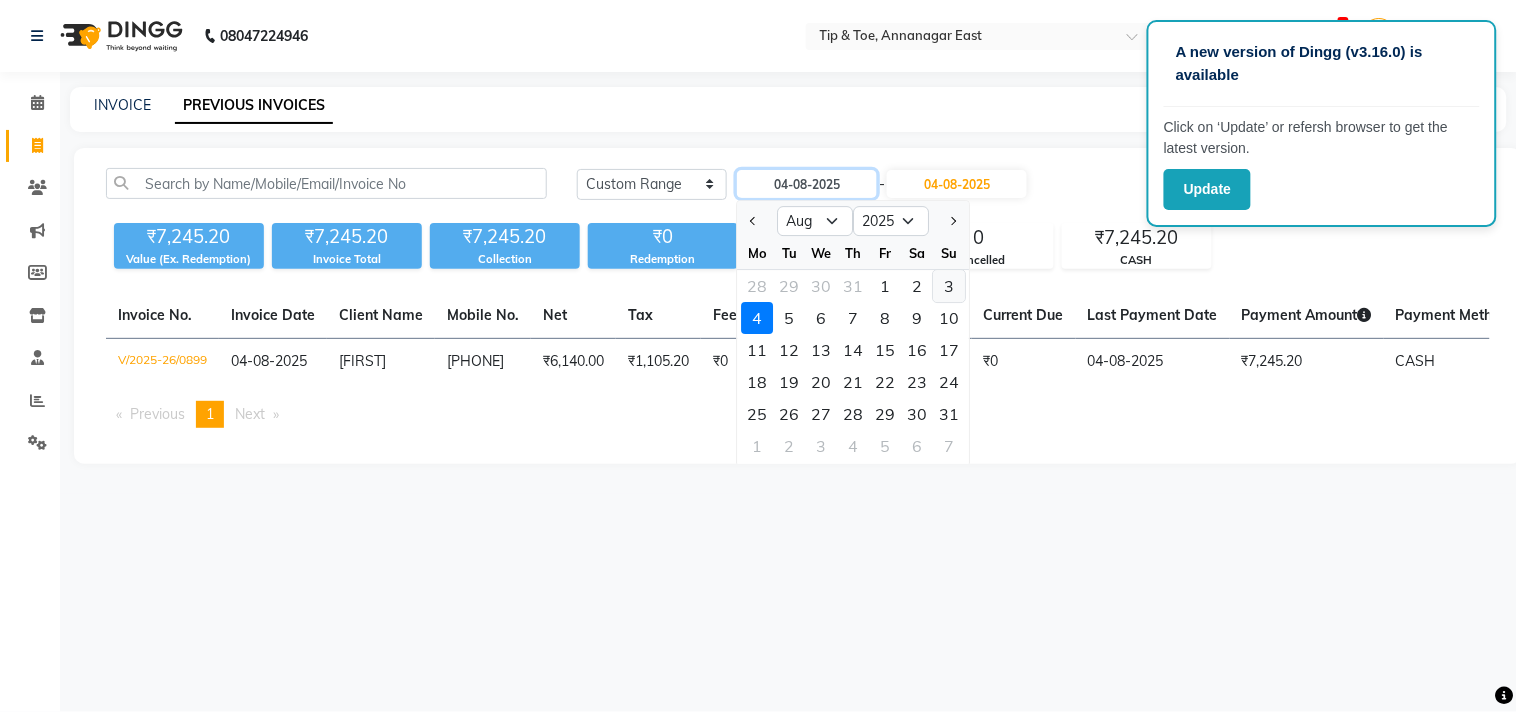 type on "03-08-2025" 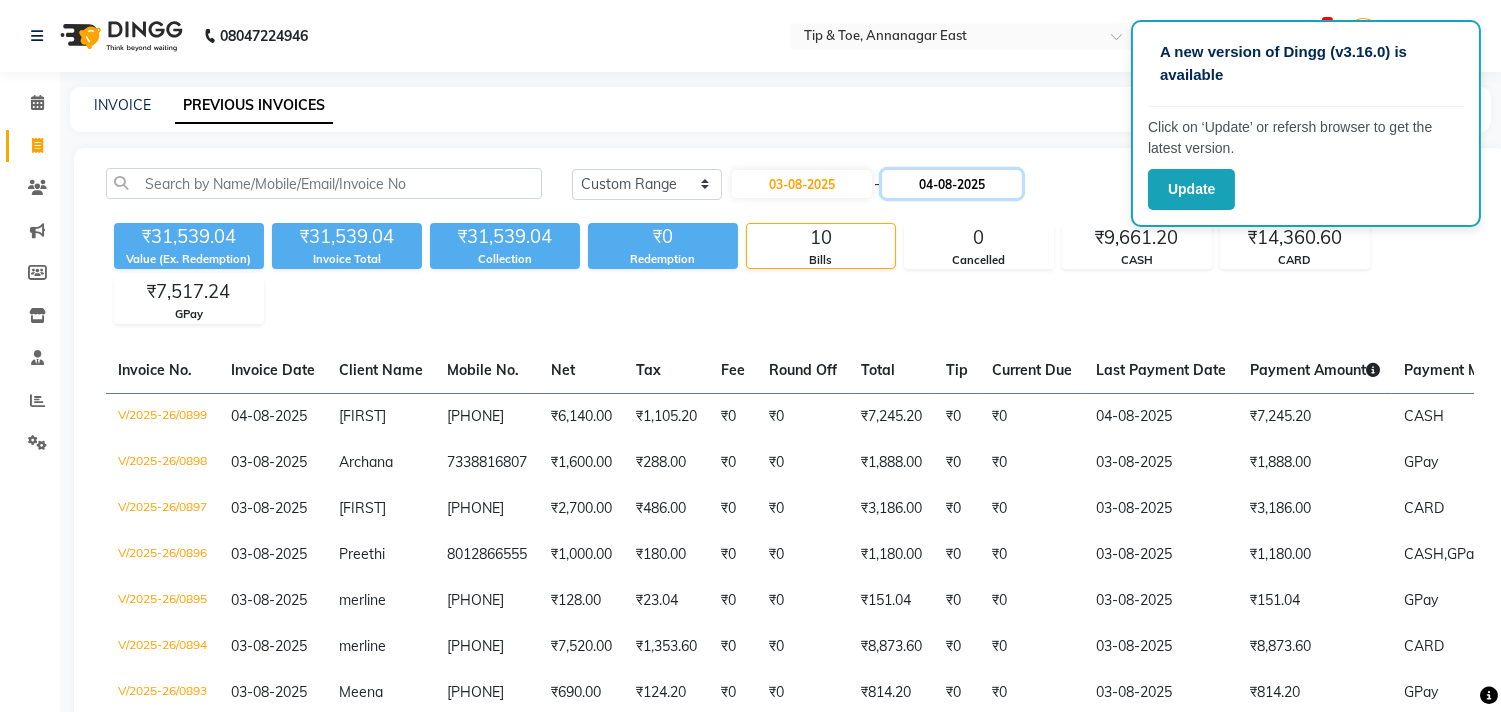 click on "04-08-2025" 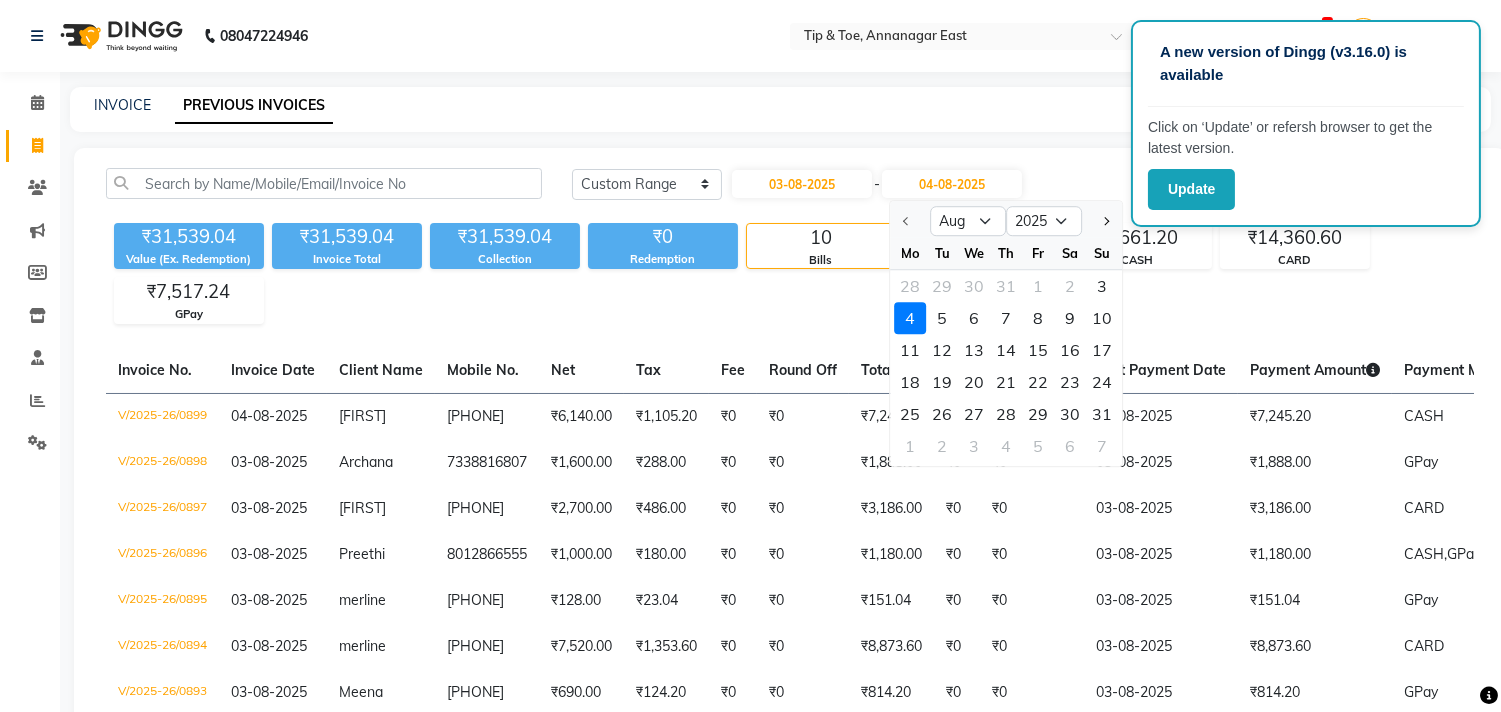 click on "Su" 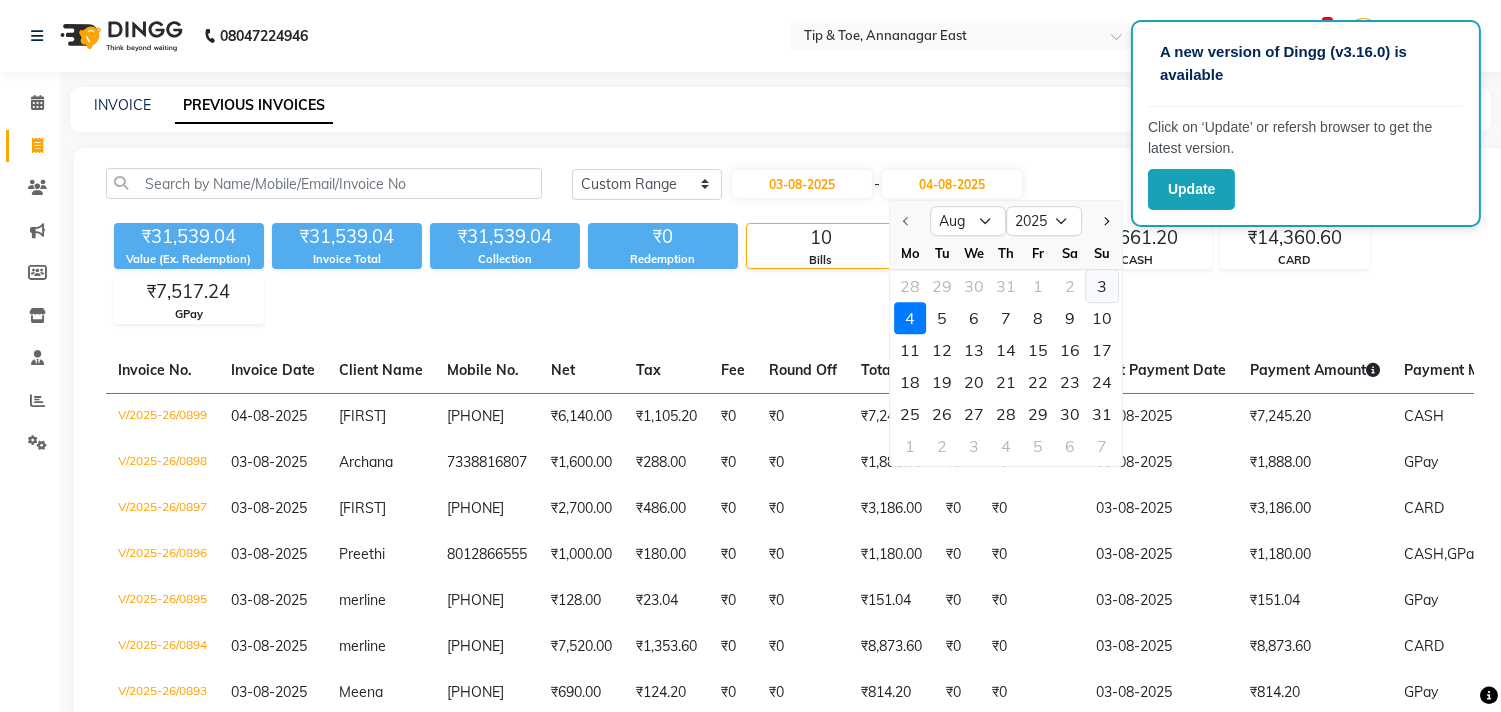 click on "3" 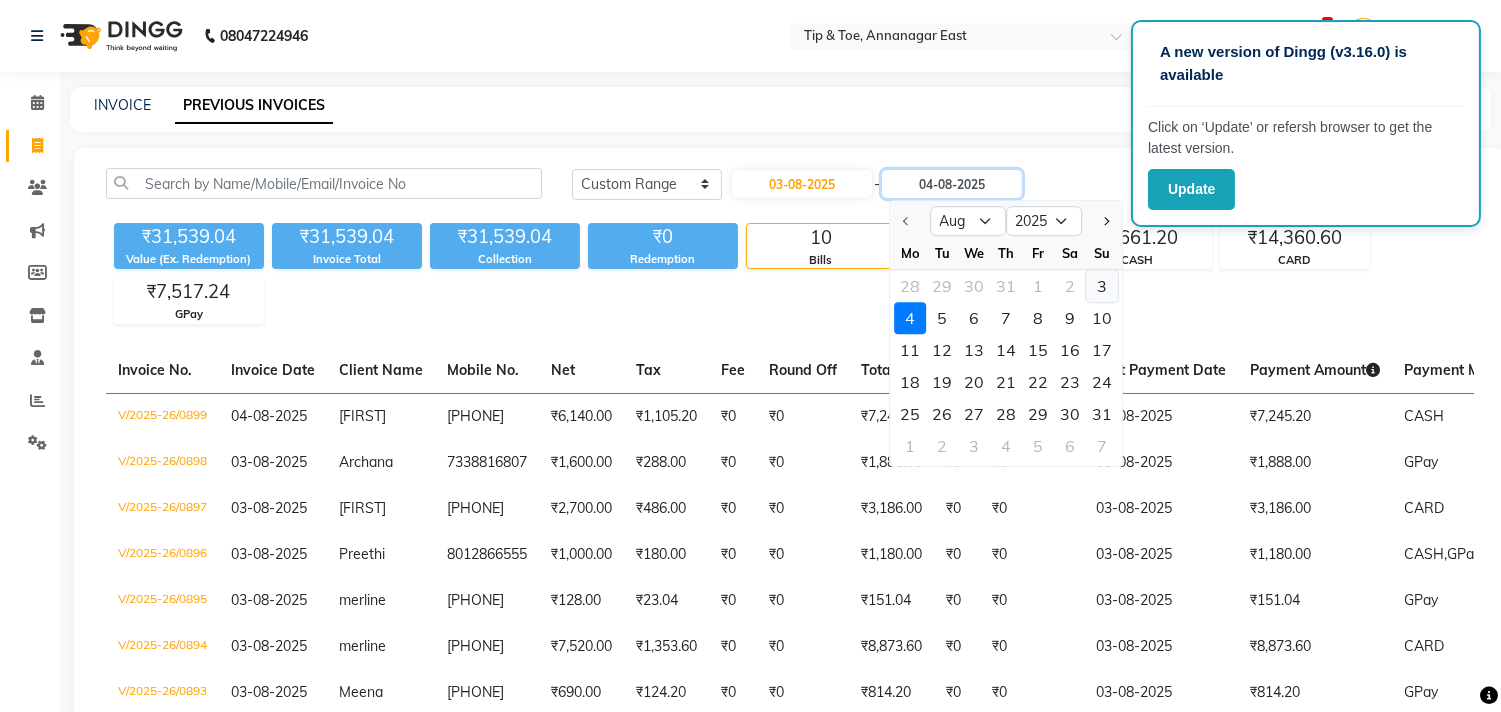 type on "03-08-2025" 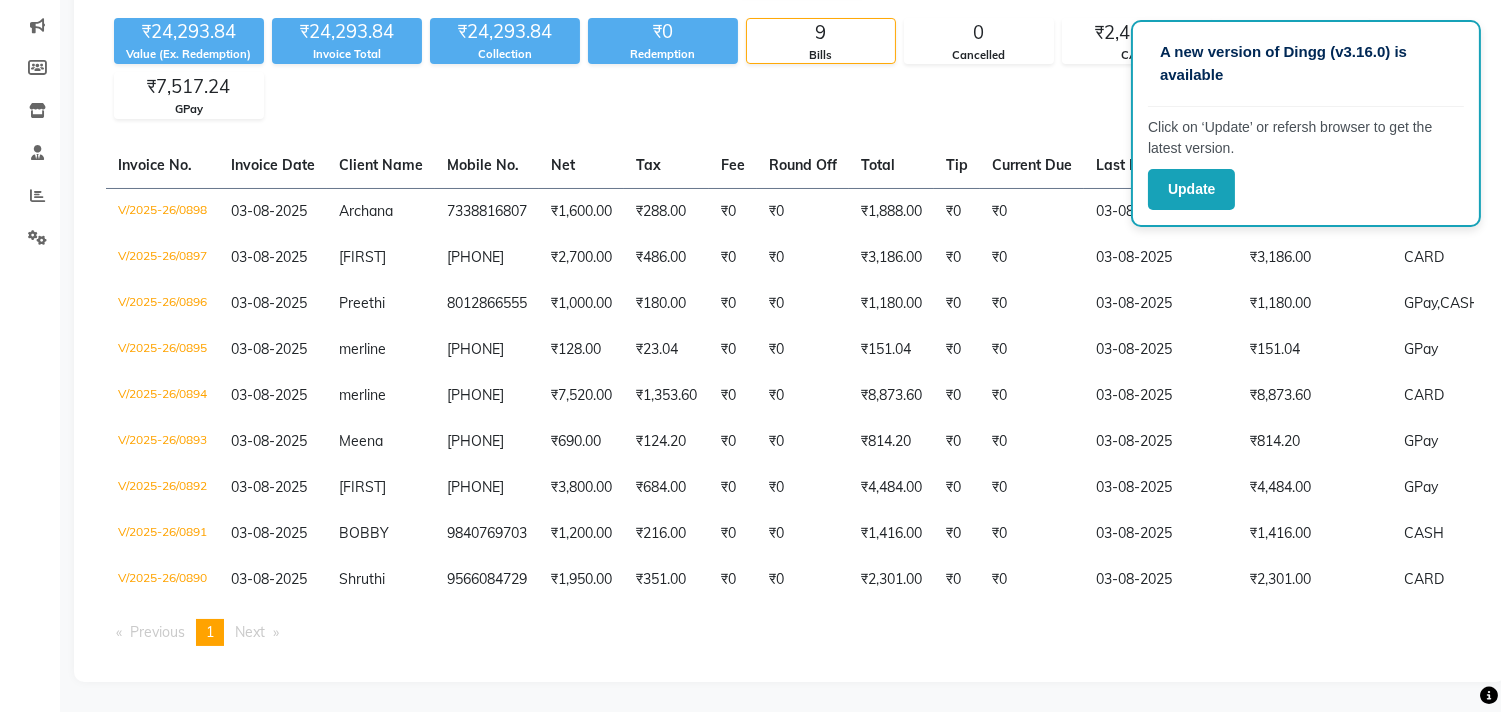 scroll, scrollTop: 0, scrollLeft: 0, axis: both 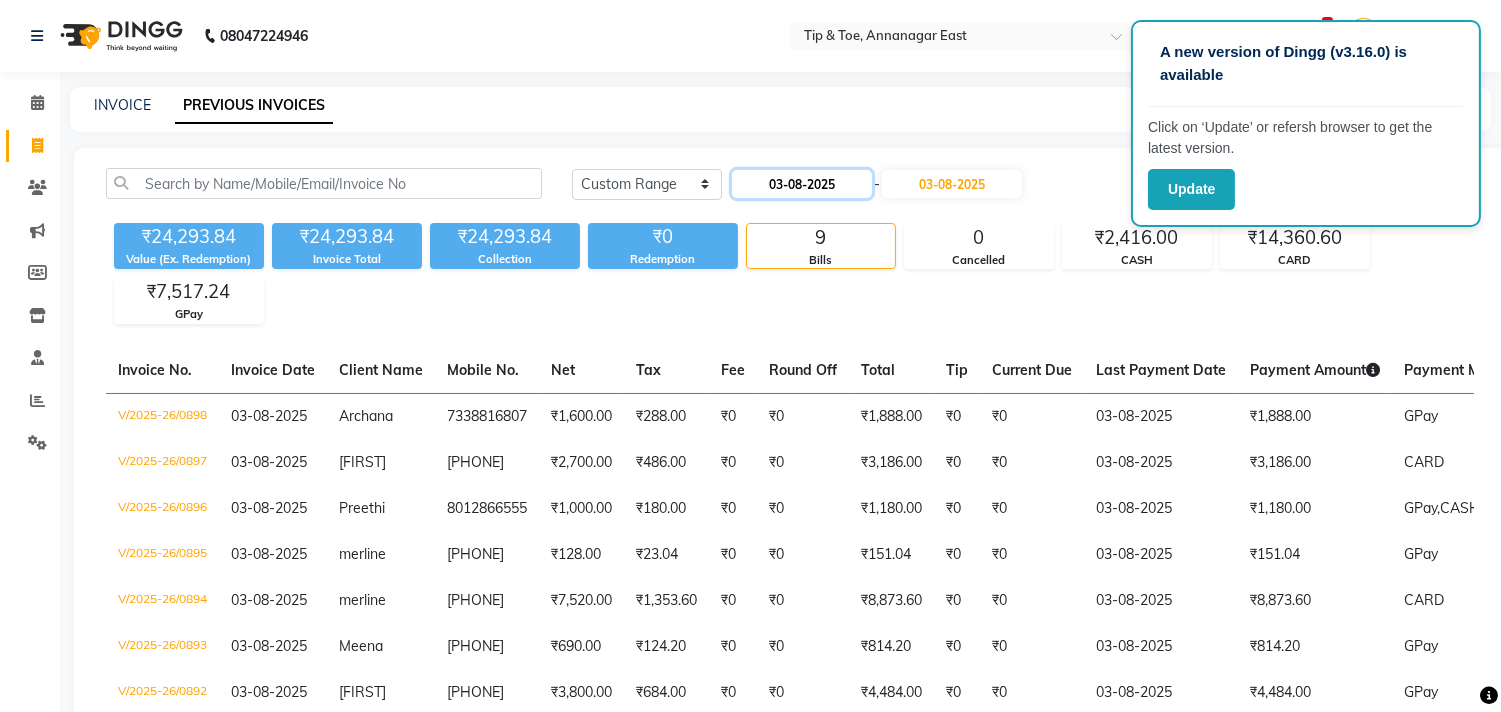 click on "03-08-2025" 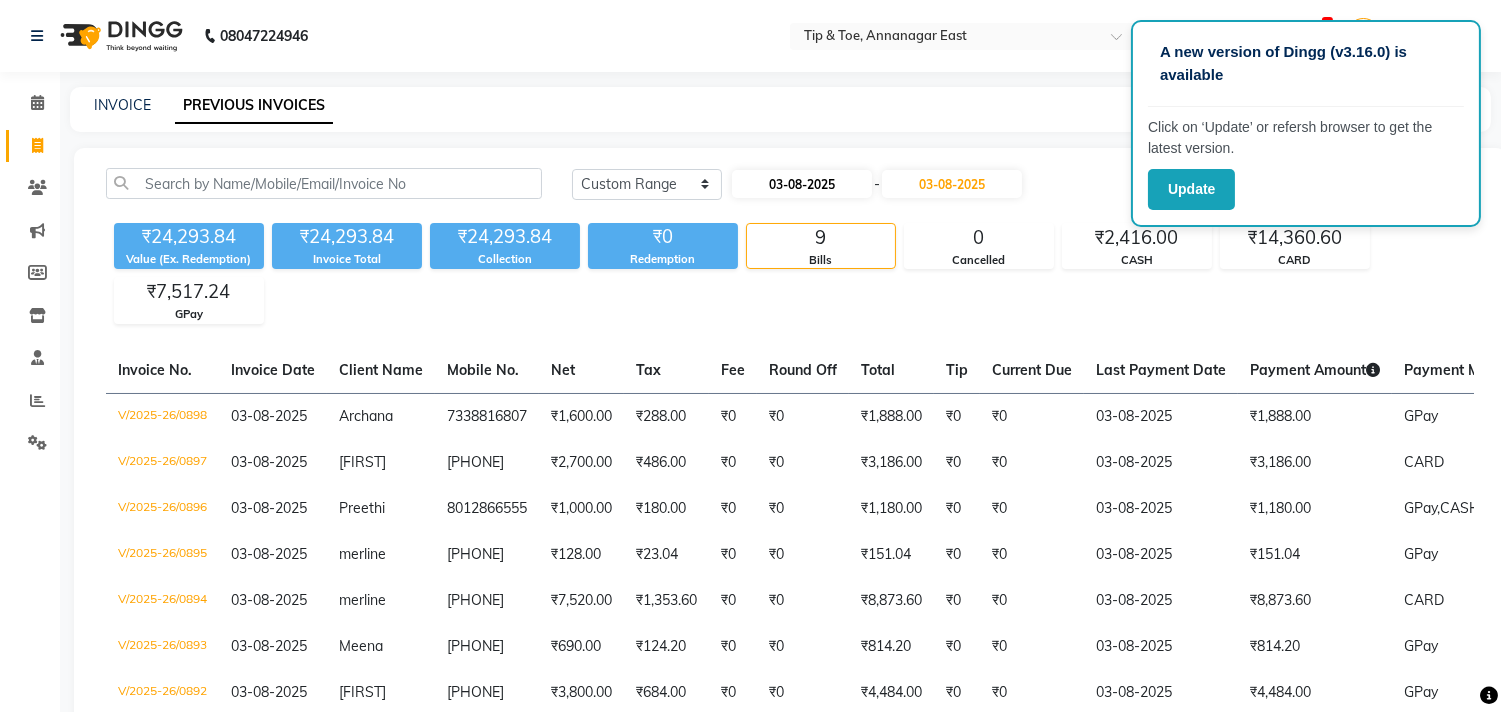 select on "8" 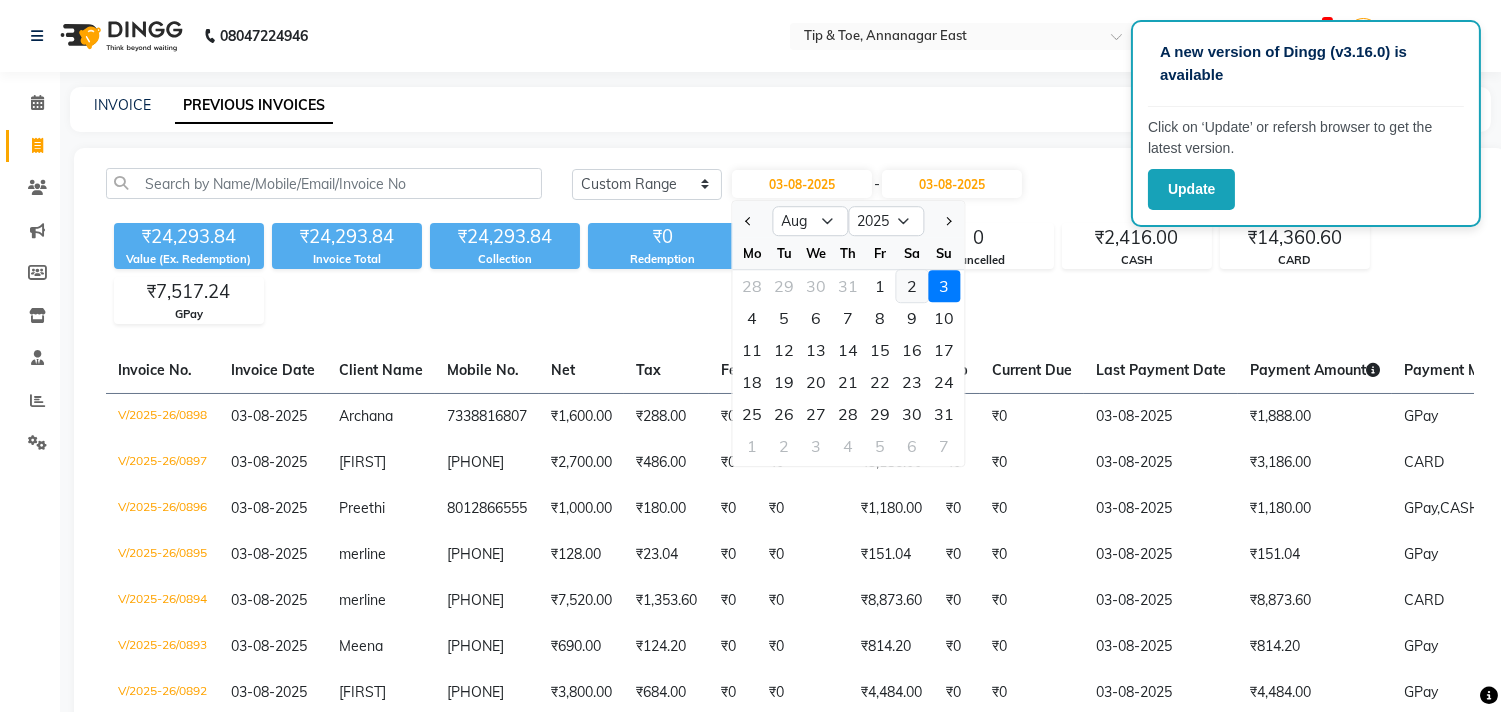 click on "2" 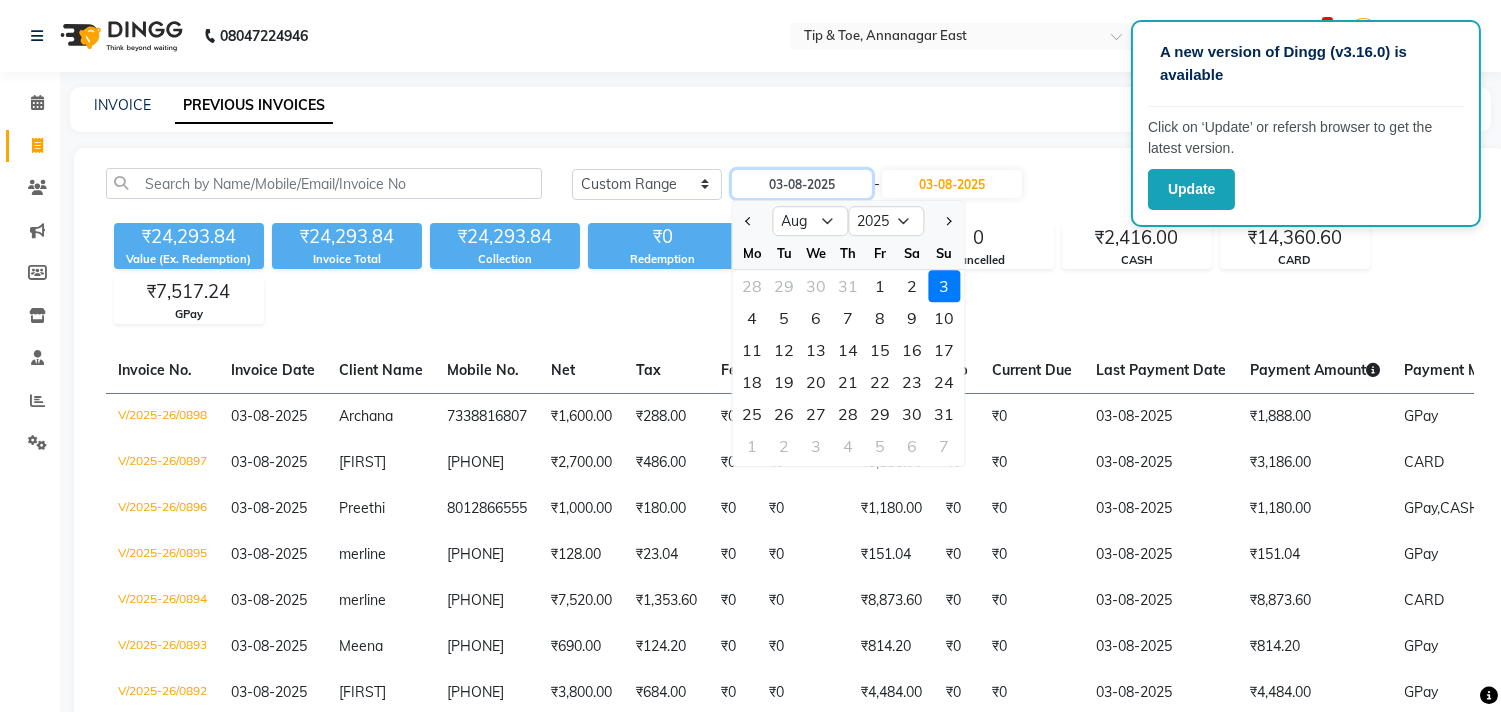 type on "02-08-2025" 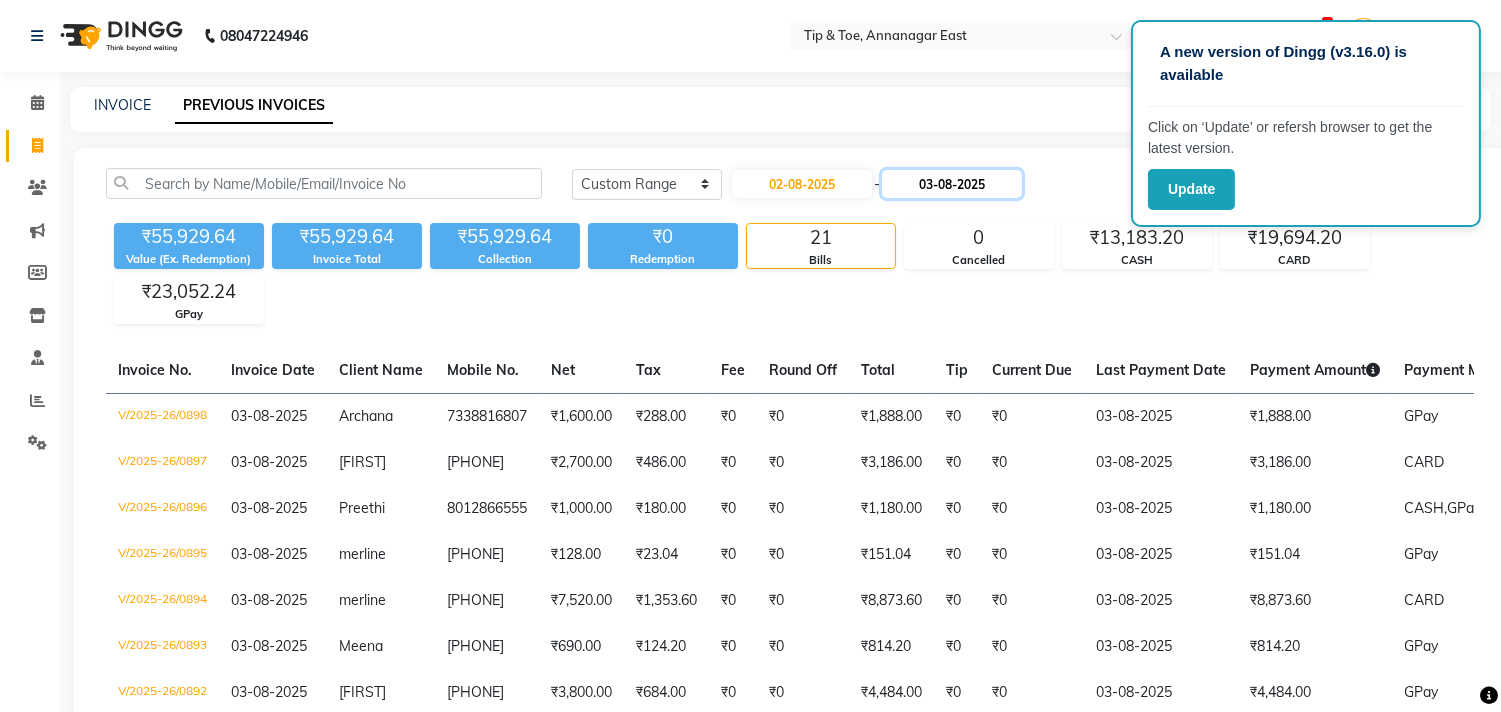 click on "03-08-2025" 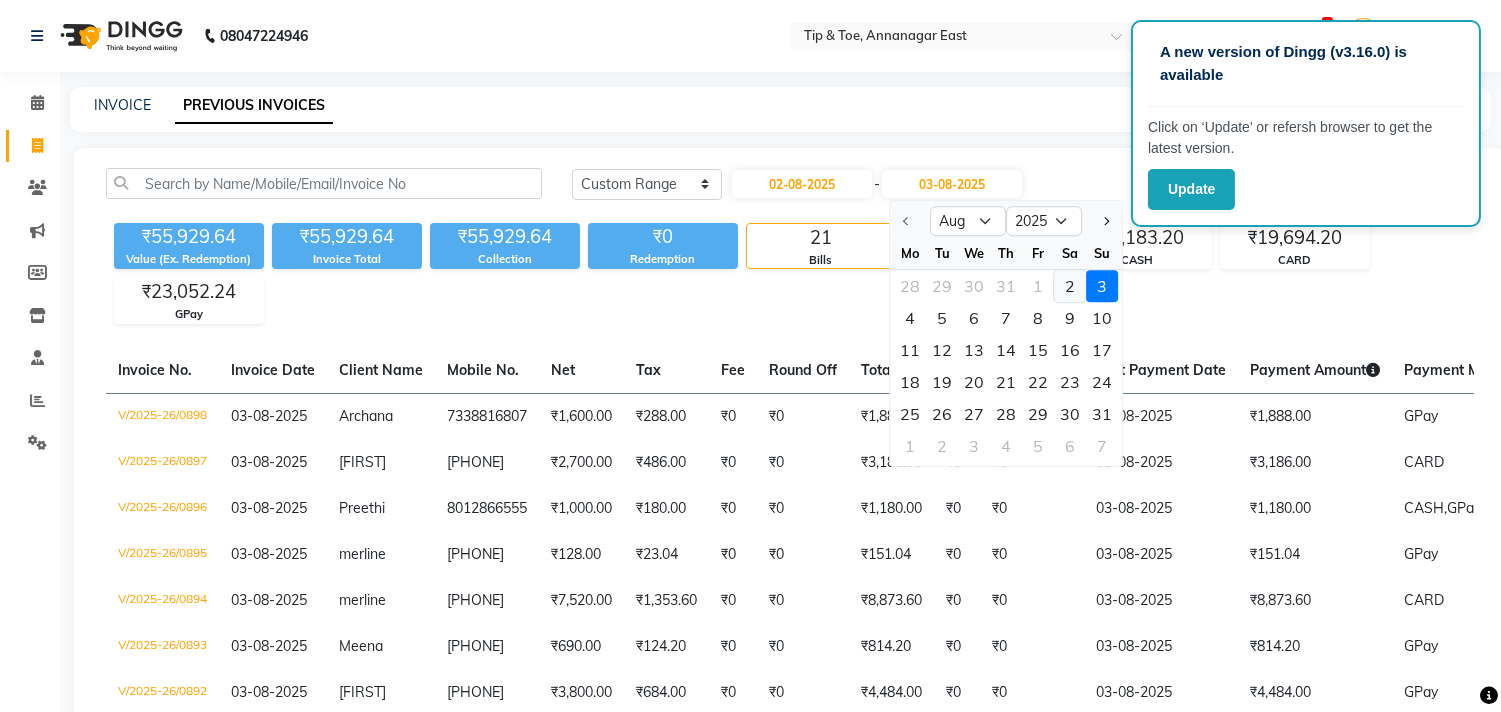 click on "2" 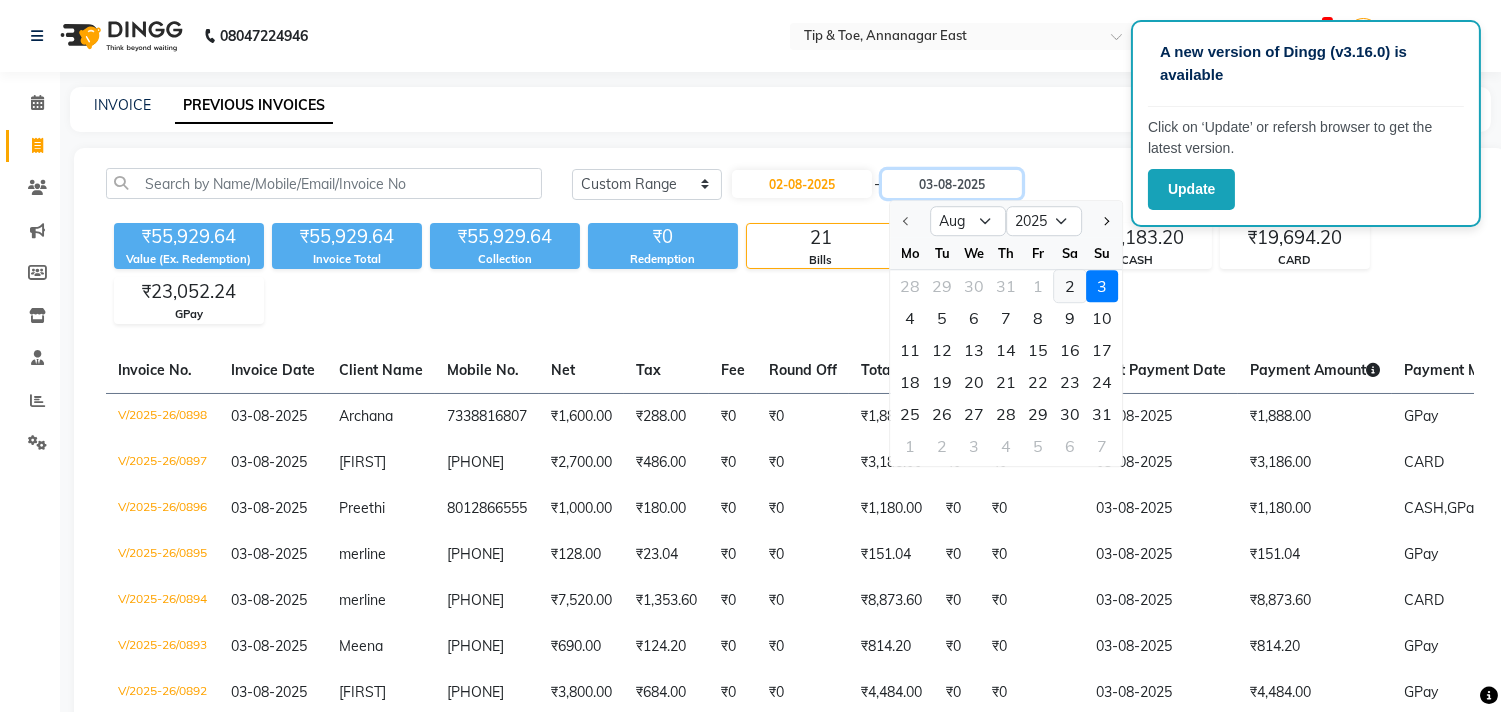 type on "02-08-2025" 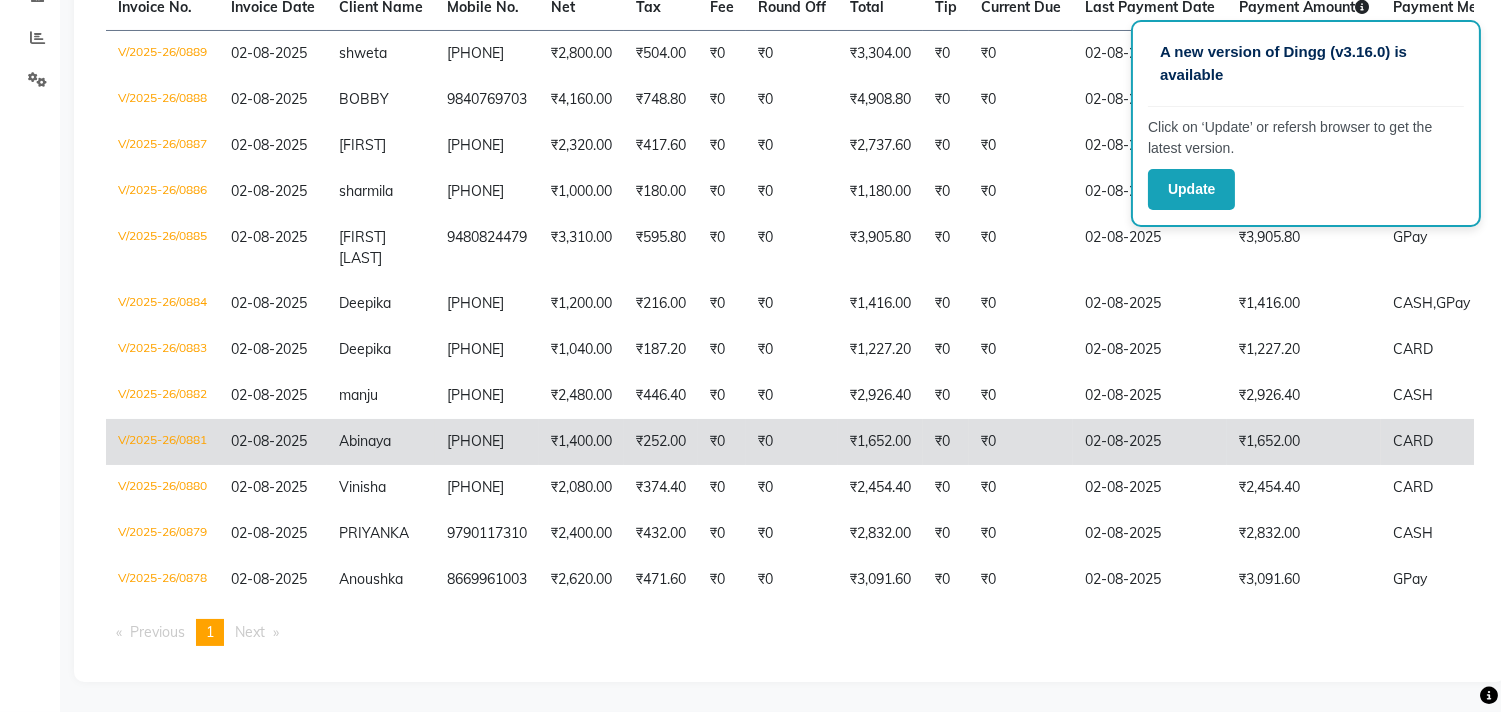 scroll, scrollTop: 264, scrollLeft: 0, axis: vertical 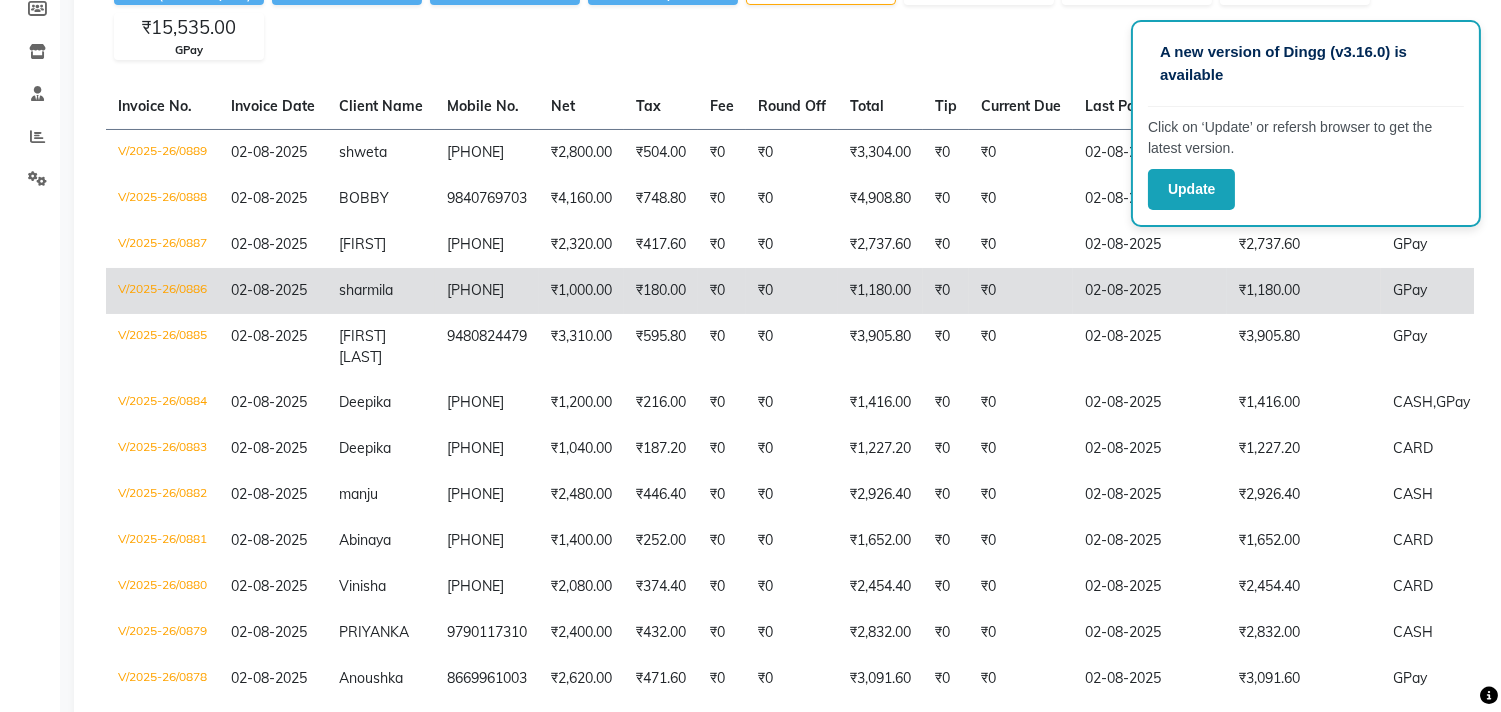 click on "sharmila" 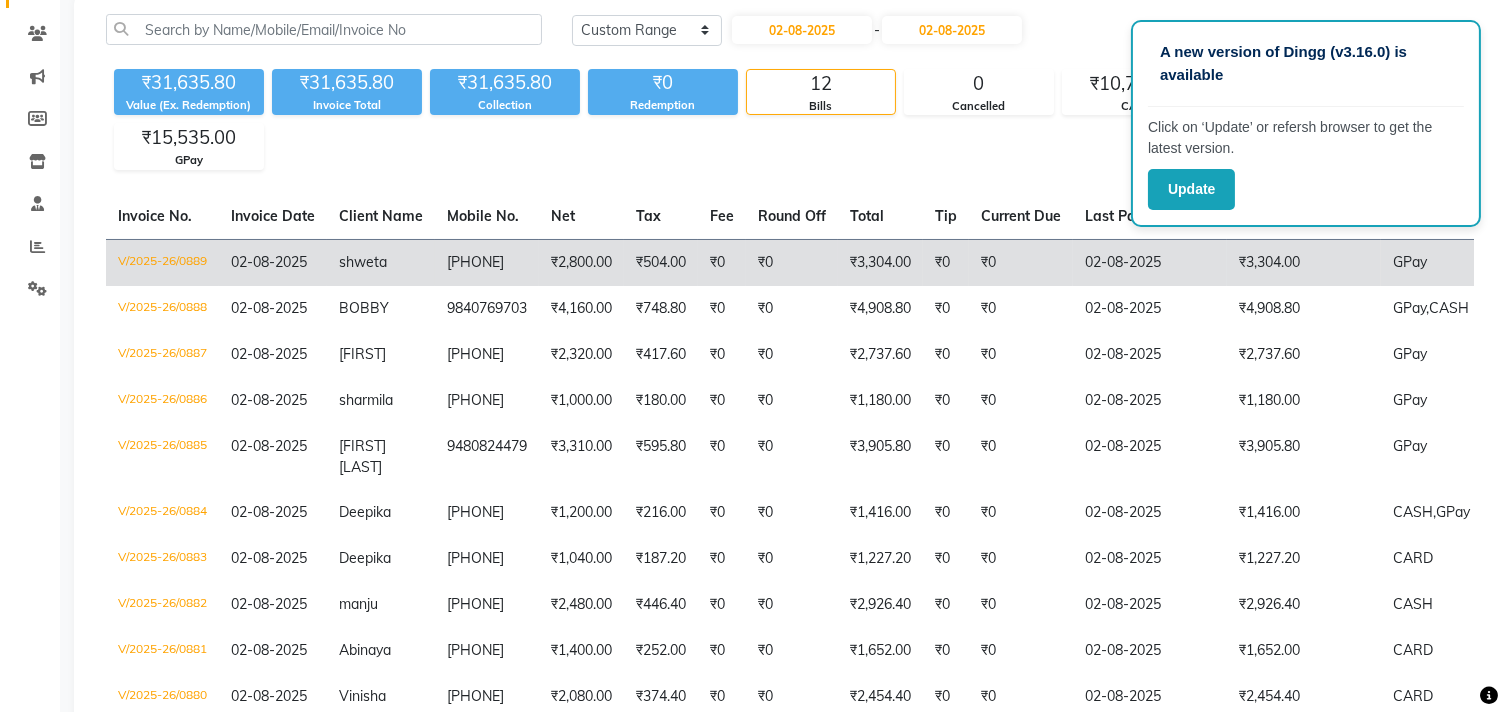 scroll, scrollTop: 153, scrollLeft: 0, axis: vertical 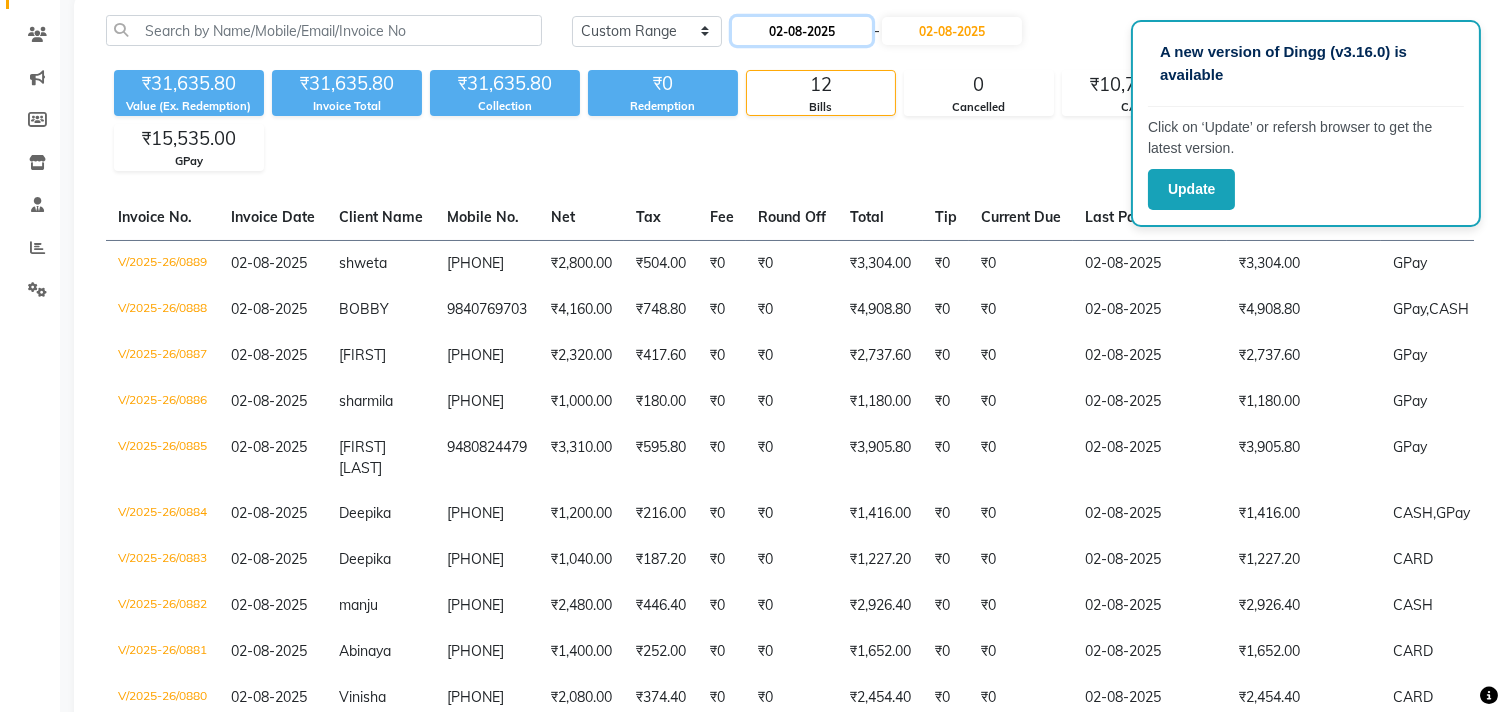 click on "02-08-2025" 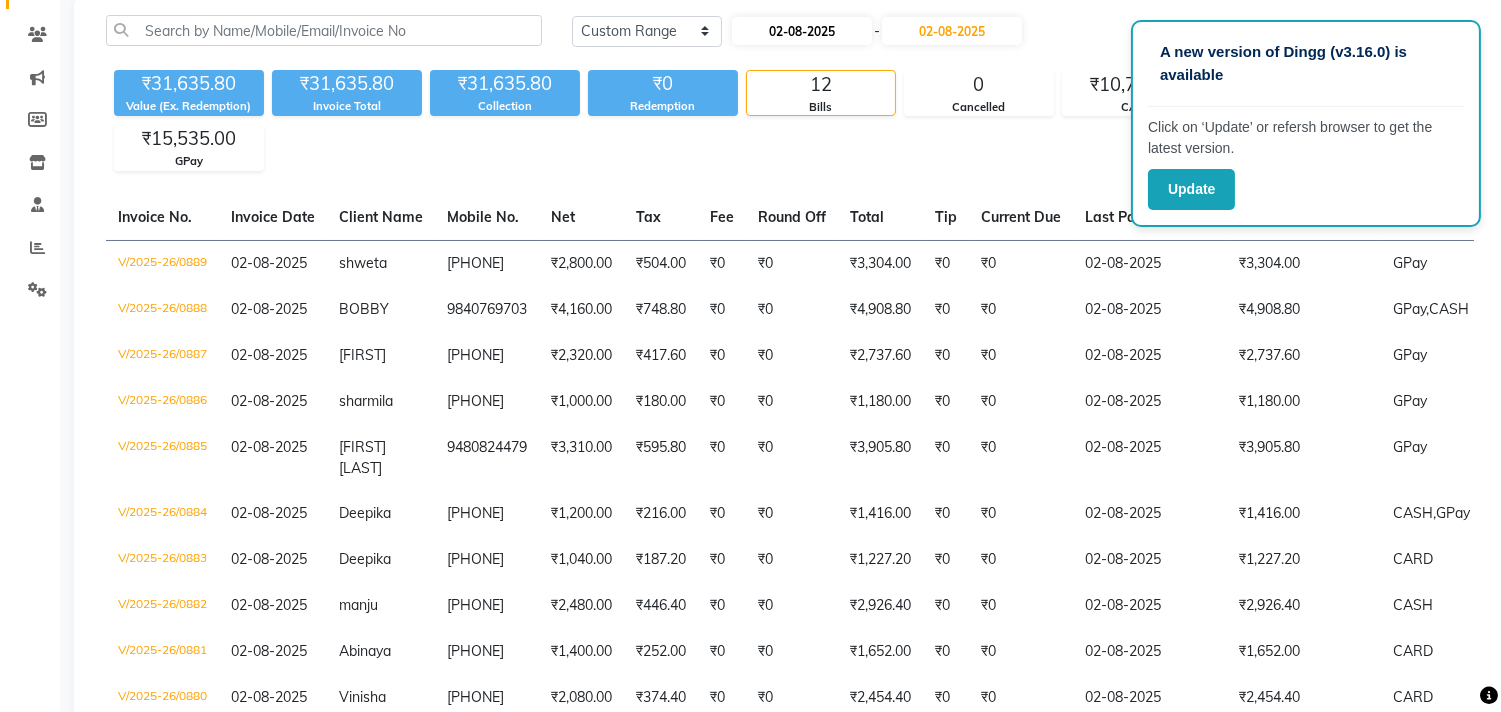 select on "8" 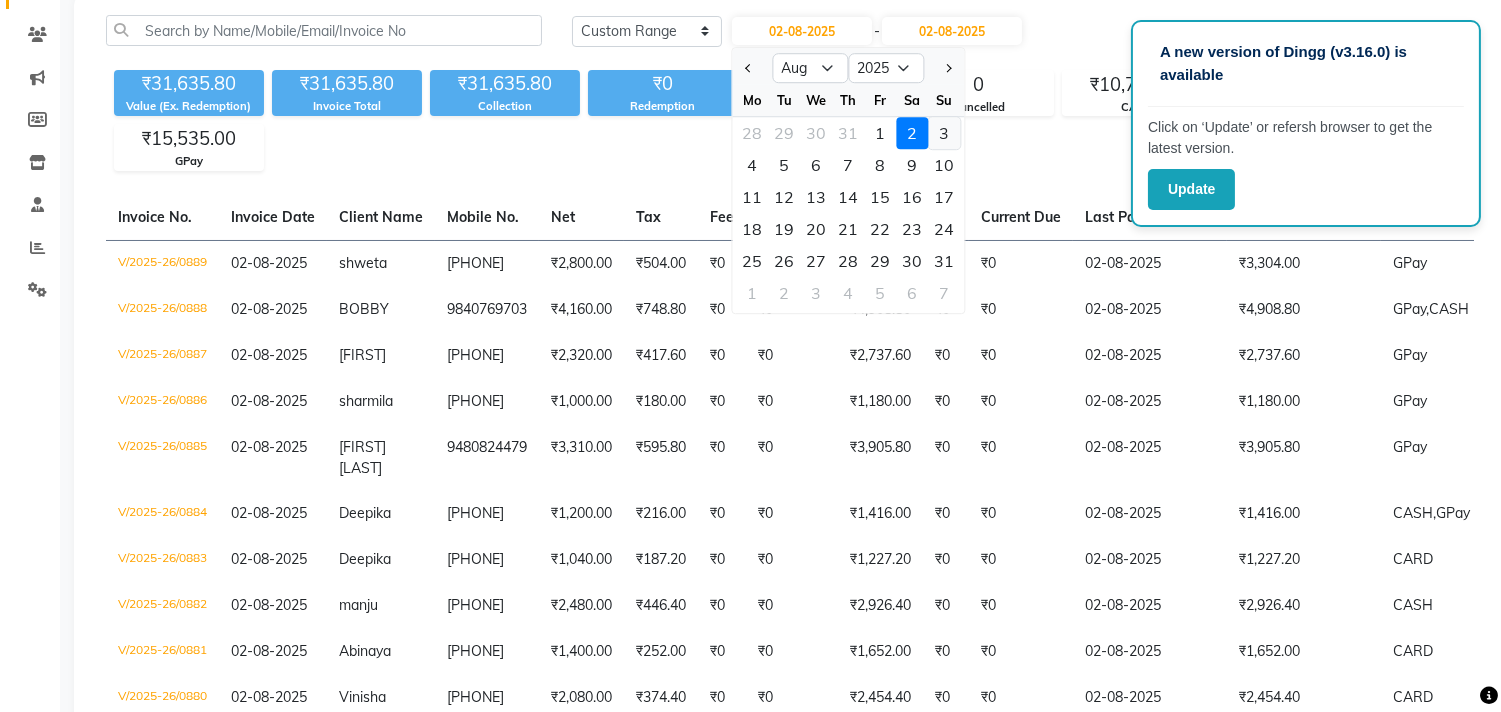 click on "3" 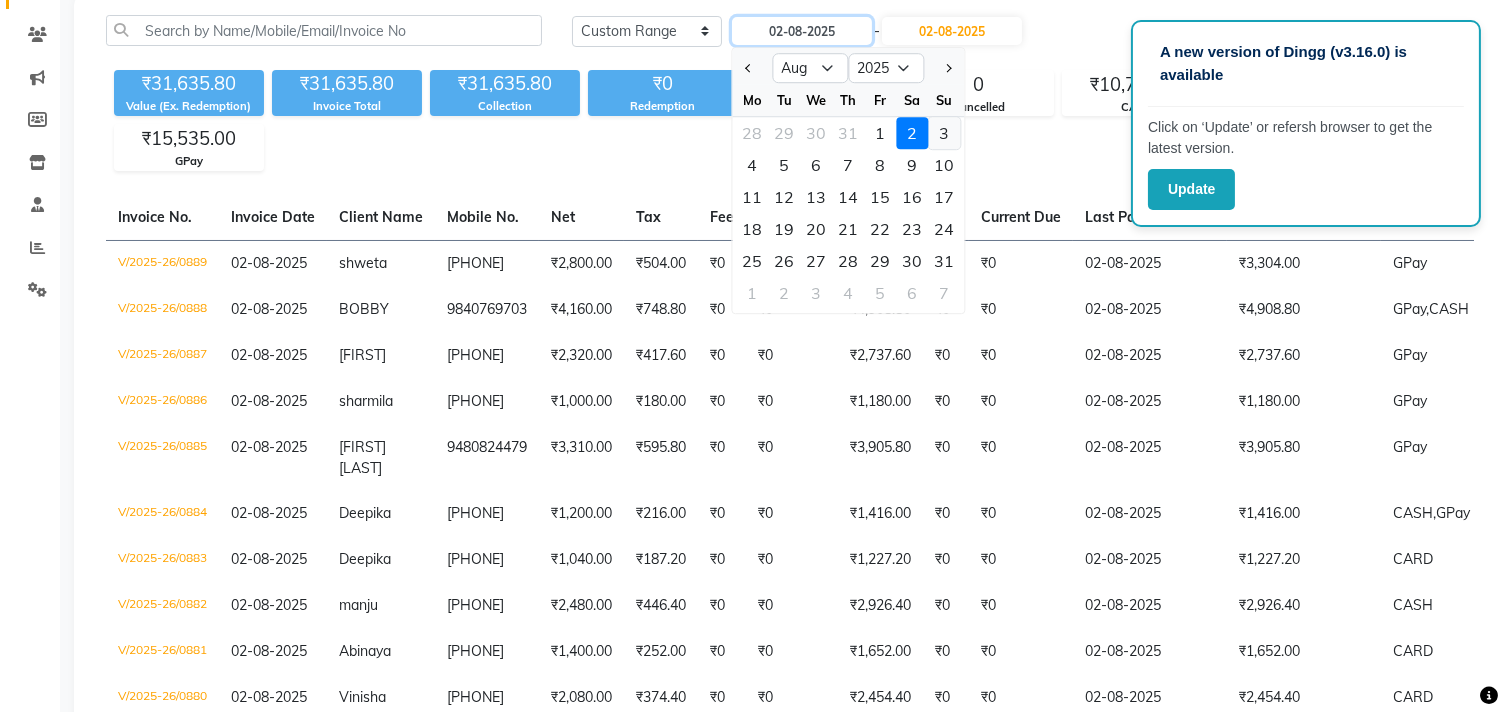 type on "03-08-2025" 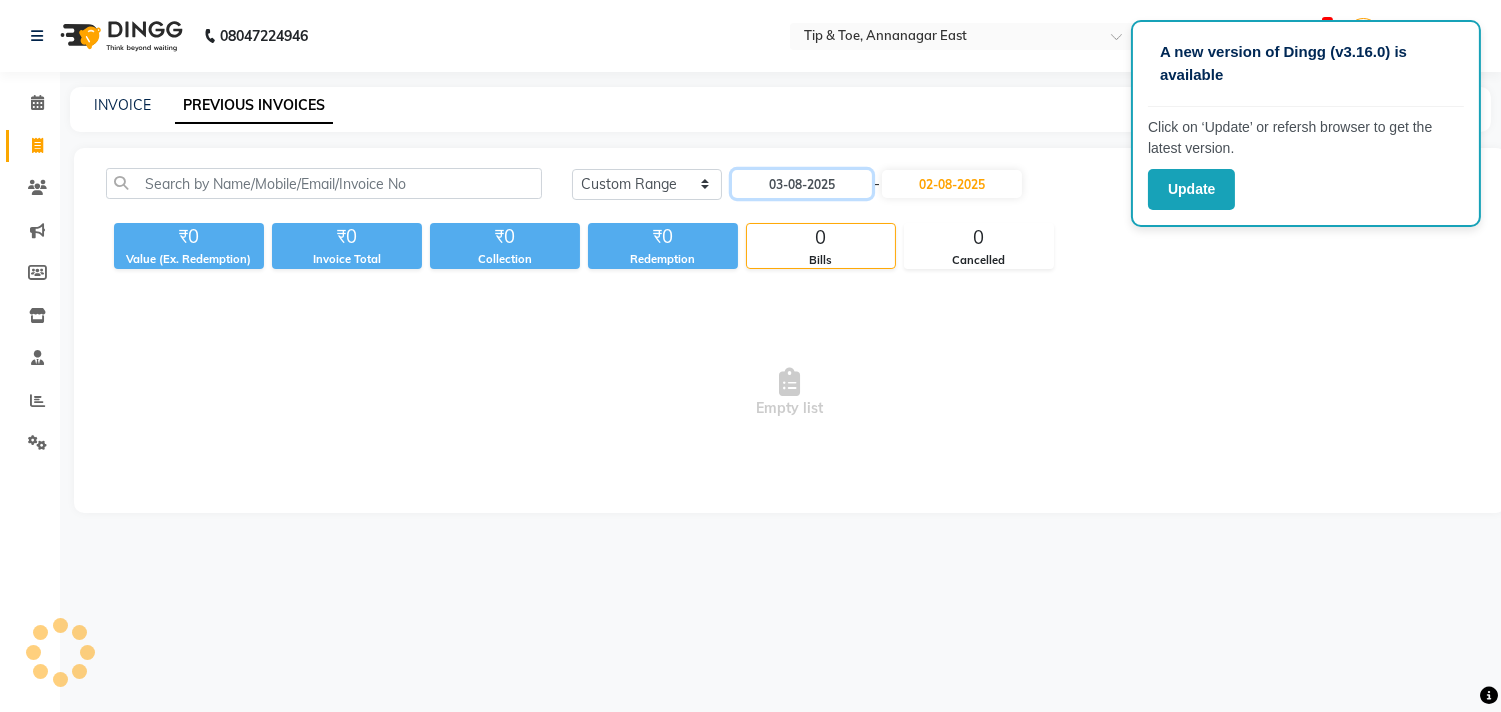 scroll, scrollTop: 0, scrollLeft: 0, axis: both 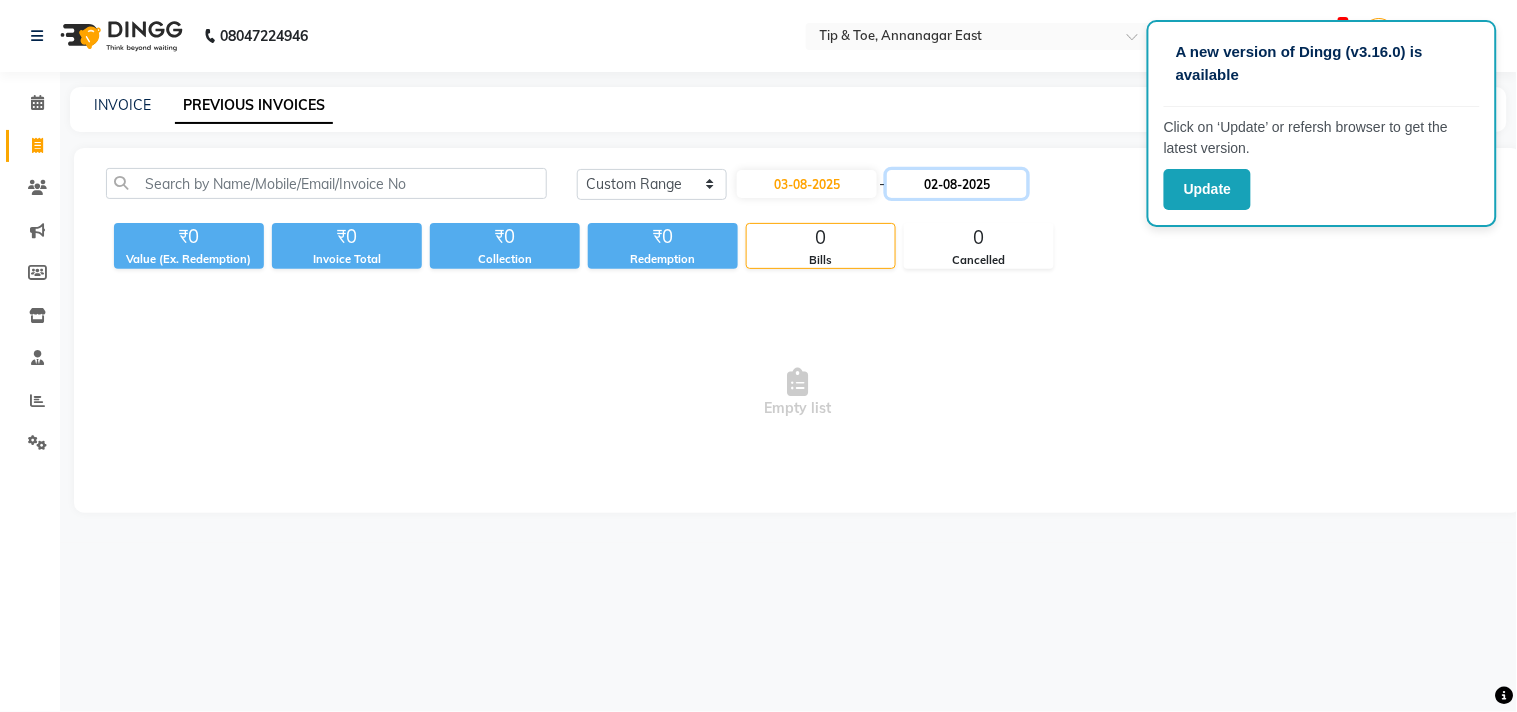 click on "02-08-2025" 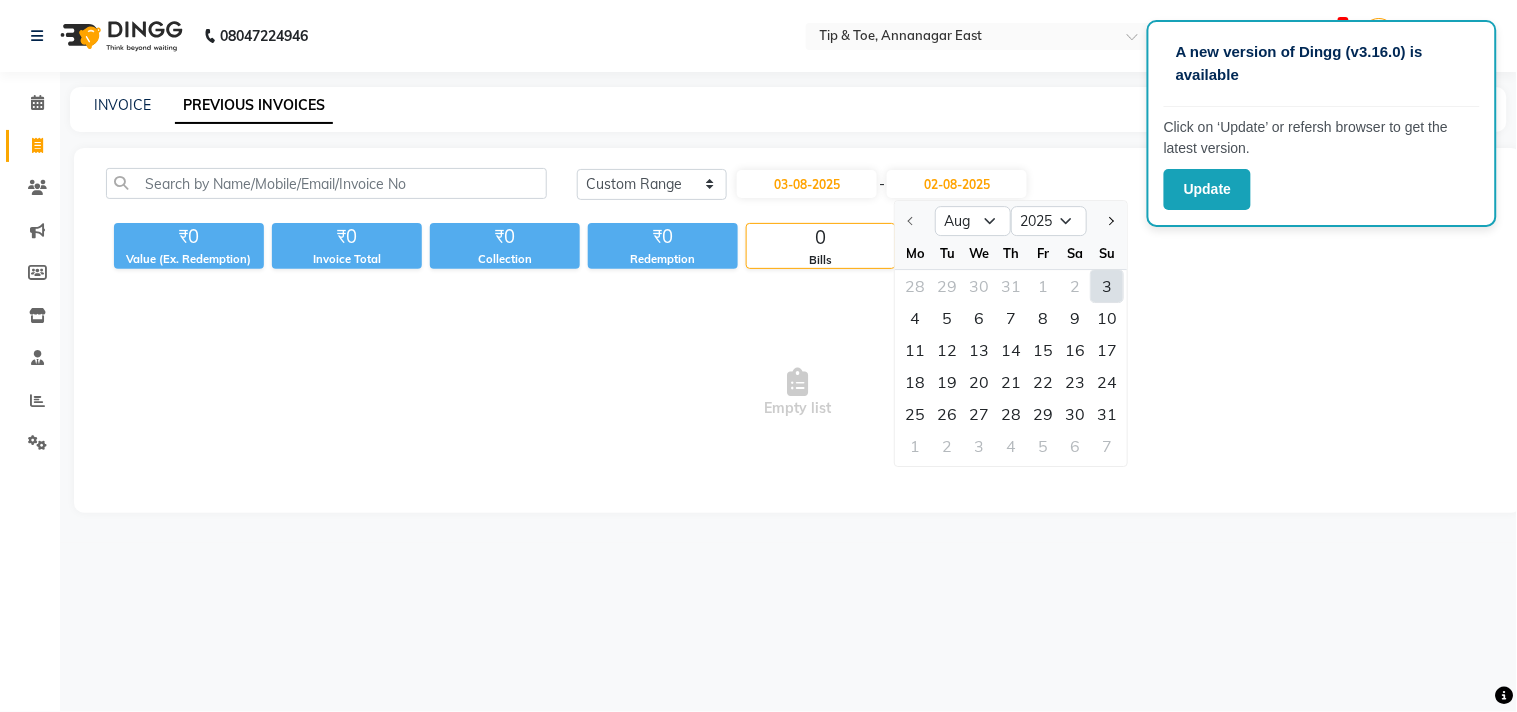 click on "3" 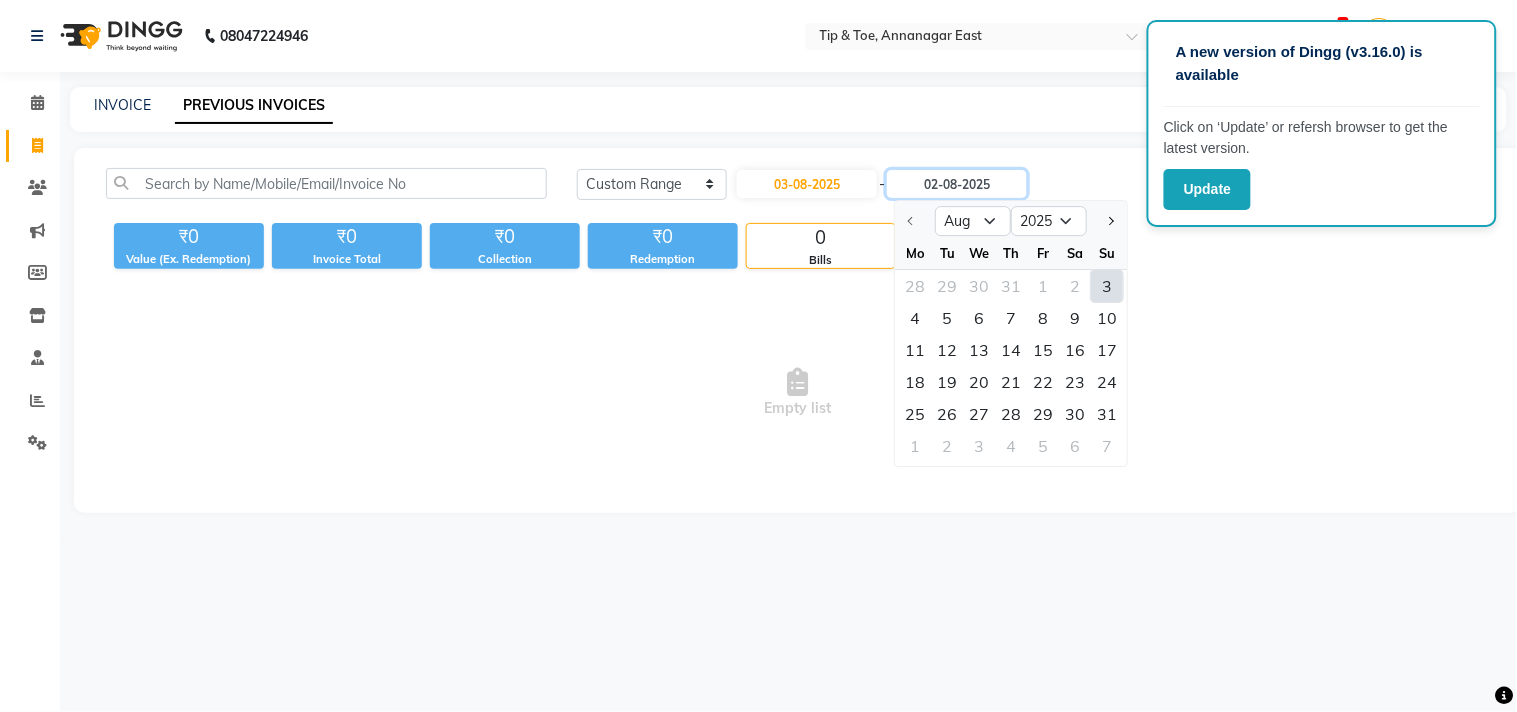 type on "03-08-2025" 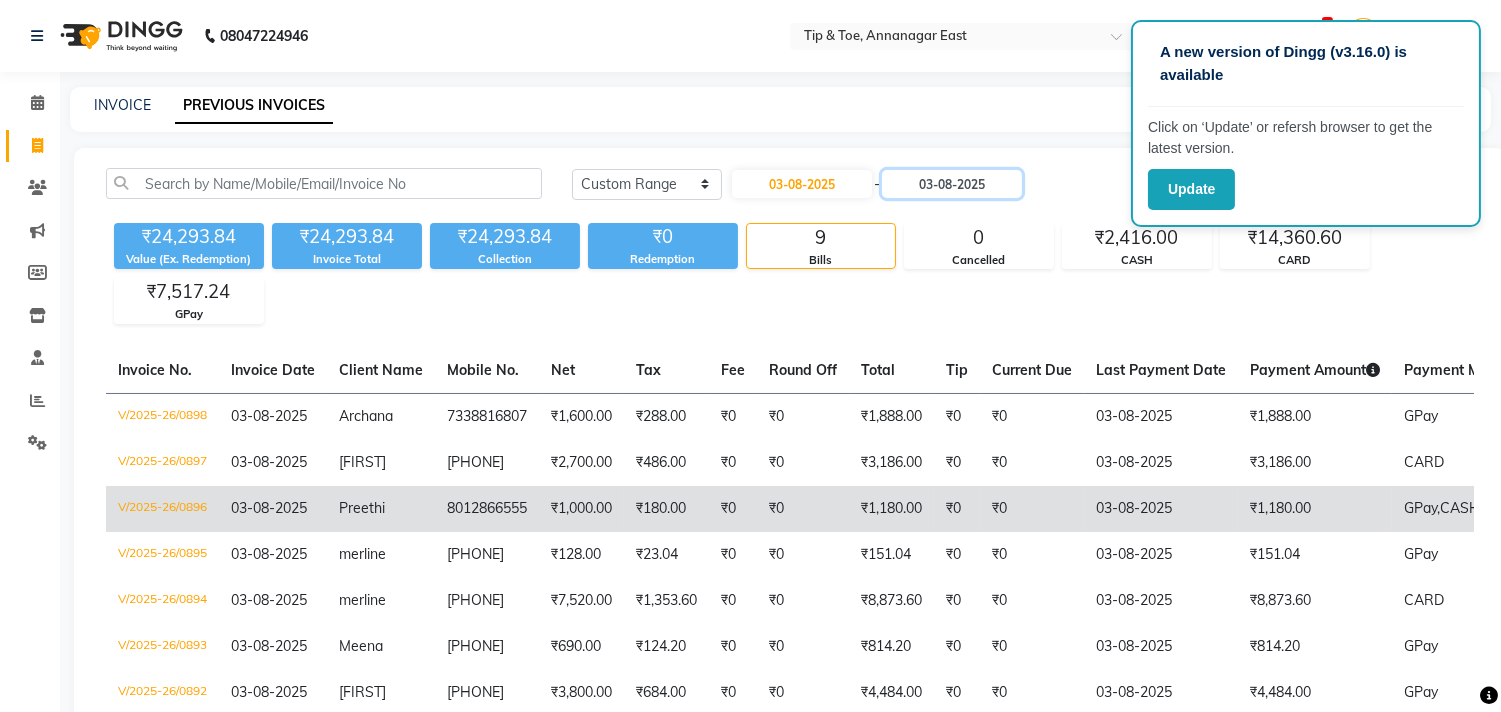 scroll, scrollTop: 218, scrollLeft: 0, axis: vertical 